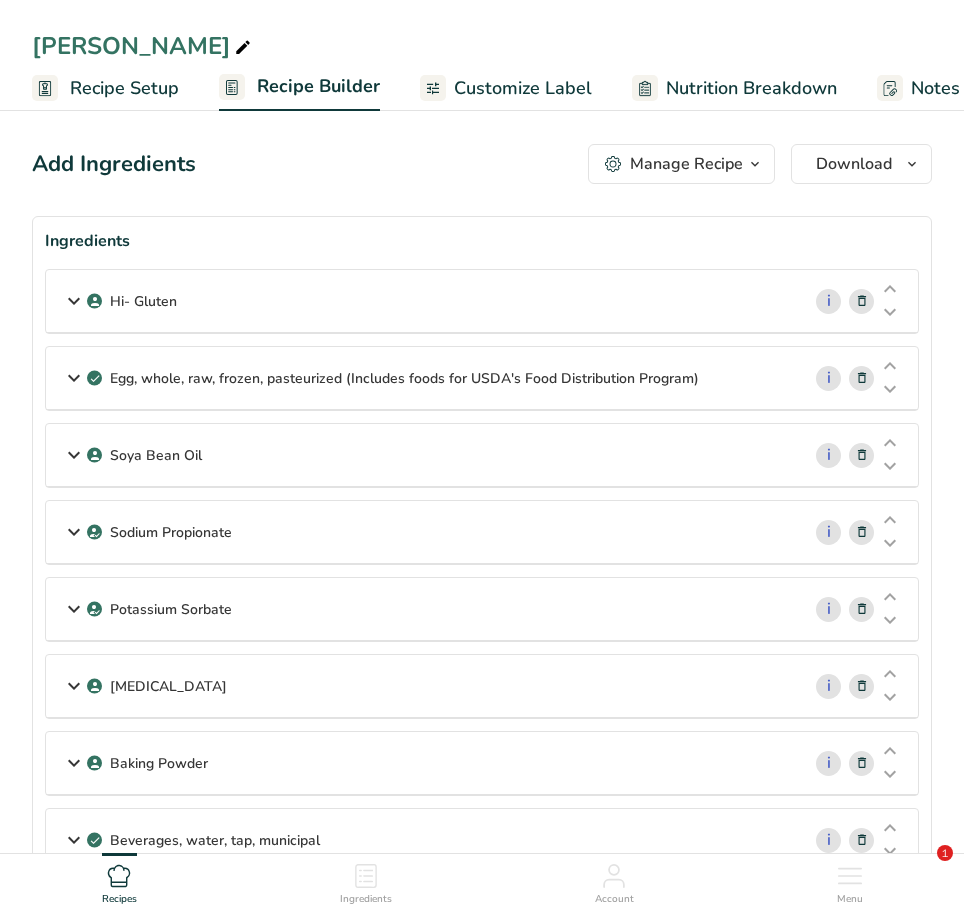 scroll, scrollTop: 200, scrollLeft: 0, axis: vertical 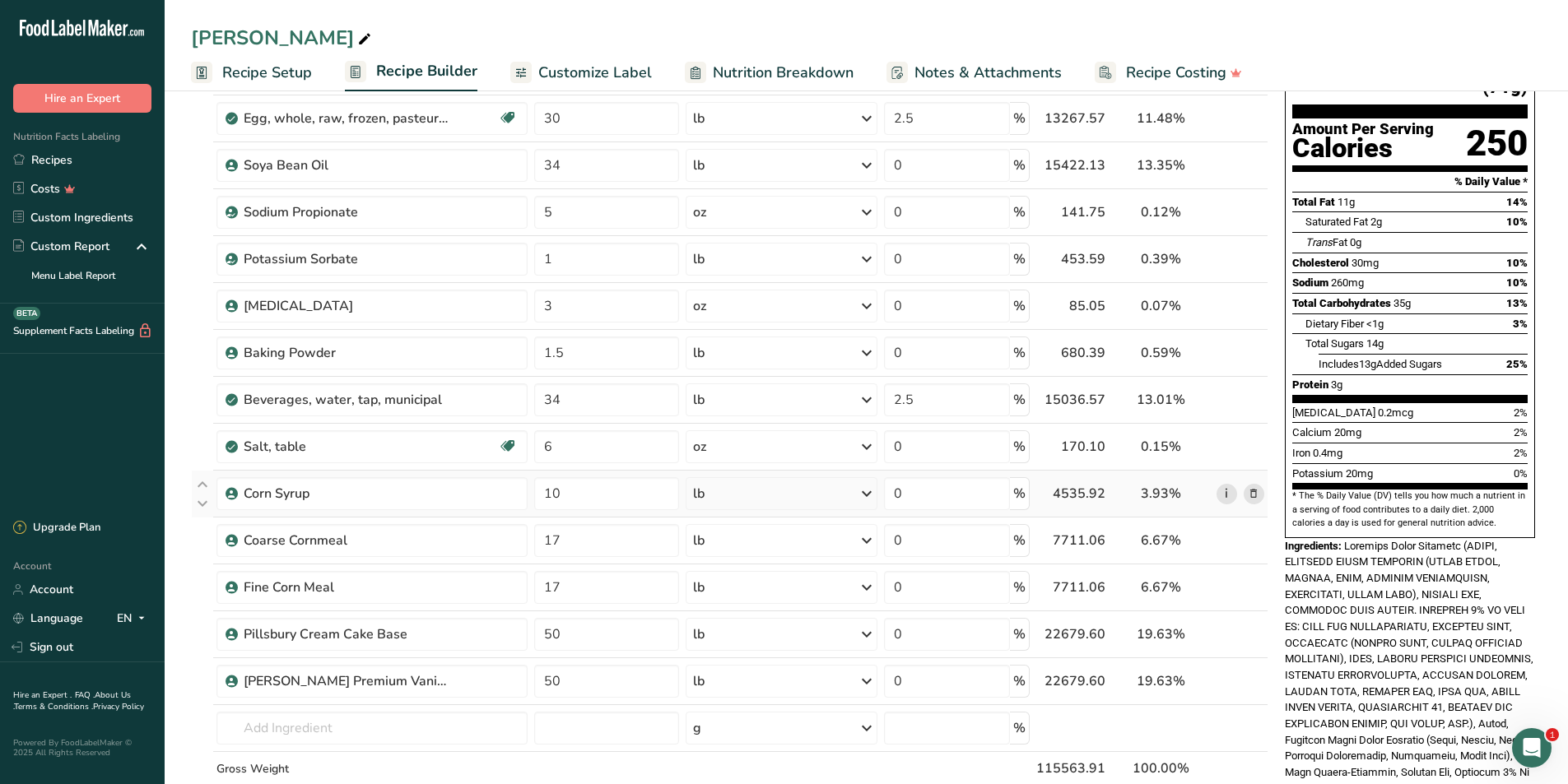 click on "i" at bounding box center (1226, 494) 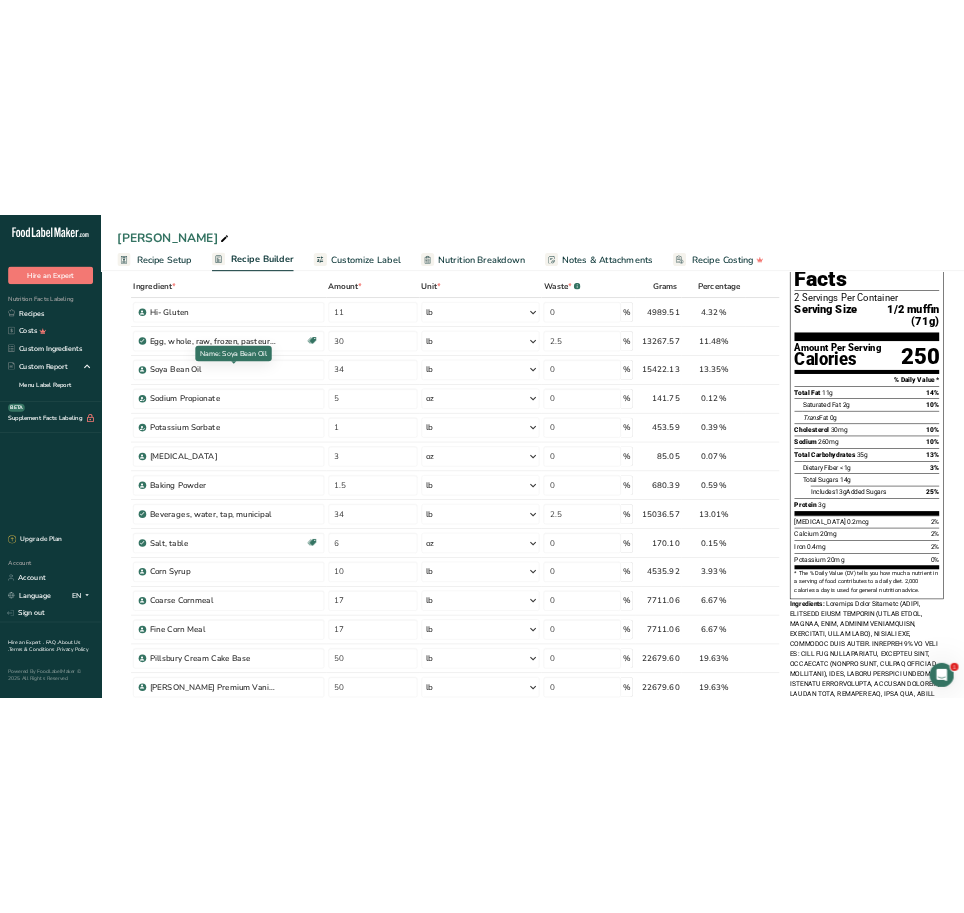 scroll, scrollTop: 0, scrollLeft: 0, axis: both 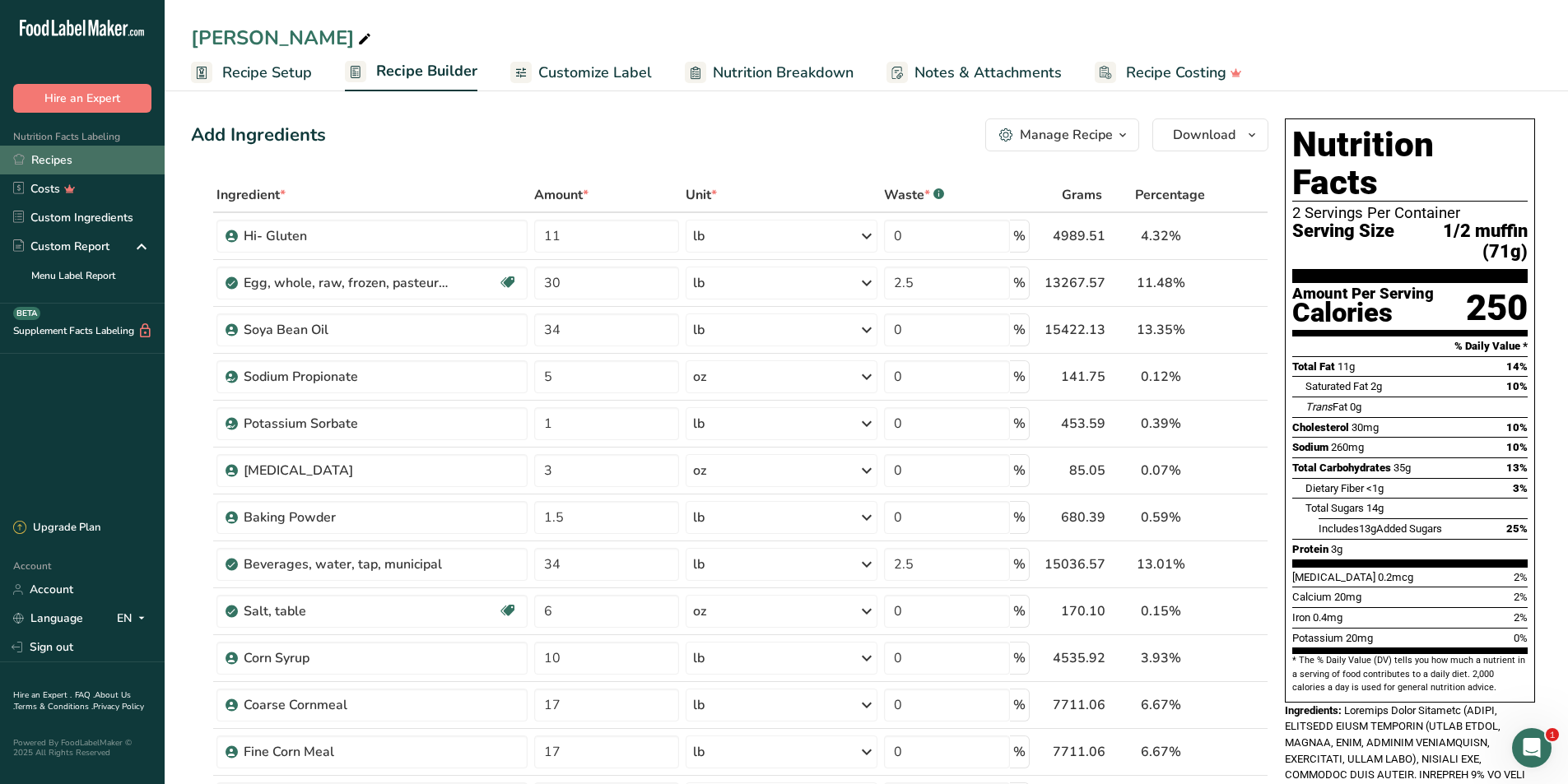 click on "Recipes" at bounding box center [82, 160] 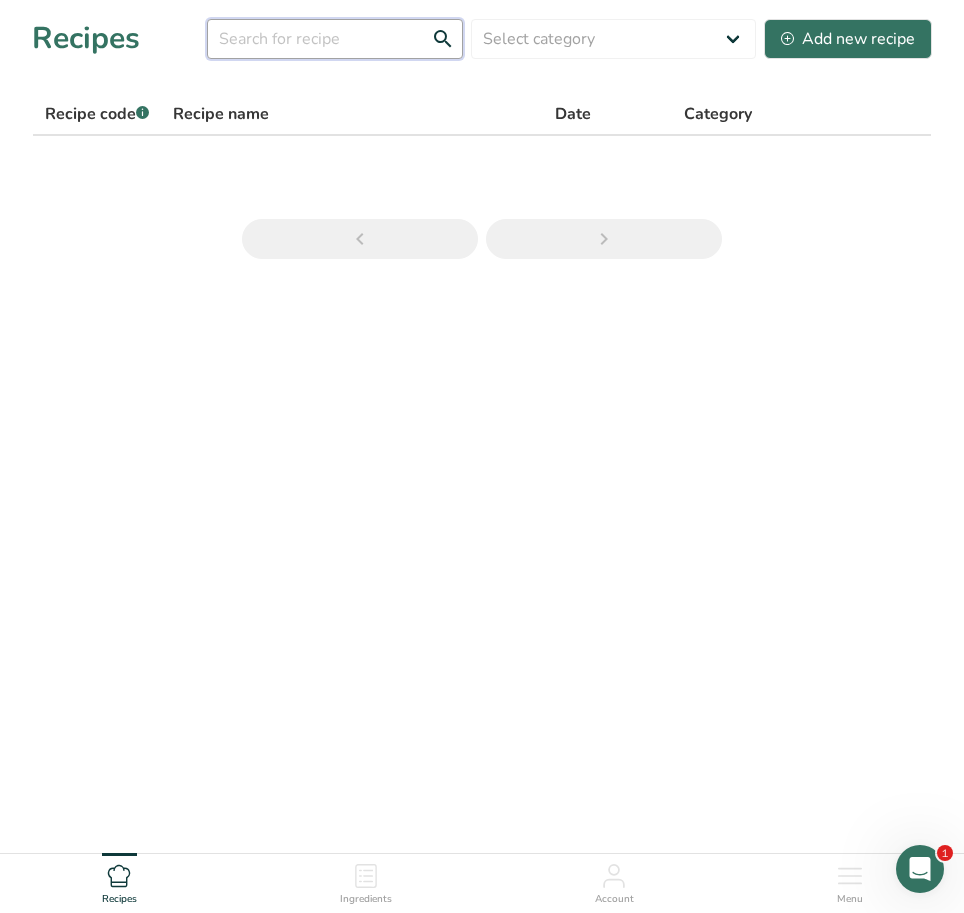 click at bounding box center [335, 39] 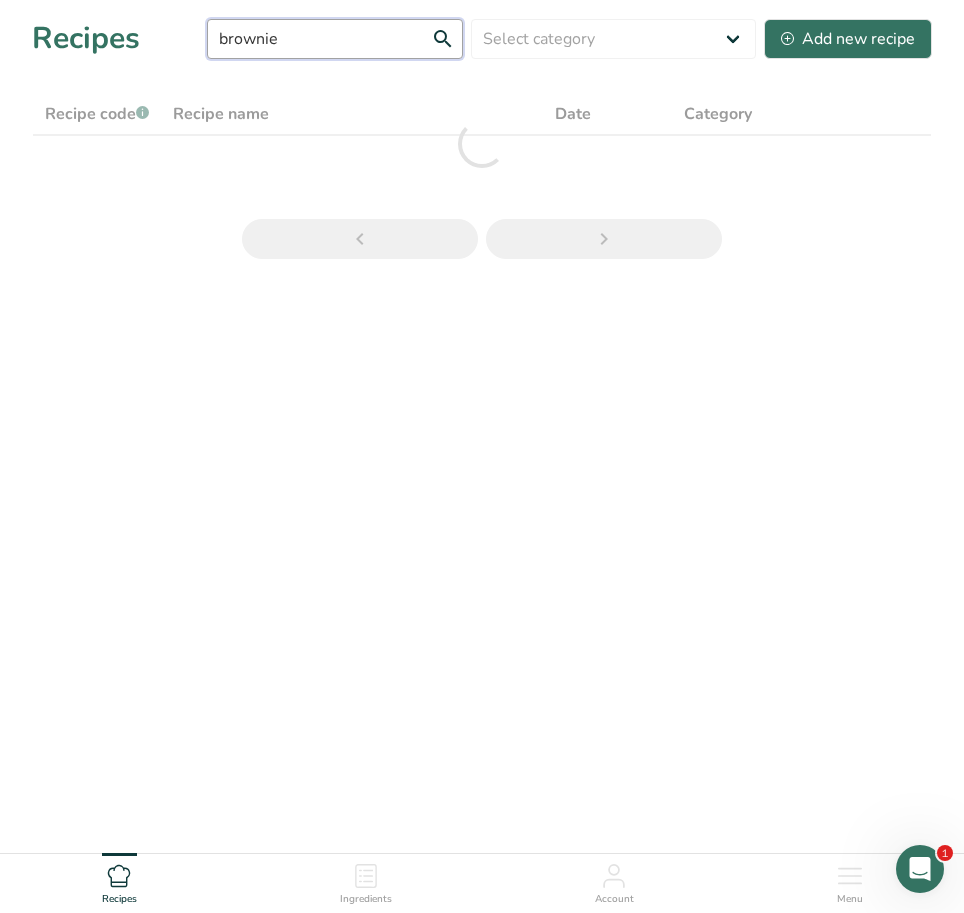 type on "brownie" 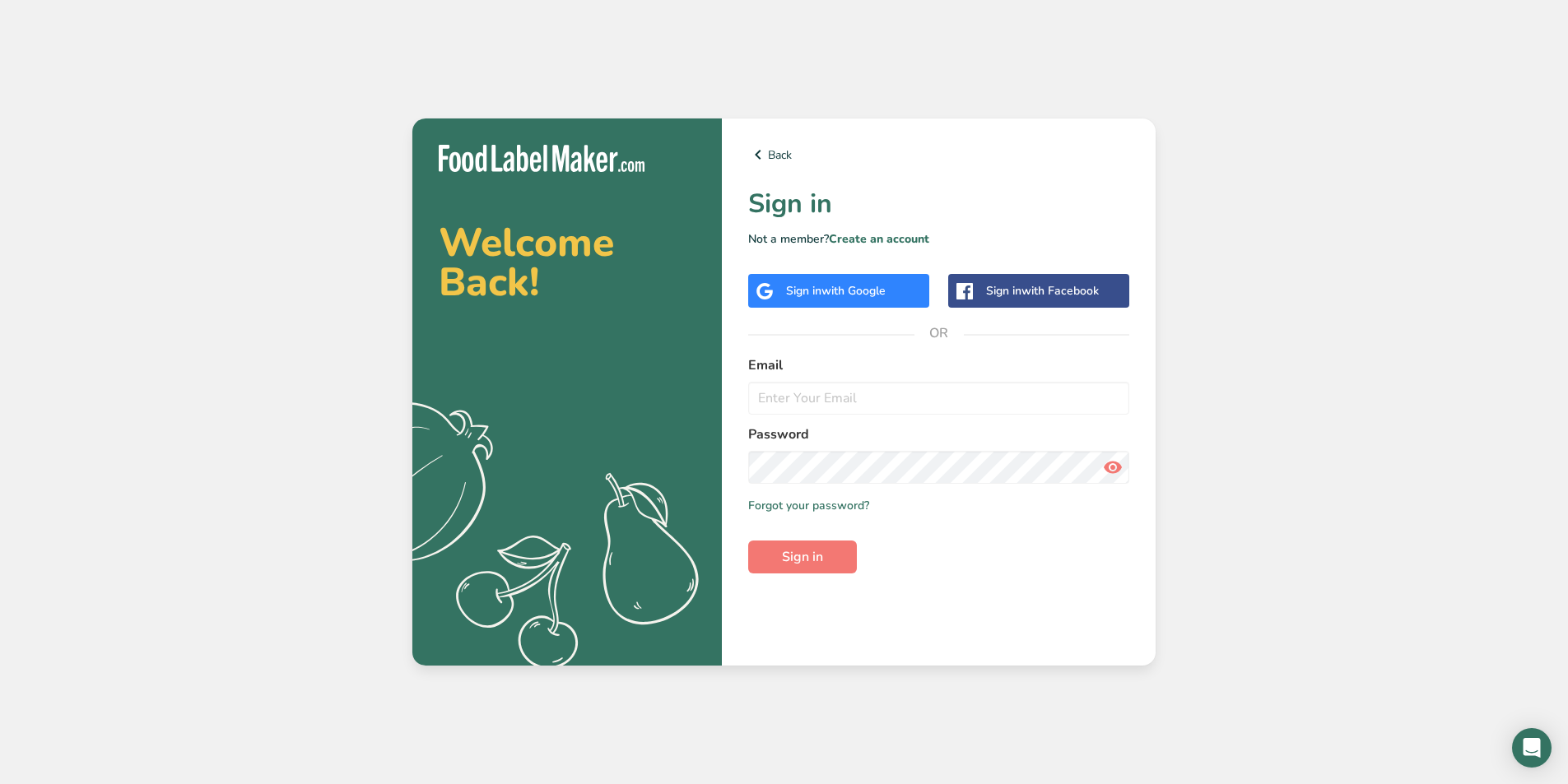 scroll, scrollTop: 0, scrollLeft: 0, axis: both 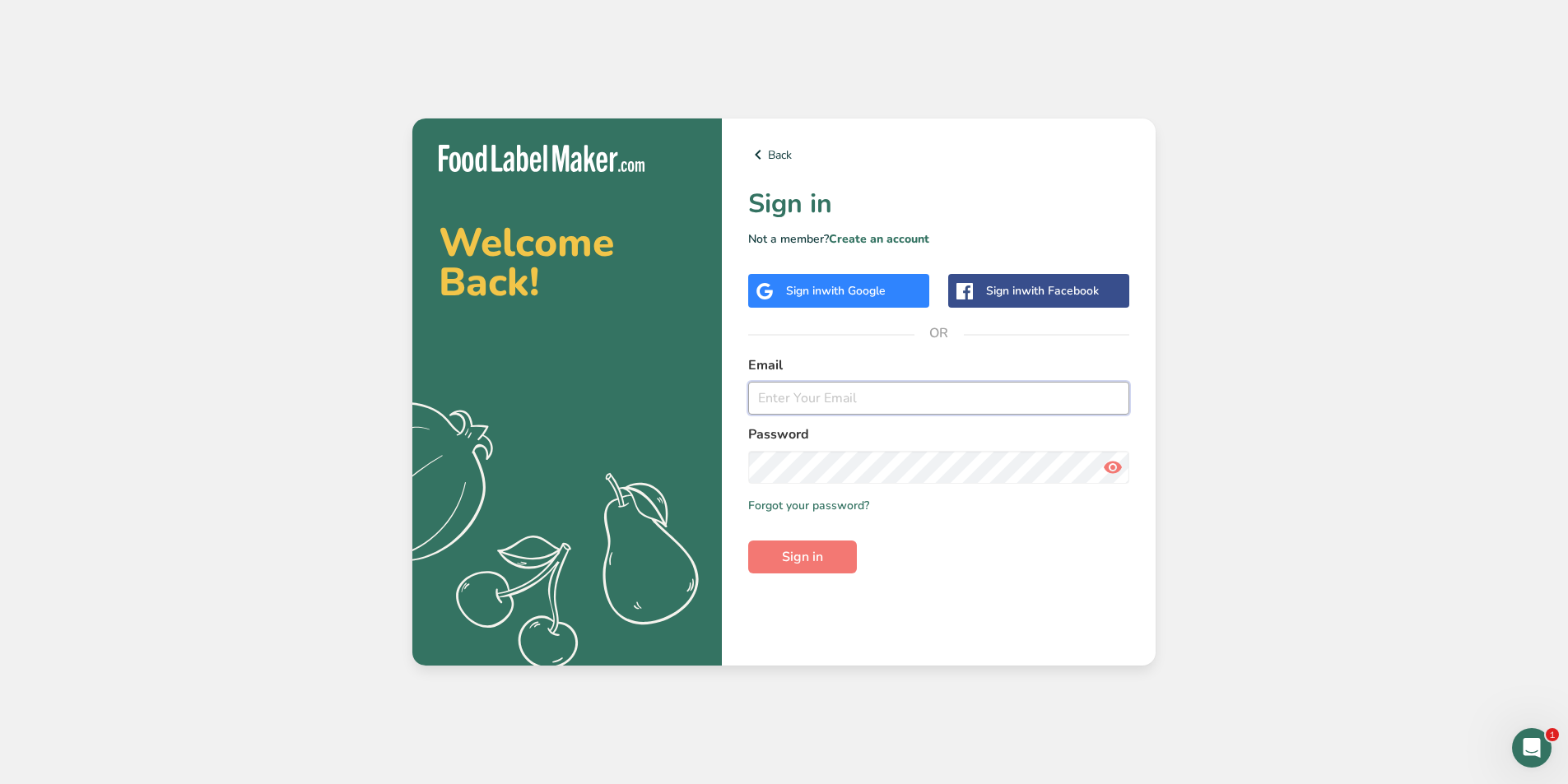 click at bounding box center (938, 398) 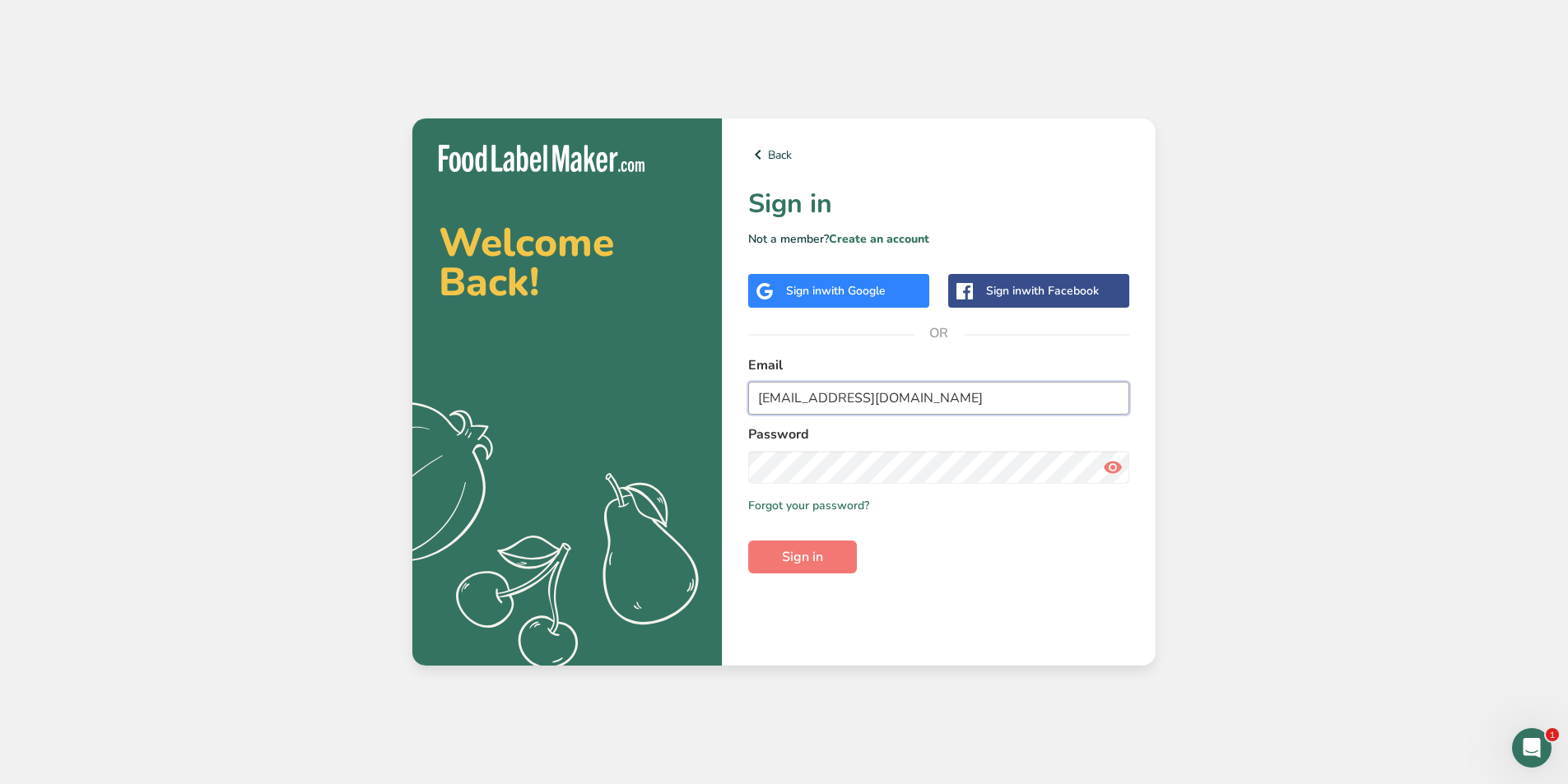 type on "daisybakery@yahoo.com" 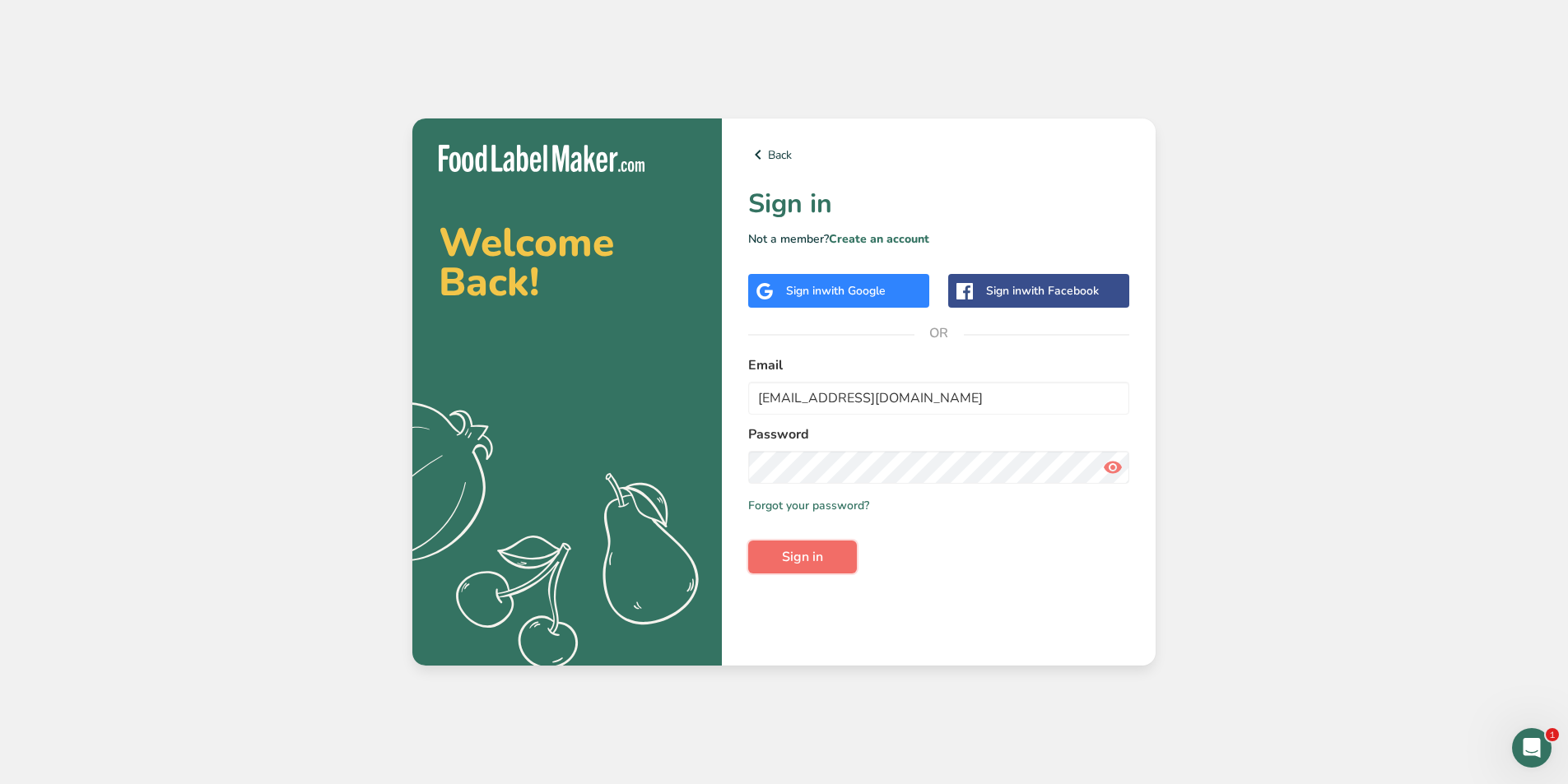 click on "Sign in" at bounding box center (803, 557) 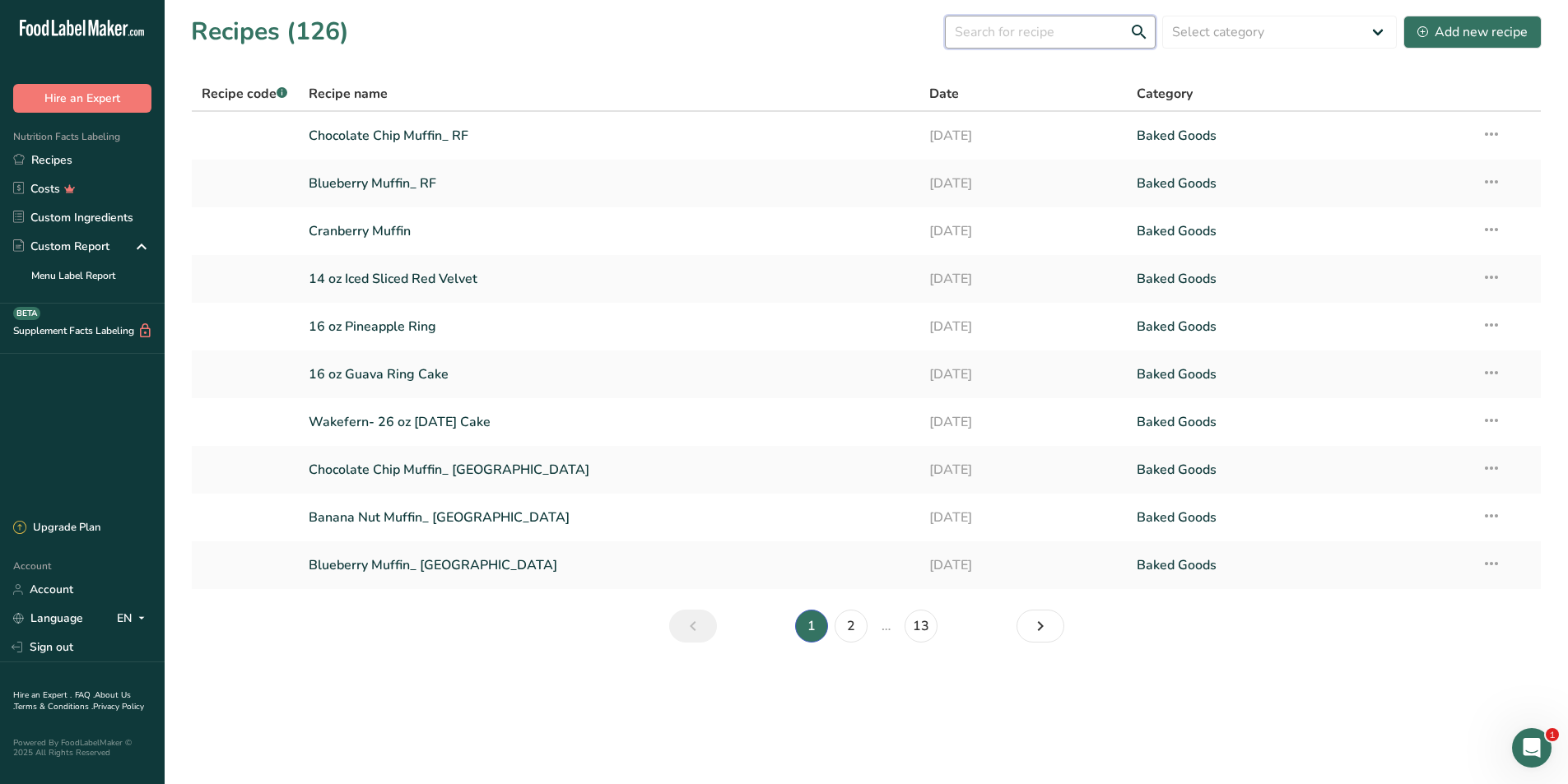 click at bounding box center [1050, 32] 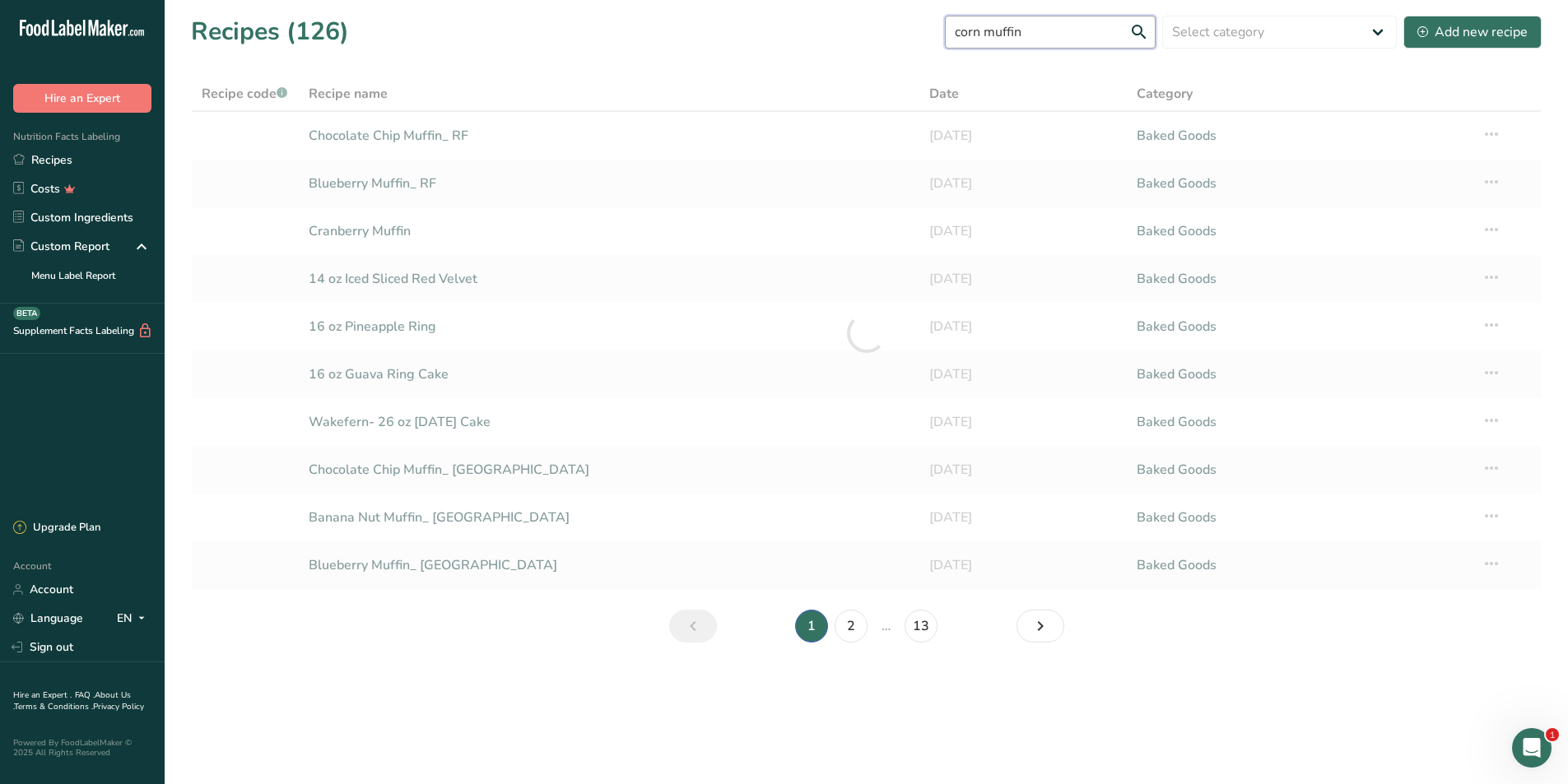 type on "corn muffin" 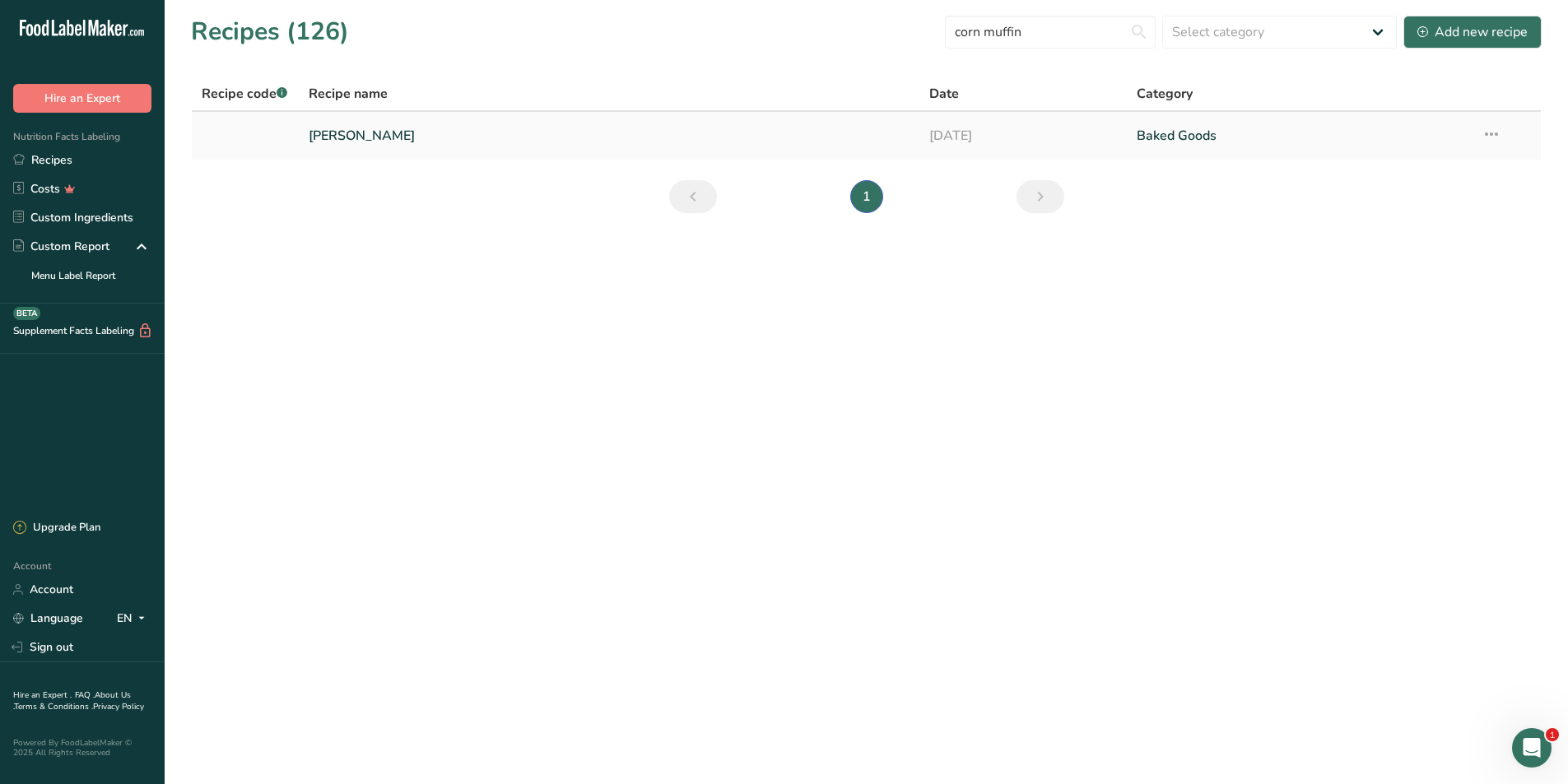 click on "Corn Muffin" at bounding box center [609, 136] 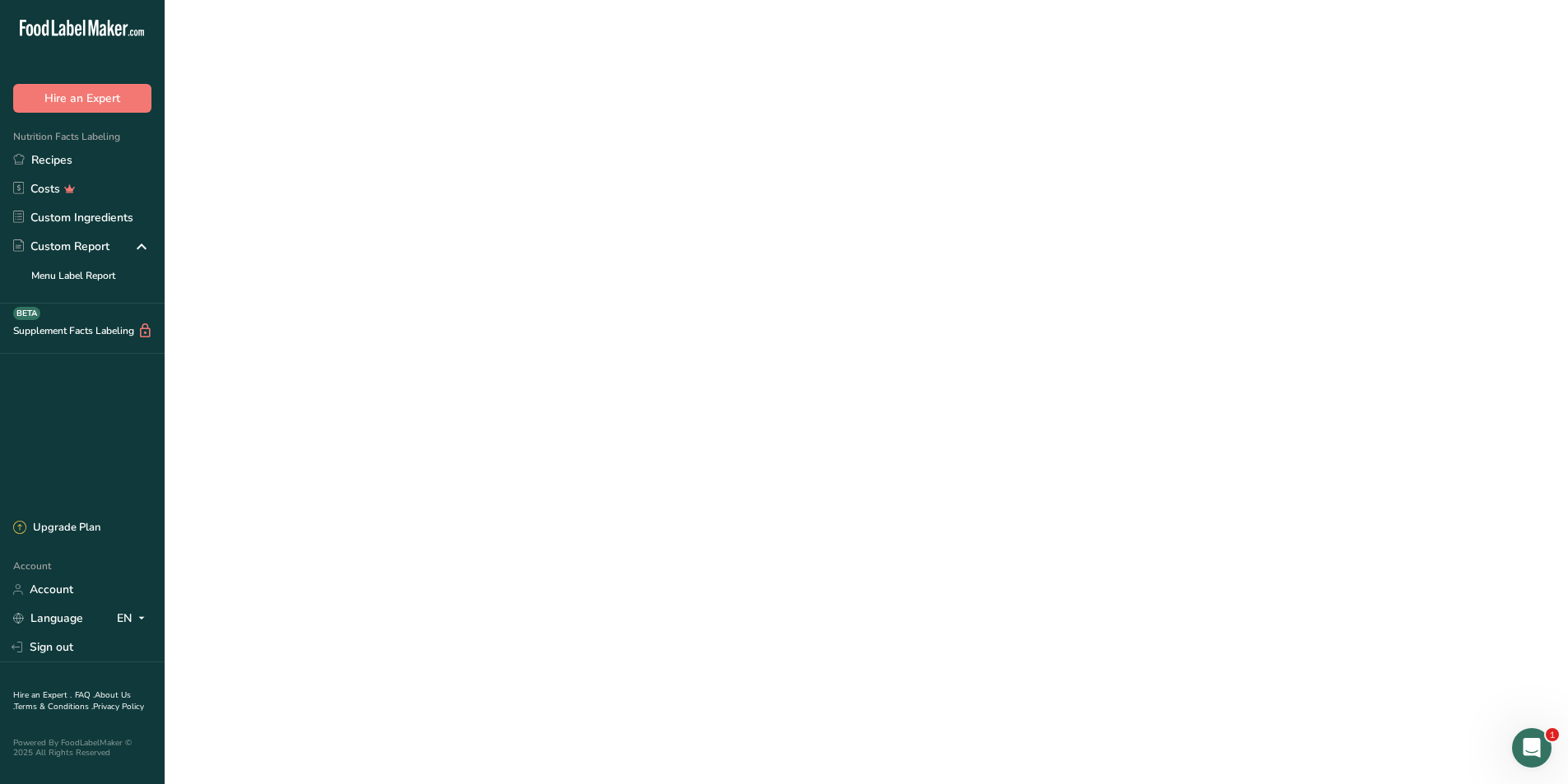 click on "Corn Muffin" at bounding box center (609, 136) 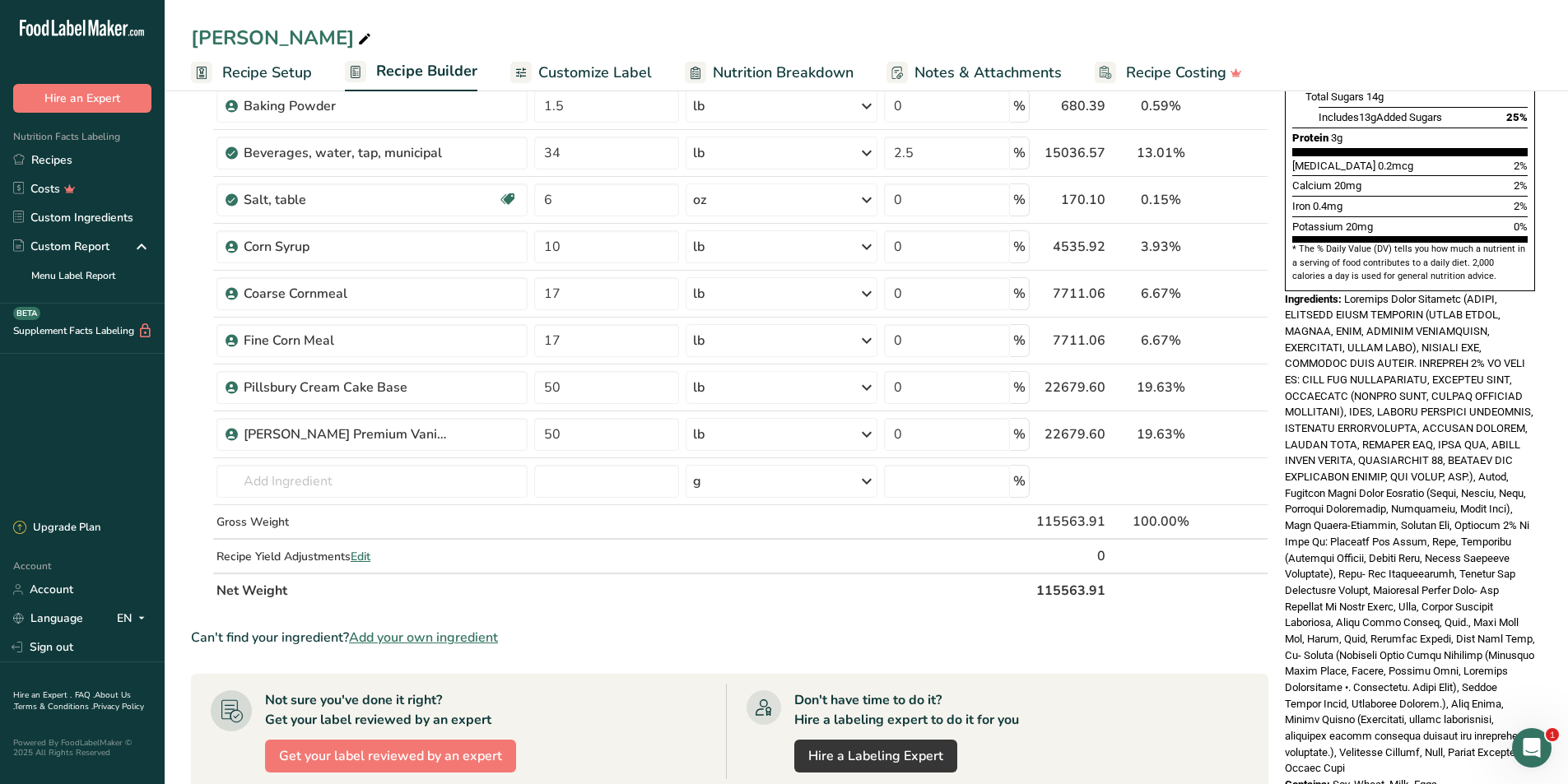 scroll, scrollTop: 494, scrollLeft: 0, axis: vertical 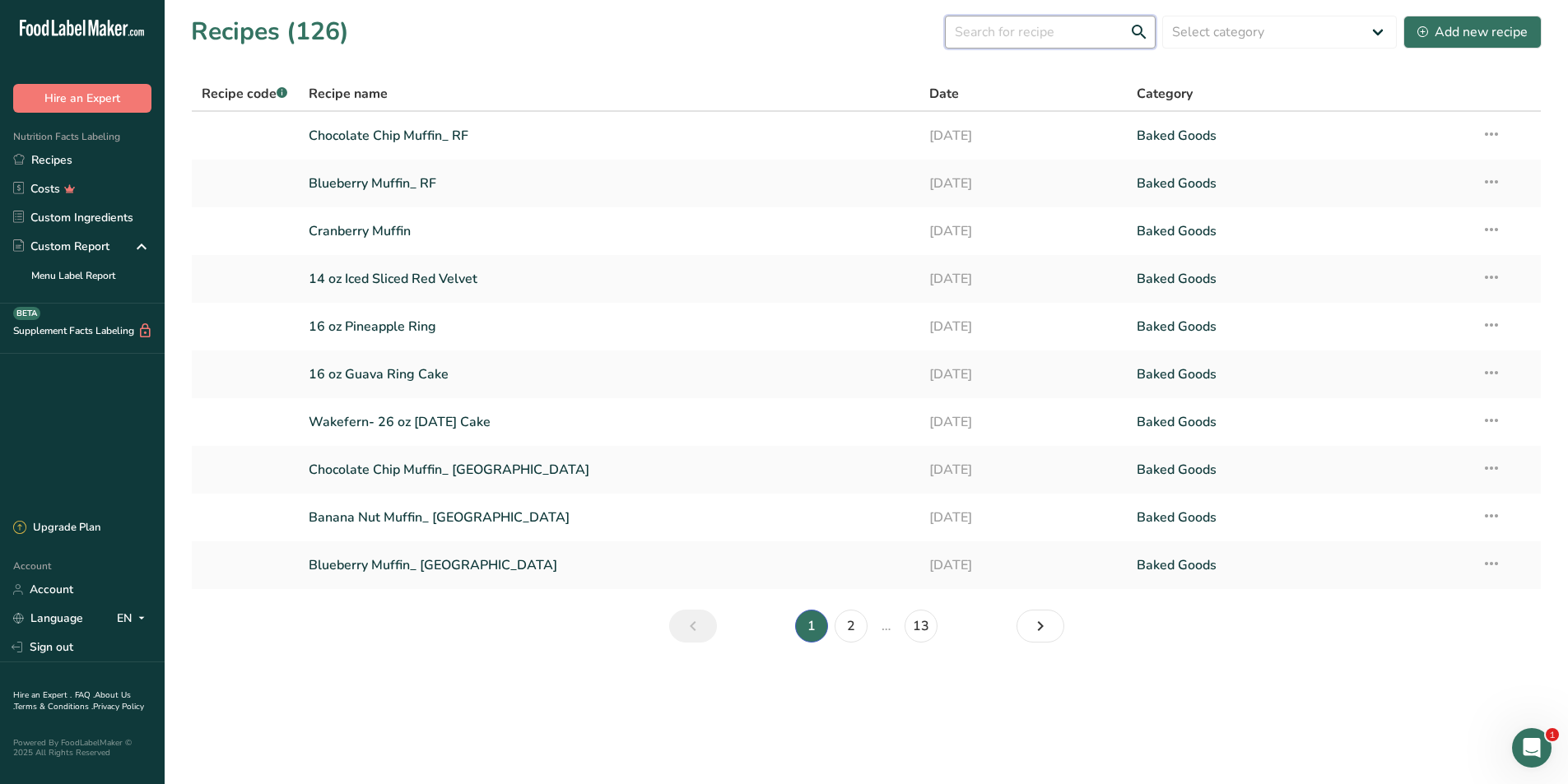 click at bounding box center [1050, 32] 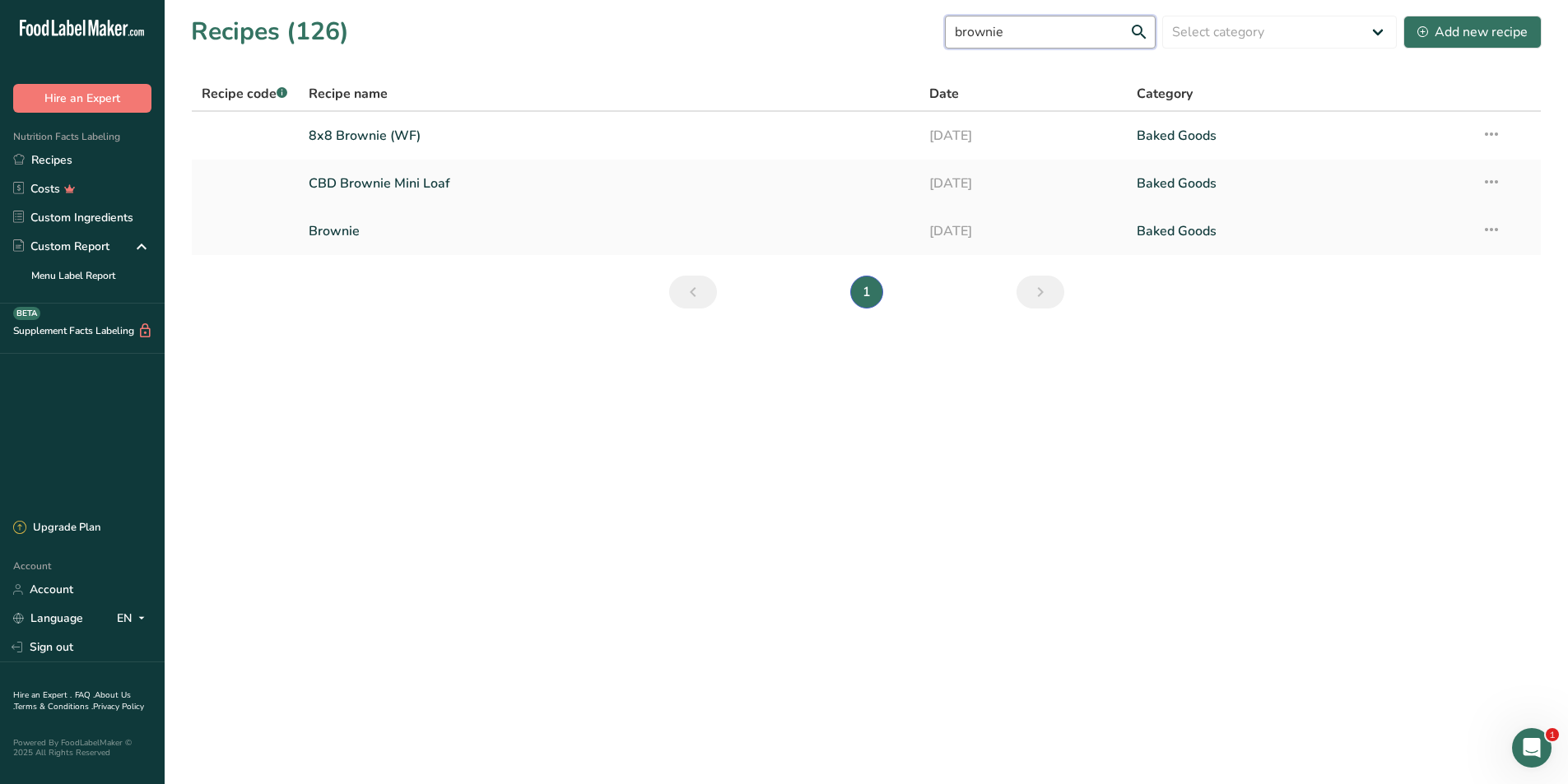type on "brownie" 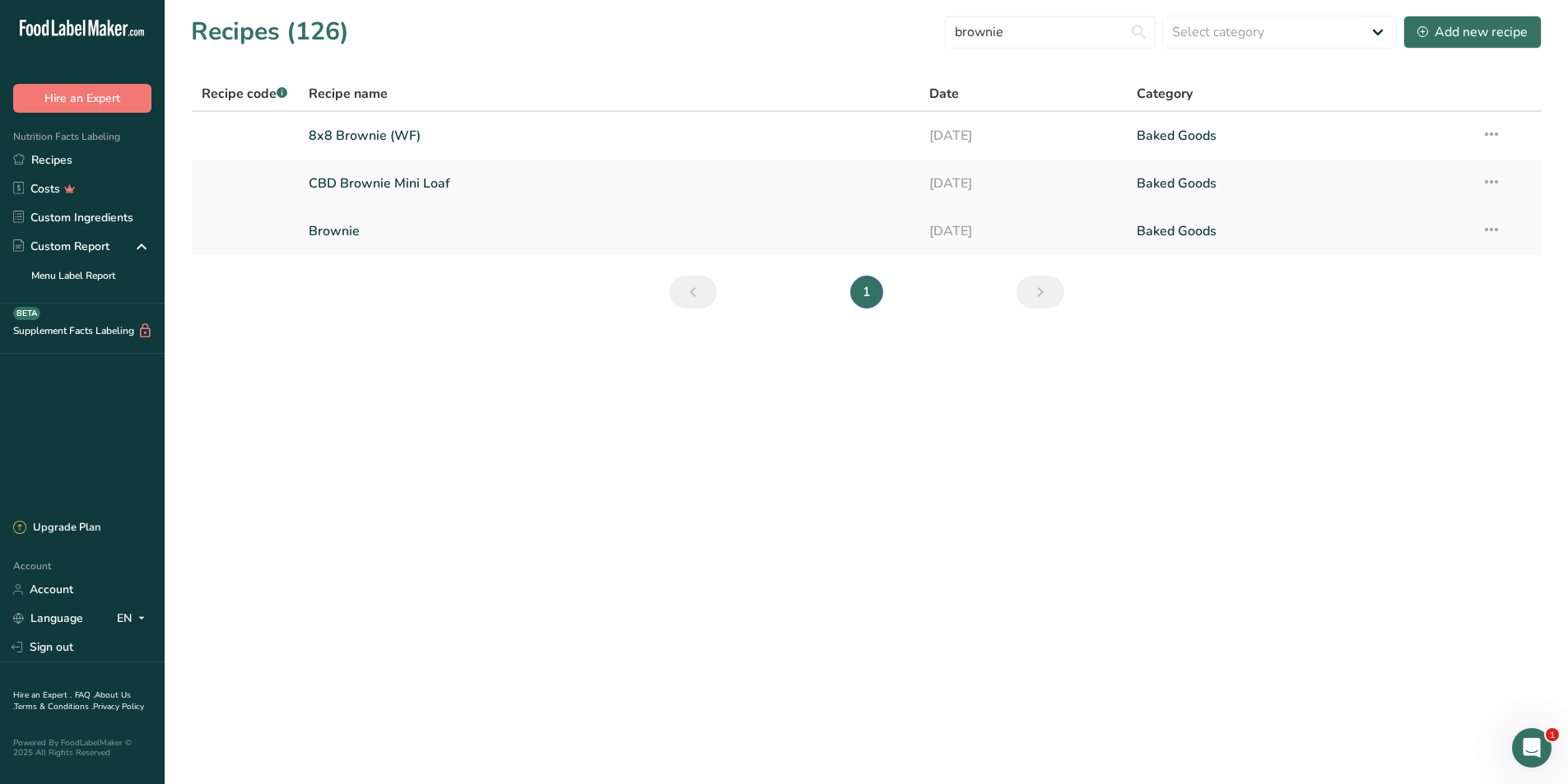 click on "Brownie" at bounding box center [609, 231] 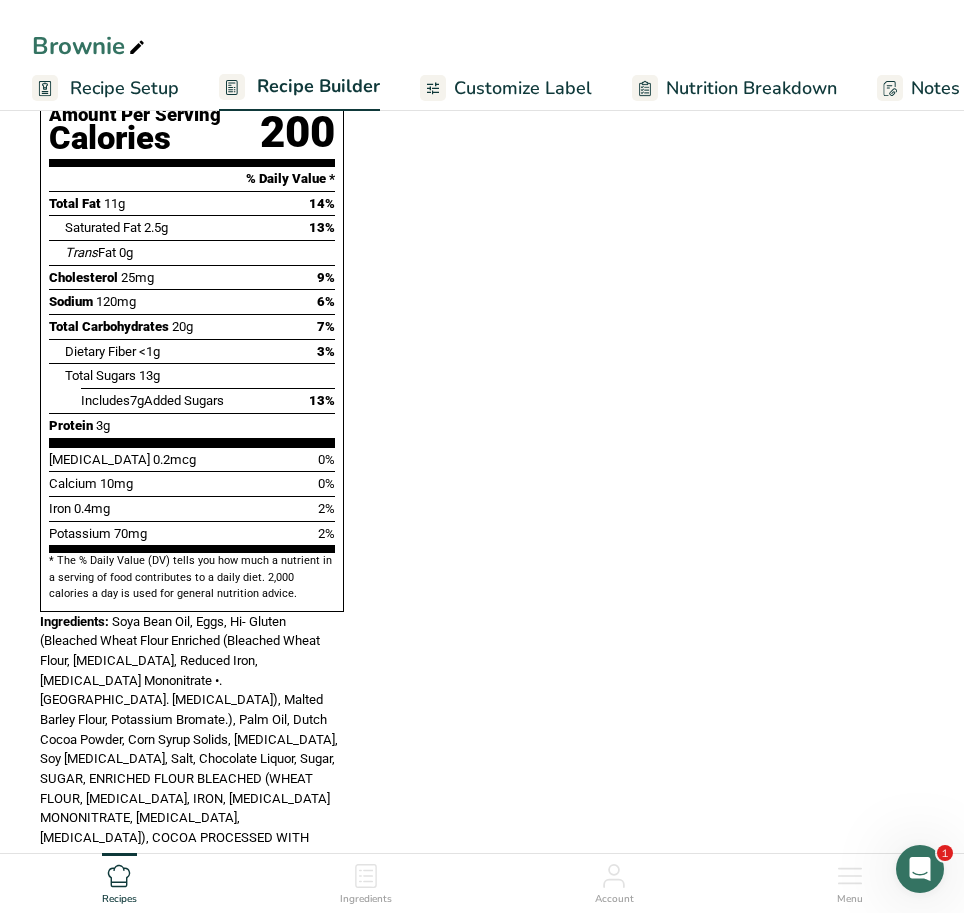 scroll, scrollTop: 2100, scrollLeft: 0, axis: vertical 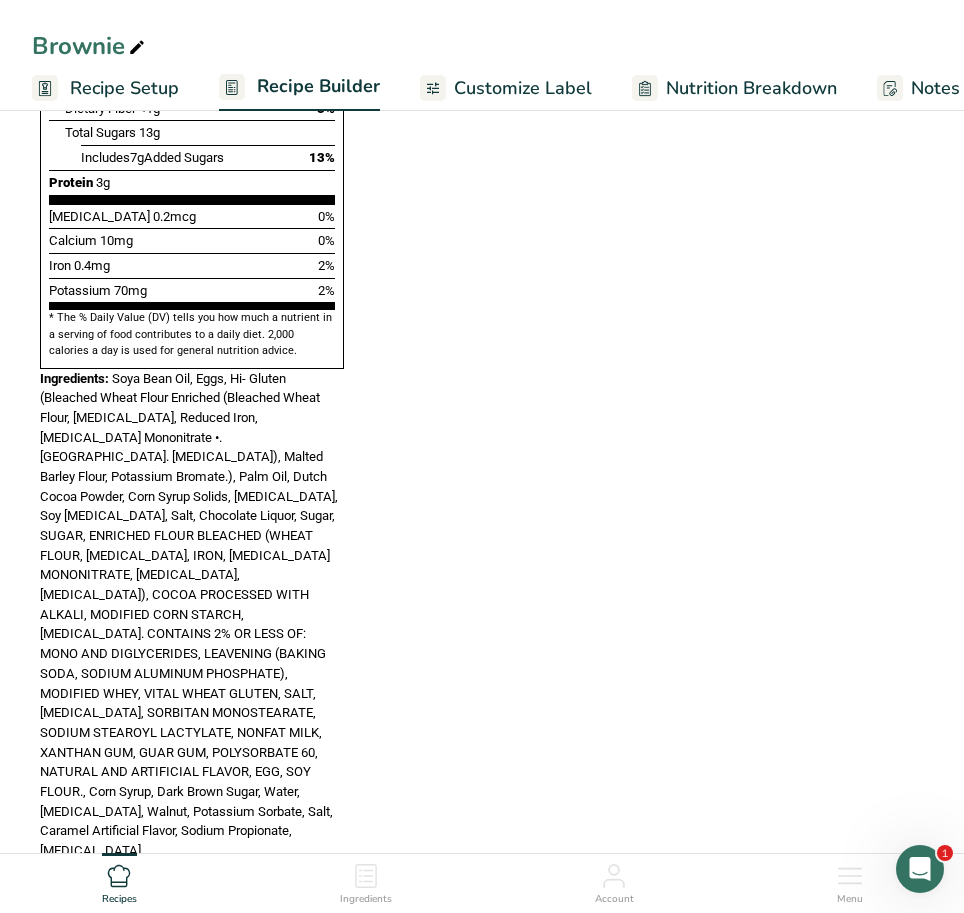 click on "Soya Bean Oil, Eggs, Hi- Gluten (Bleached Wheat Flour Enriched (Bleached Wheat Flour, Niacin, Reduced Iron, Thiamine Mononitrate •. Ribofiavin. Folic Acid), Malted Barley Flour, Potassium Bromate.), Palm Oil, Dutch Cocoa Powder, Corn Syrup Solids, Soybean Oil, Soy Lecithin, Salt, Chocolate Liquor, Sugar, SUGAR, ENRICHED FLOUR BLEACHED (WHEAT FLOUR, NIACIN, IRON, THIAMIN MONONITRATE, RIBOFLAVIN, FOLIC ACID), COCOA PROCESSED WITH ALKALI, MODIFIED CORN STARCH, SOYBEAN OIL. CONTAINS 2% OR LESS OF: MONO AND DIGLYCERIDES, LEAVENING (BAKING SODA, SODIUM ALUMINUM PHOSPHATE), MODIFIED WHEY, VITAL WHEAT GLUTEN, SALT, CALCIUM ACETATE, SORBITAN MONOSTEARATE, SODIUM STEAROYL LACTYLATE, NONFAT MILK, XANTHAN GUM, GUAR GUM, POLYSORBATE 60, NATURAL AND ARTIFICIAL FLAVOR, EGG, SOY FLOUR., Corn Syrup, Dark Brown Sugar, Water, Invert Sugar, Walnut, Potassium Sorbate, Salt, Caramel Artificial Flavor, Sodium Propionate, Citric Acid" at bounding box center (189, 615) 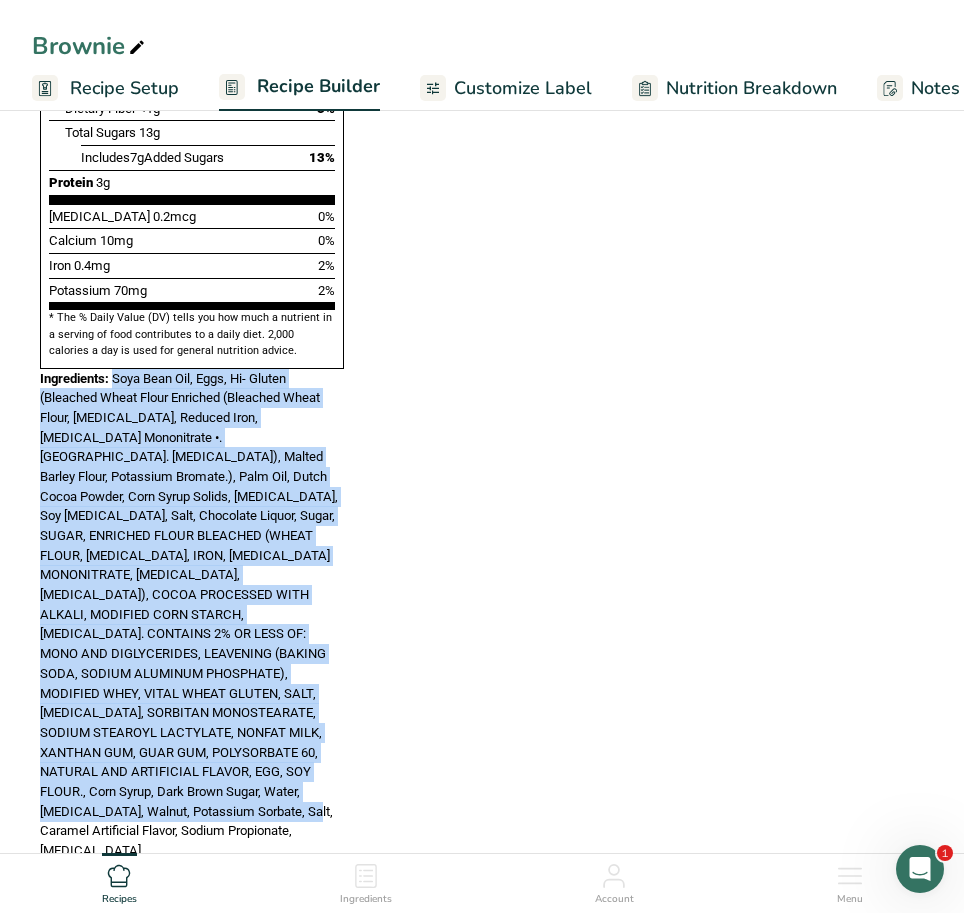 drag, startPoint x: 116, startPoint y: 333, endPoint x: 286, endPoint y: 746, distance: 446.61954 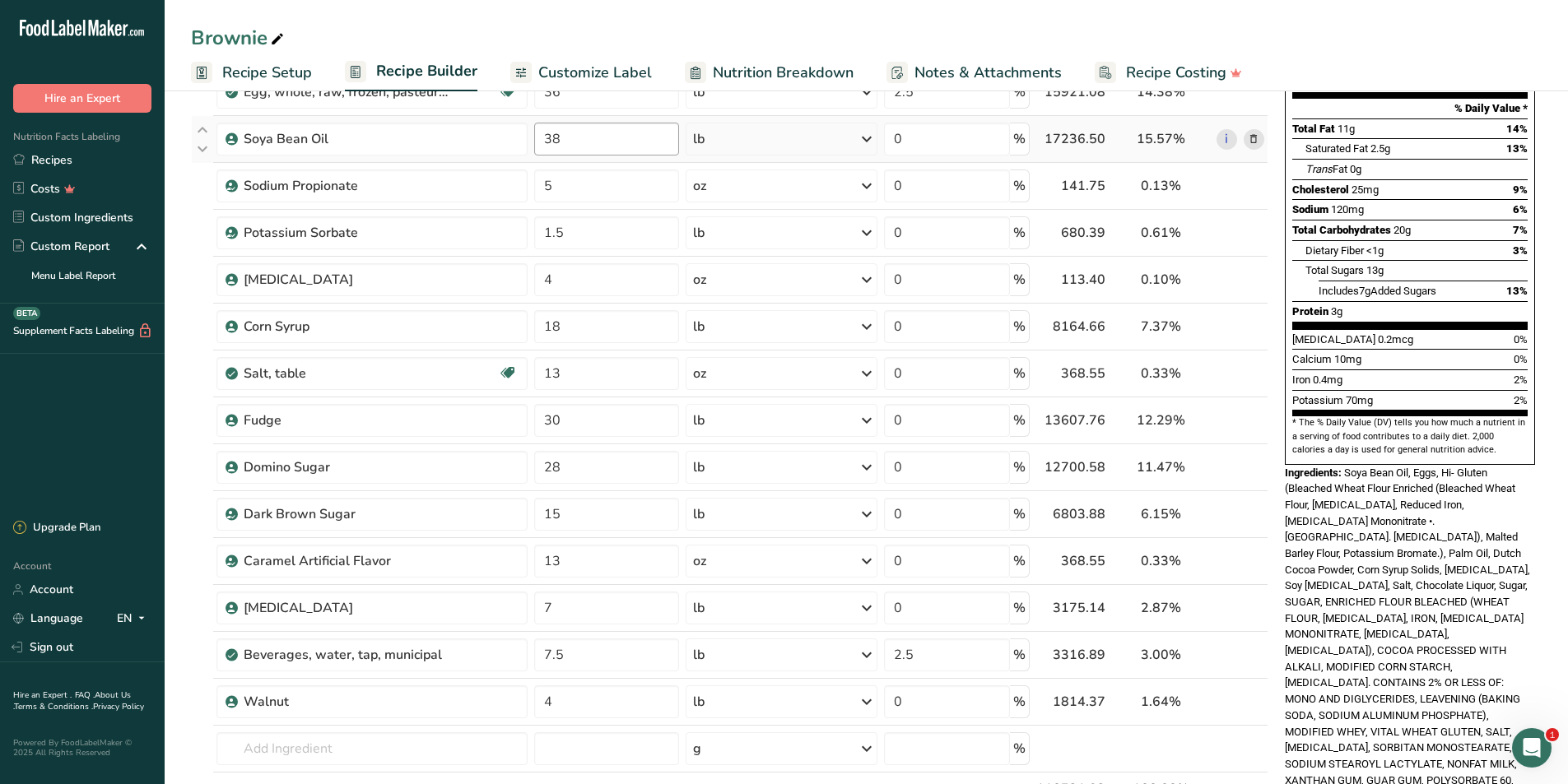 scroll, scrollTop: 247, scrollLeft: 0, axis: vertical 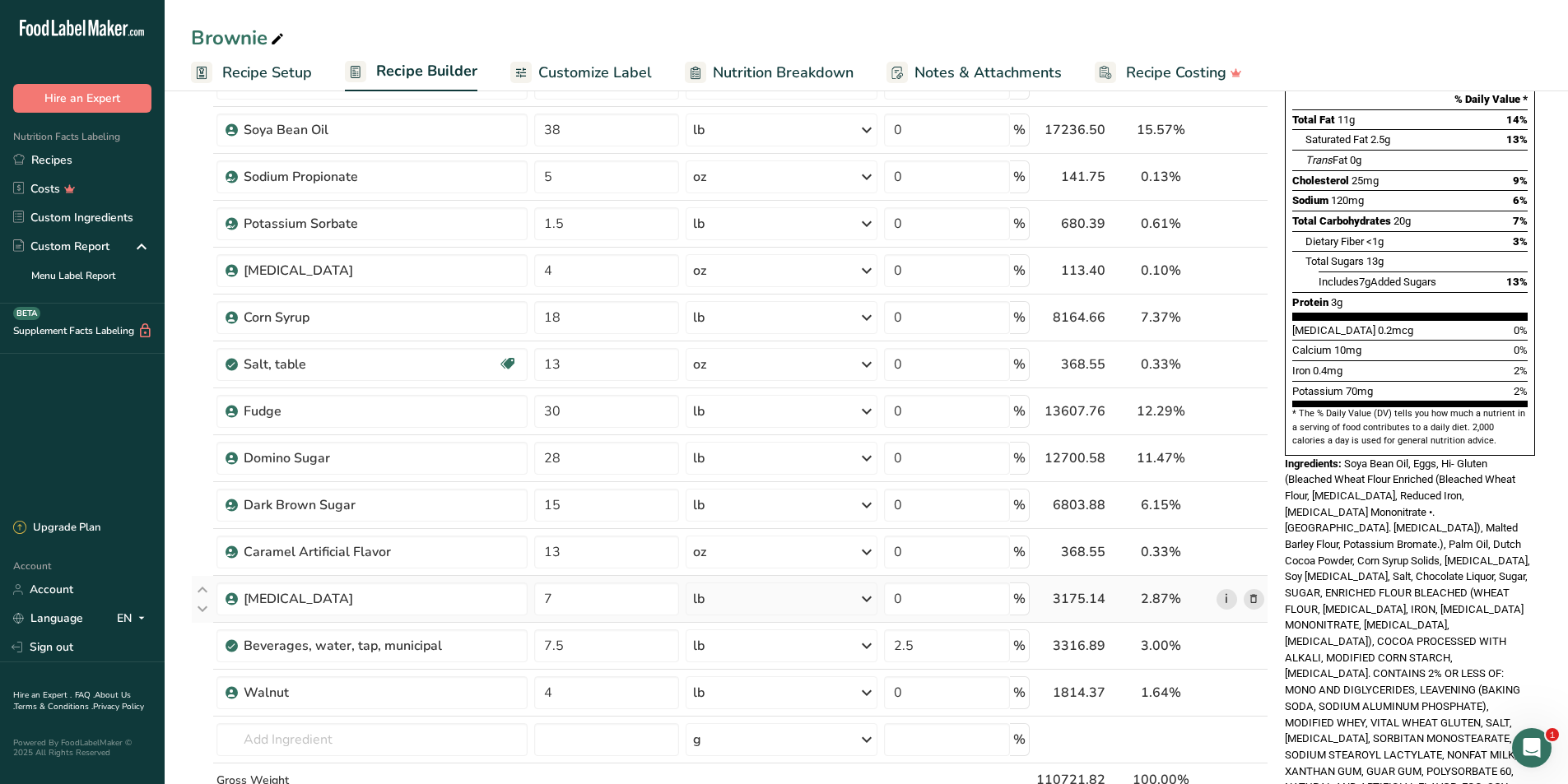 click on "i" at bounding box center (1226, 599) 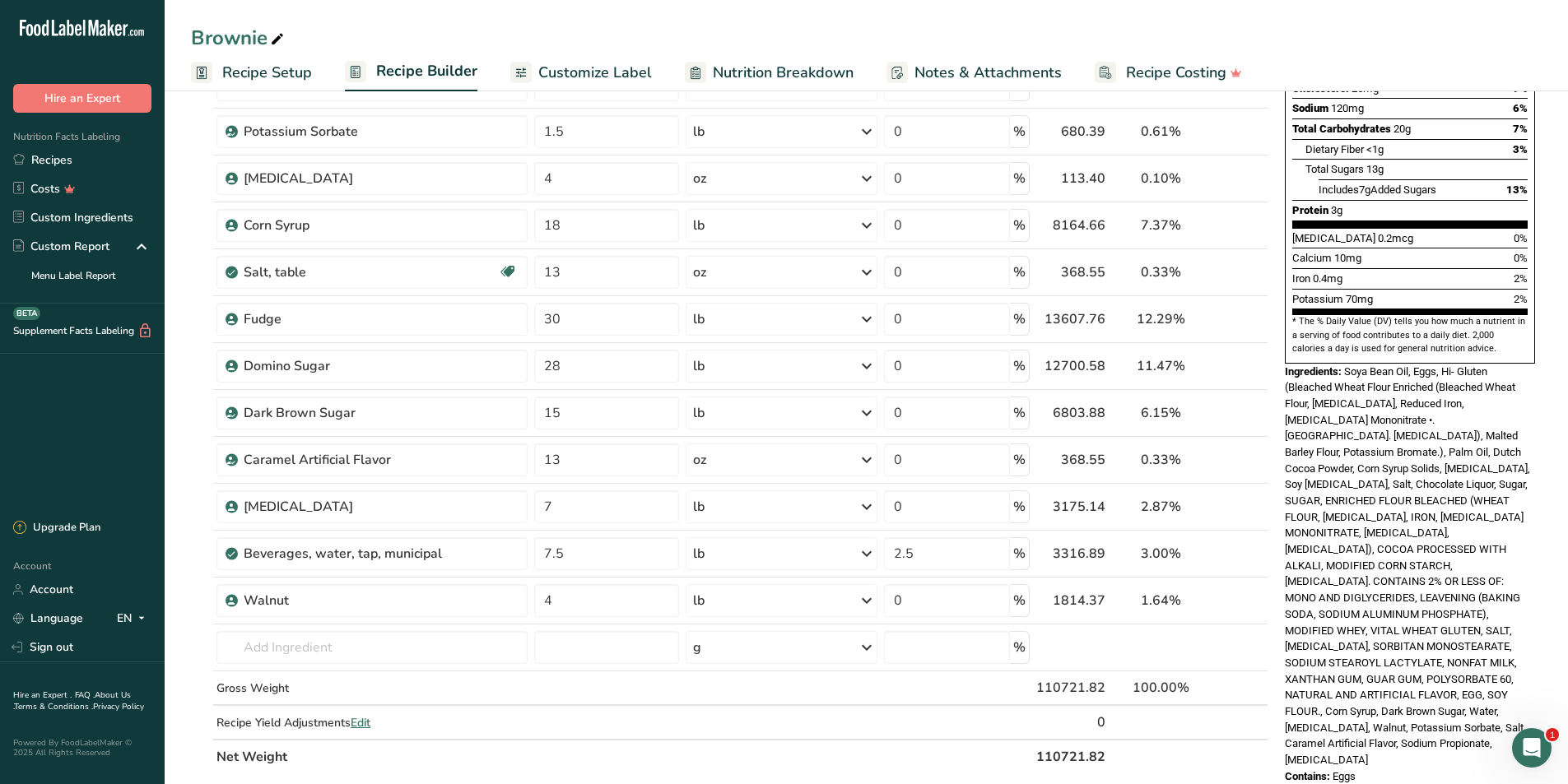 scroll, scrollTop: 411, scrollLeft: 0, axis: vertical 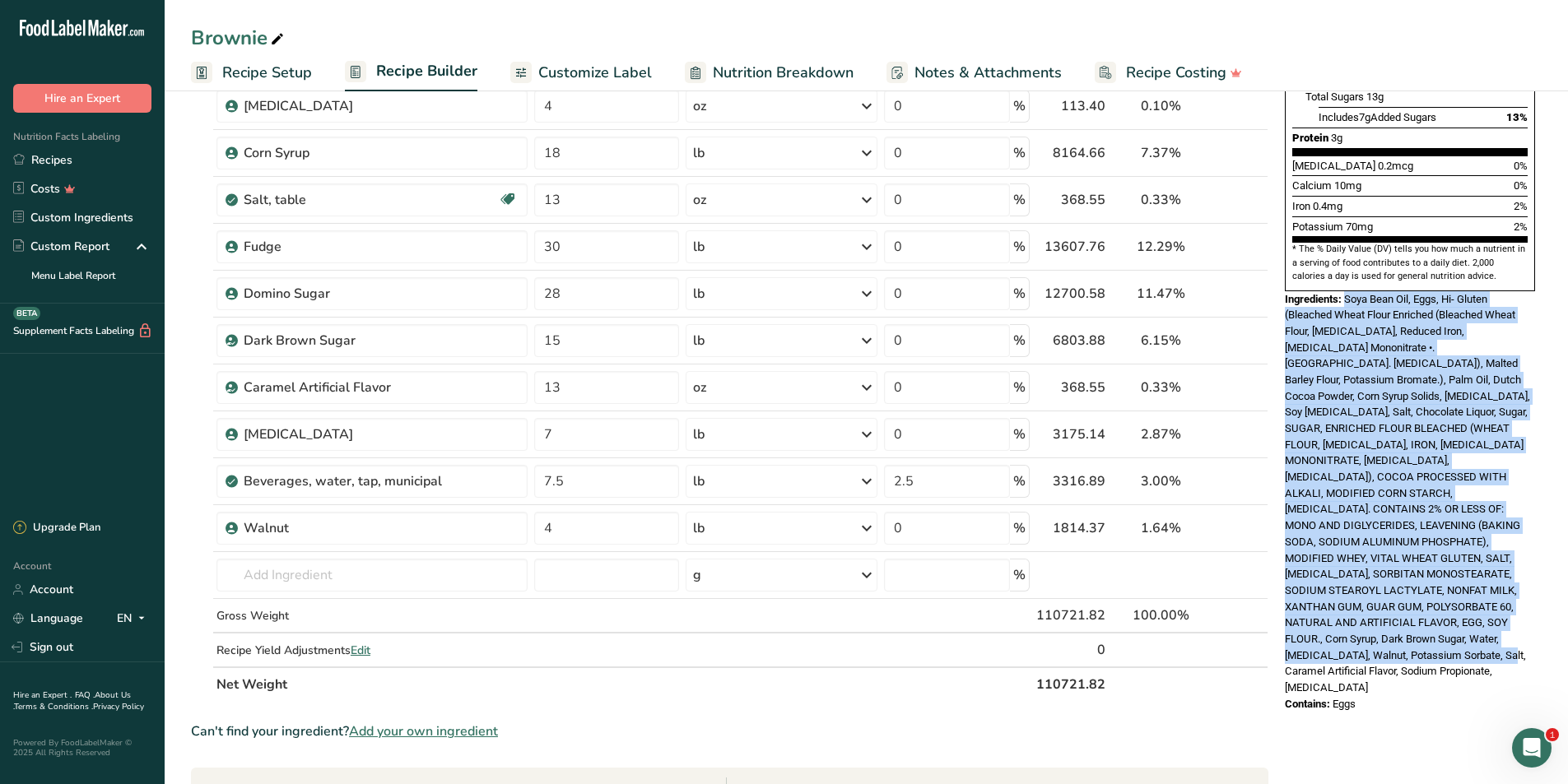 drag, startPoint x: 1347, startPoint y: 261, endPoint x: 1471, endPoint y: 594, distance: 355.33787 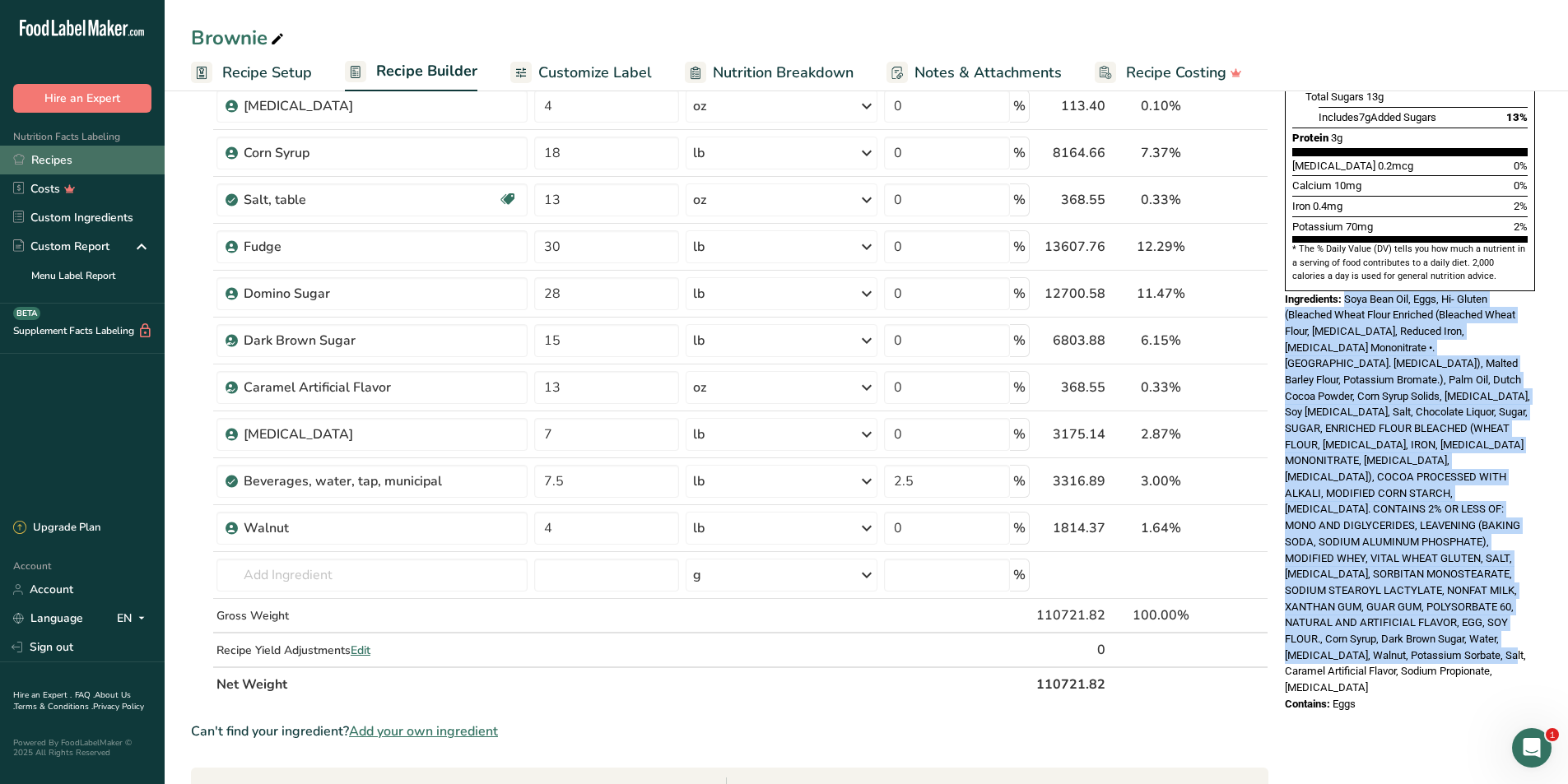 click on "Recipes" at bounding box center [82, 160] 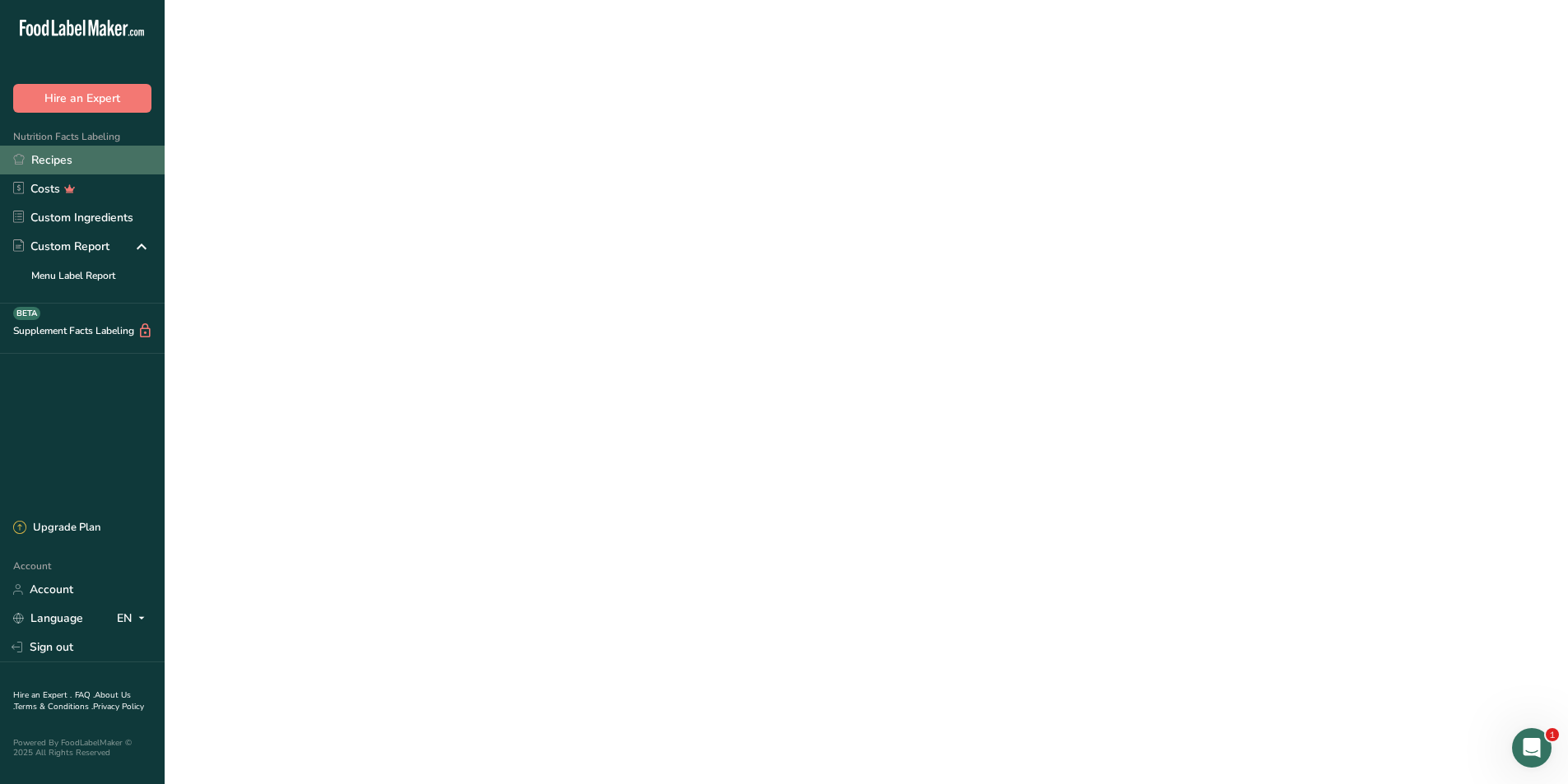 scroll, scrollTop: 0, scrollLeft: 0, axis: both 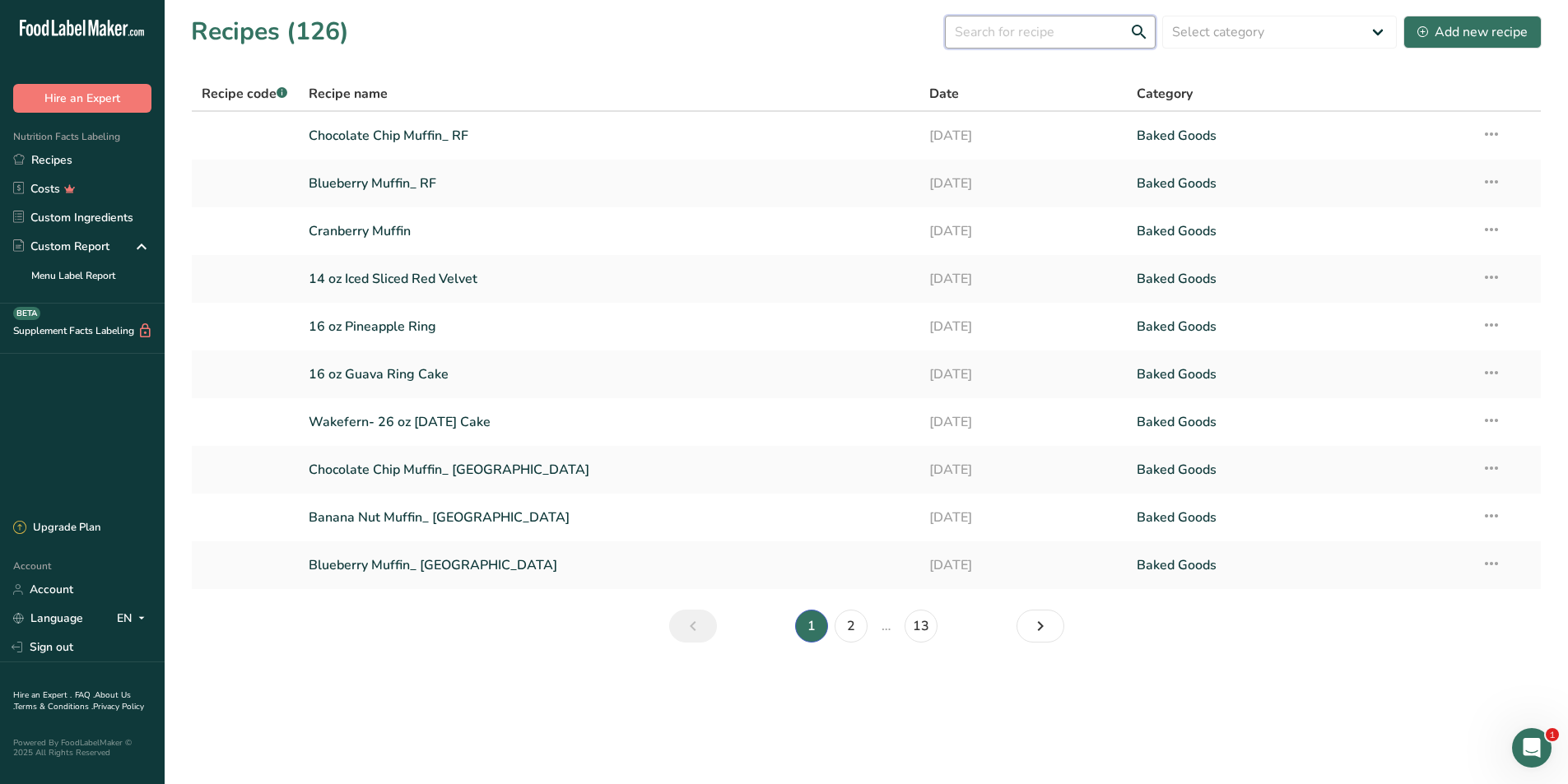 click at bounding box center (1050, 32) 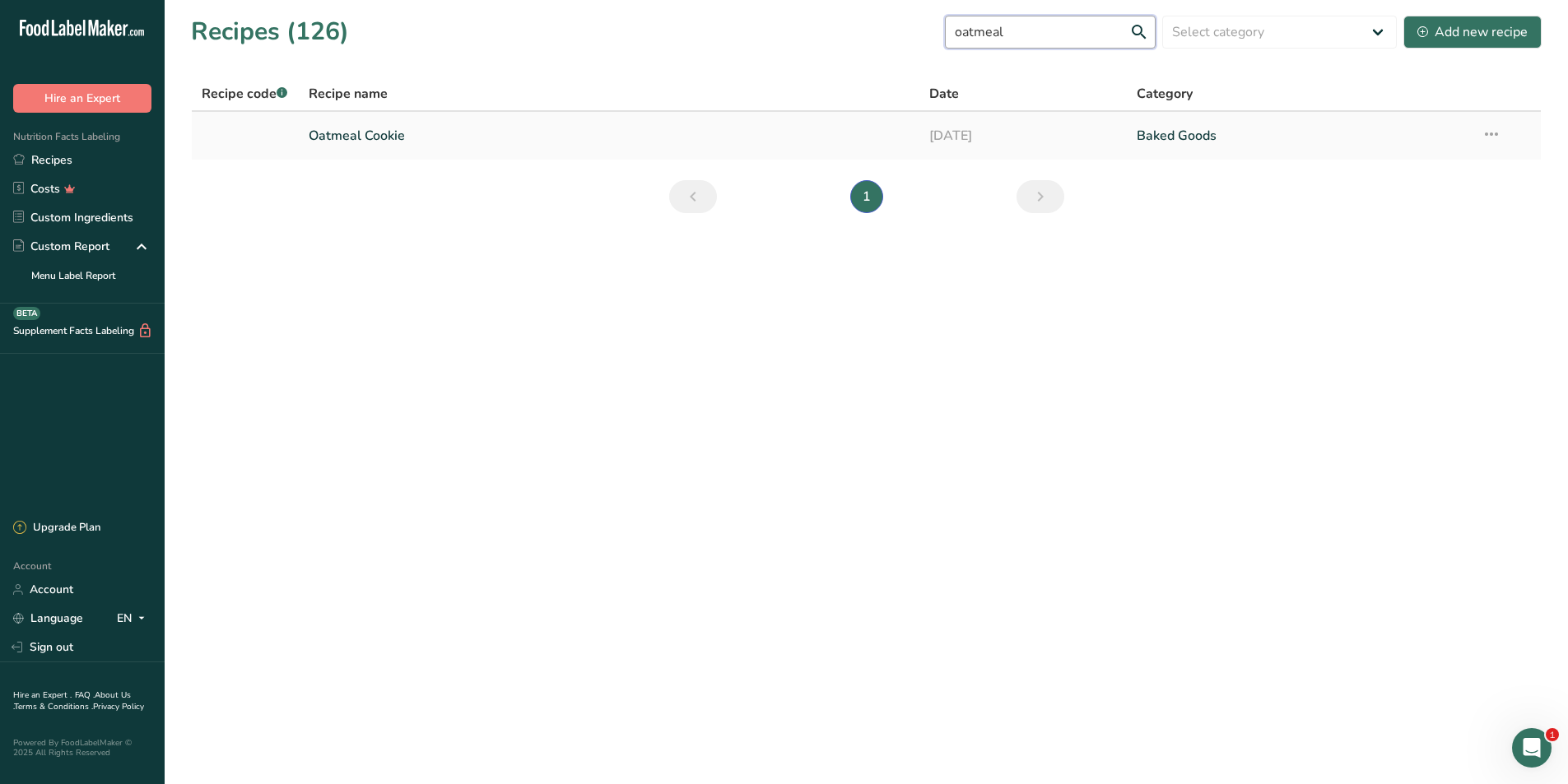 type on "oatmeal" 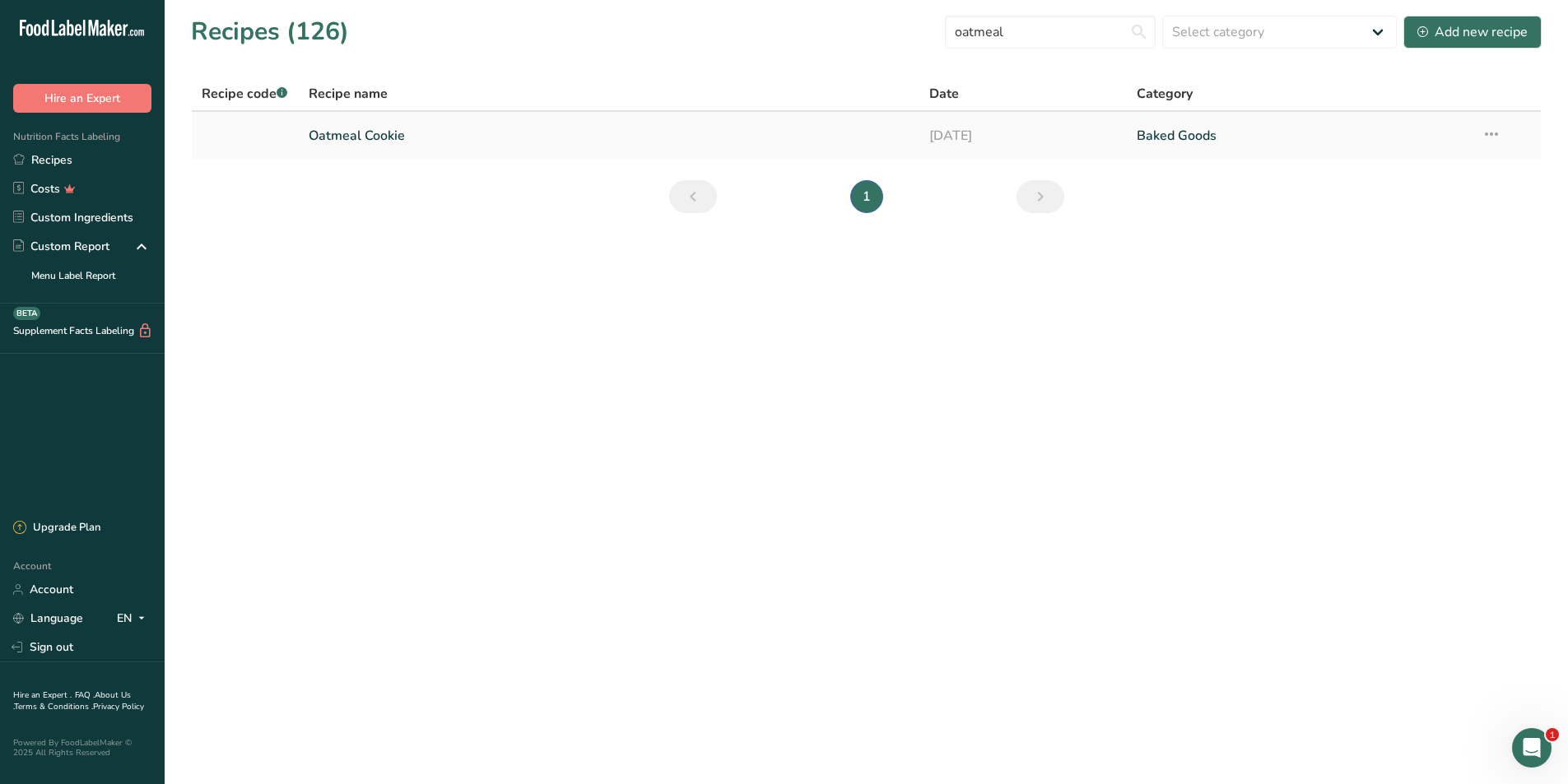click on "Oatmeal Cookie" at bounding box center [609, 136] 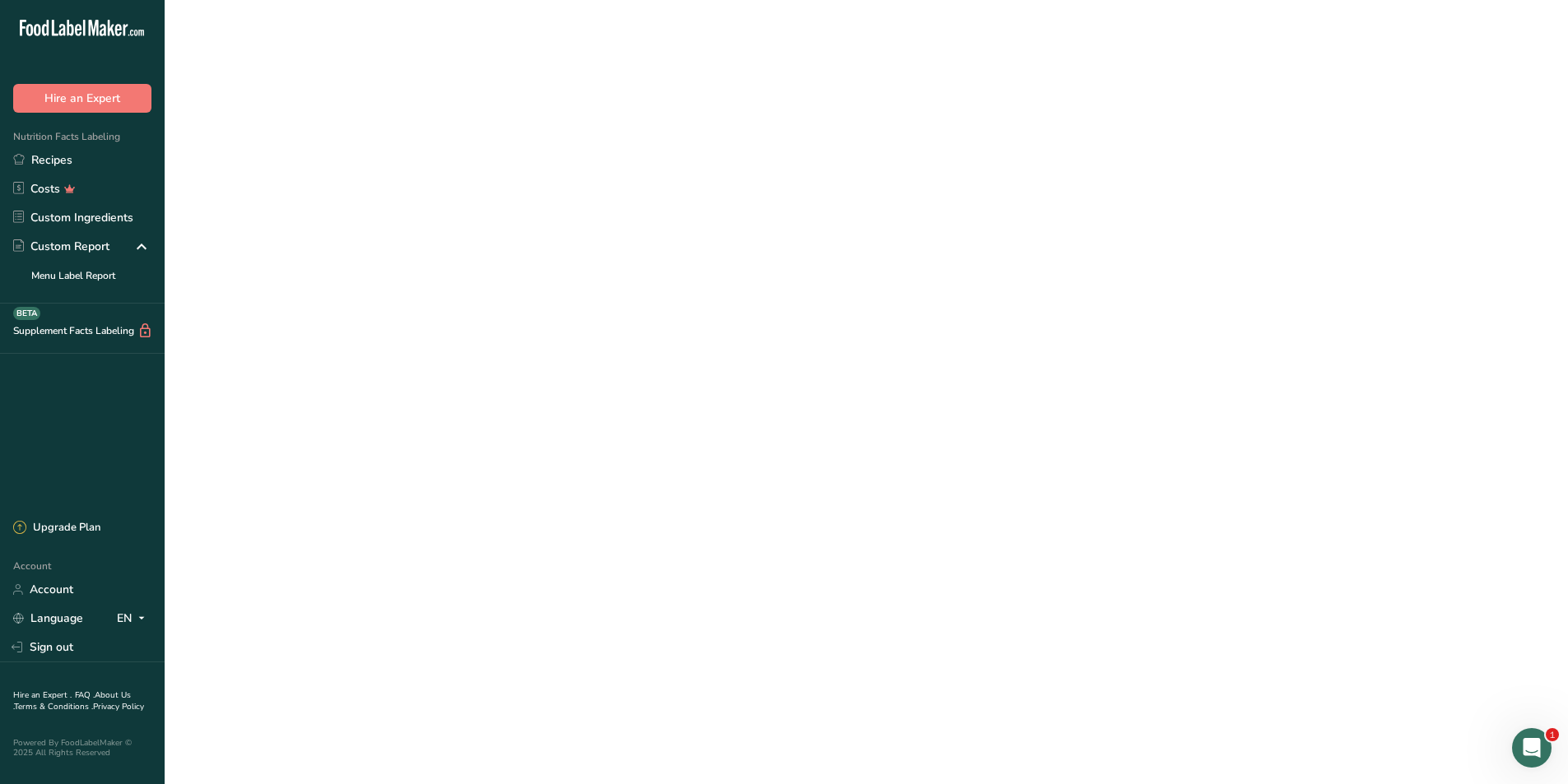 click on "Oatmeal Cookie" at bounding box center (609, 136) 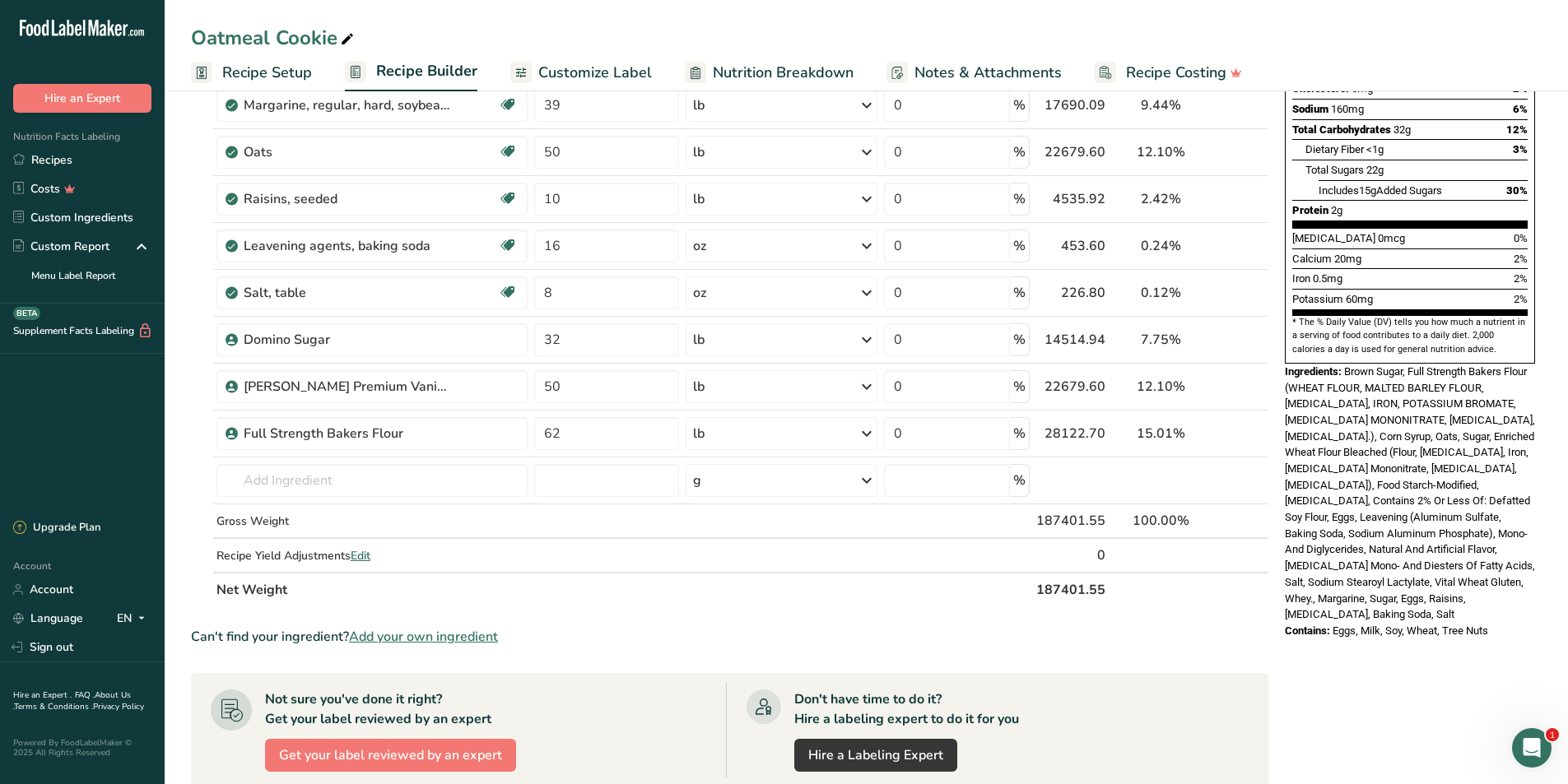scroll, scrollTop: 411, scrollLeft: 0, axis: vertical 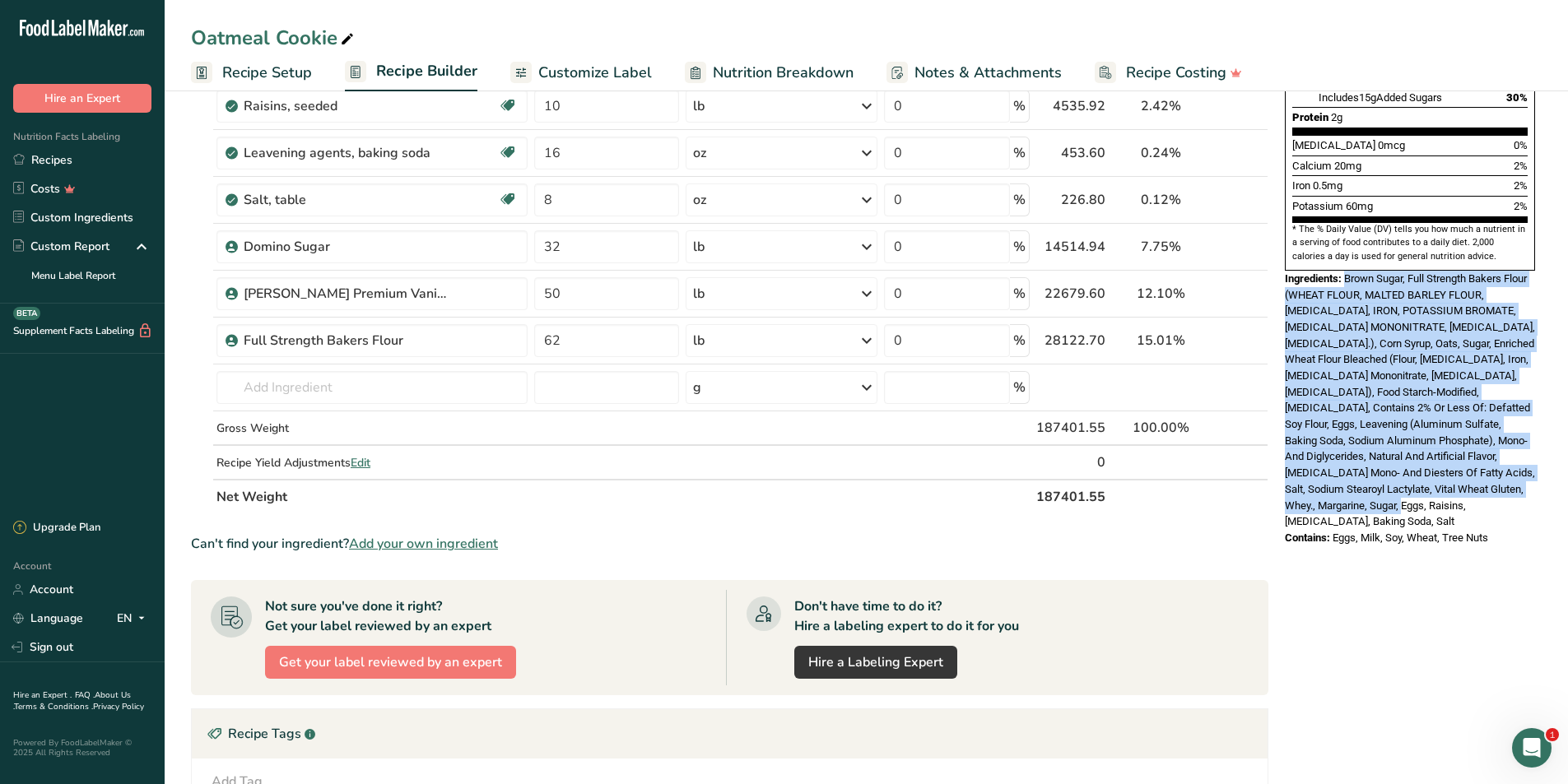 drag, startPoint x: 1347, startPoint y: 241, endPoint x: 1445, endPoint y: 466, distance: 245.41597 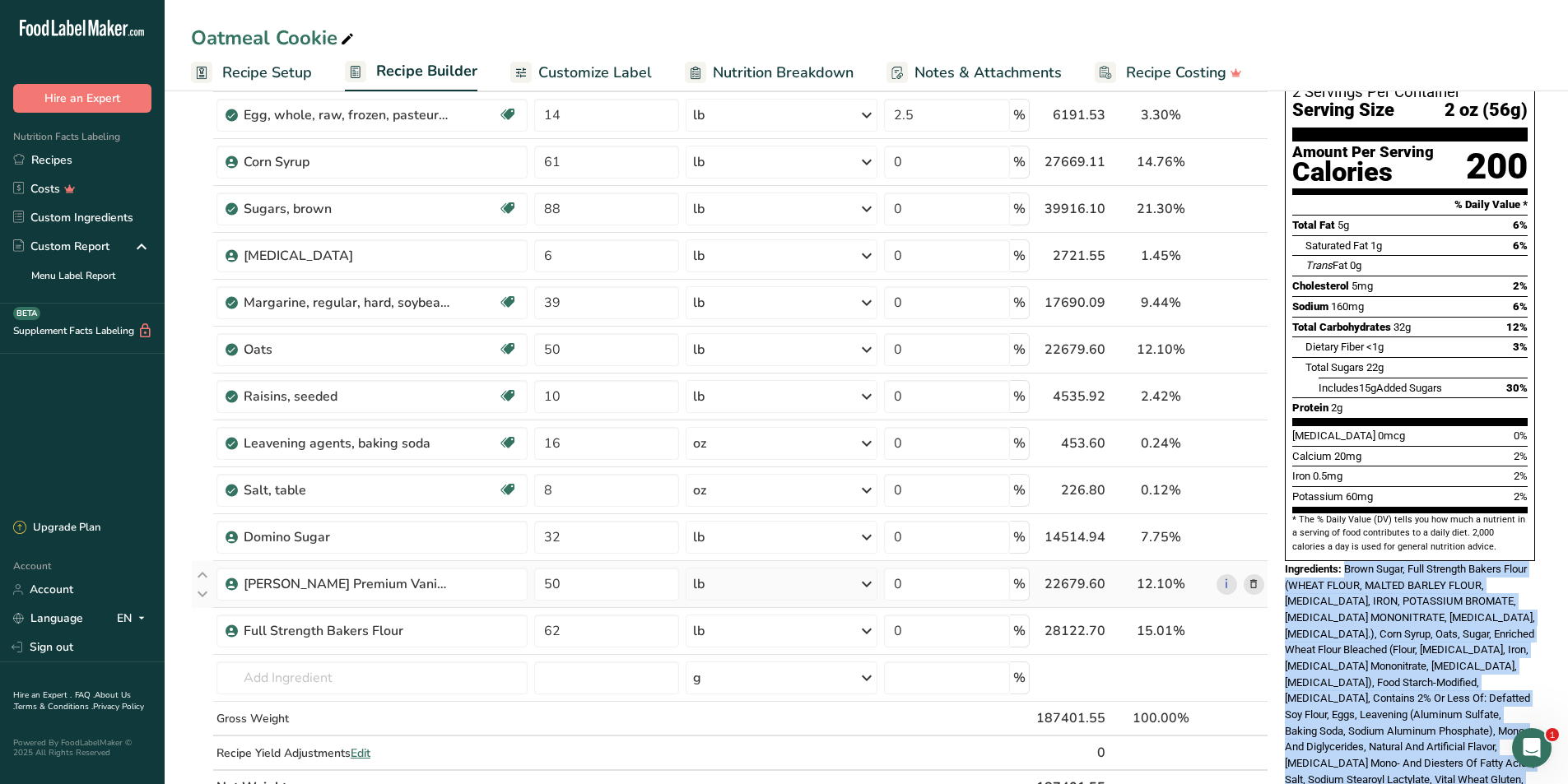 scroll, scrollTop: 82, scrollLeft: 0, axis: vertical 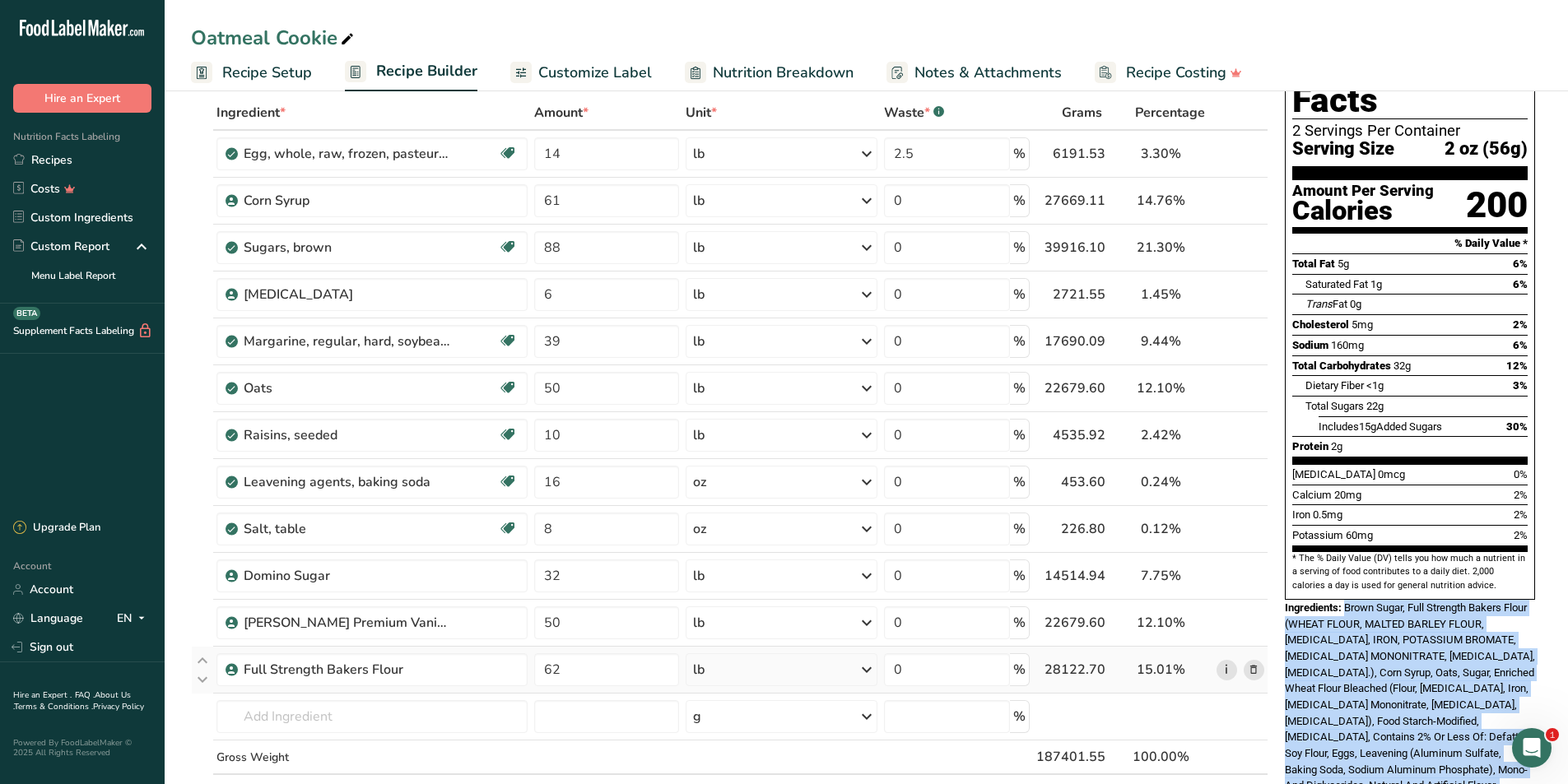 click on "i" at bounding box center (1226, 670) 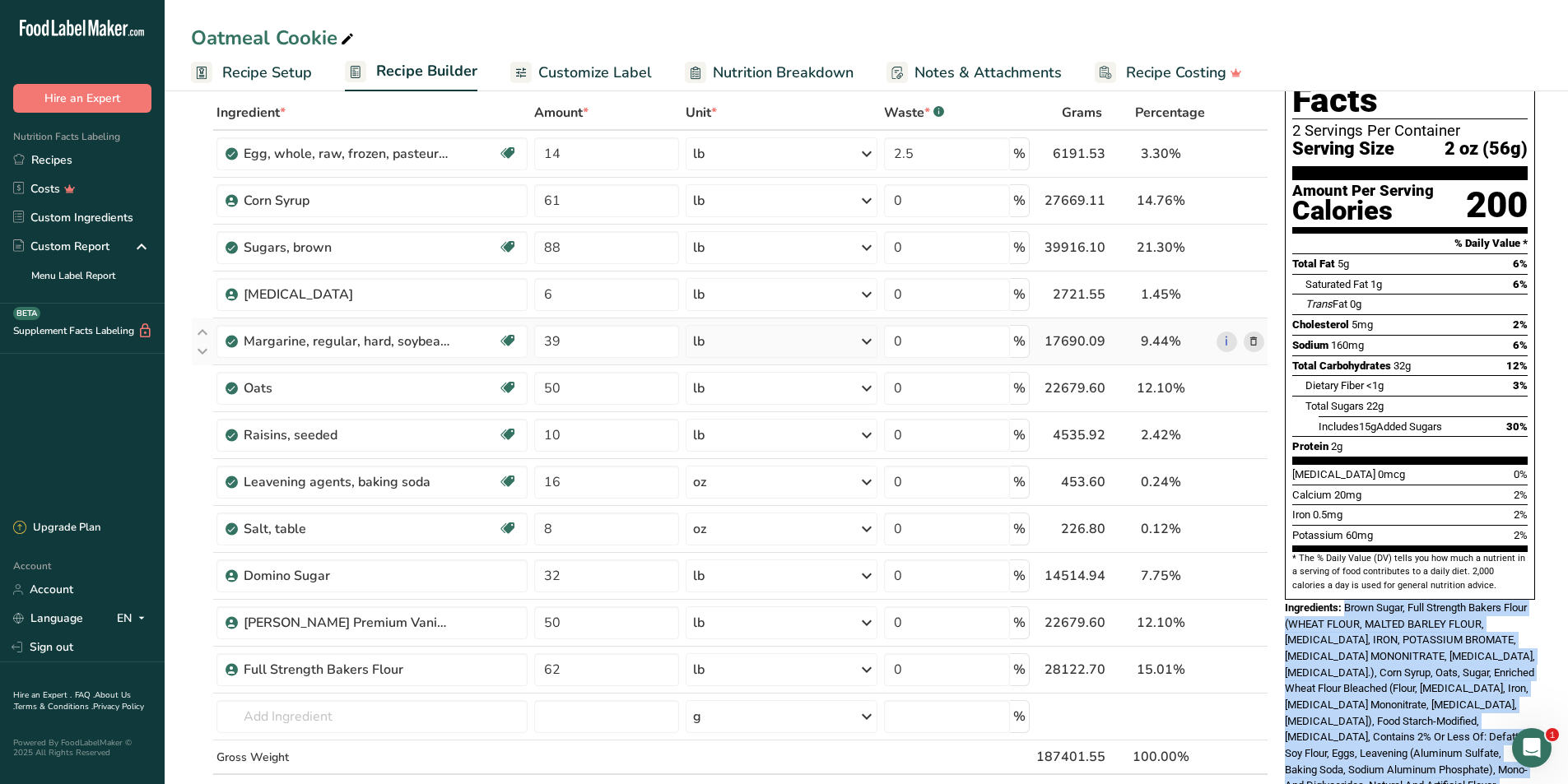 click at bounding box center (1254, 341) 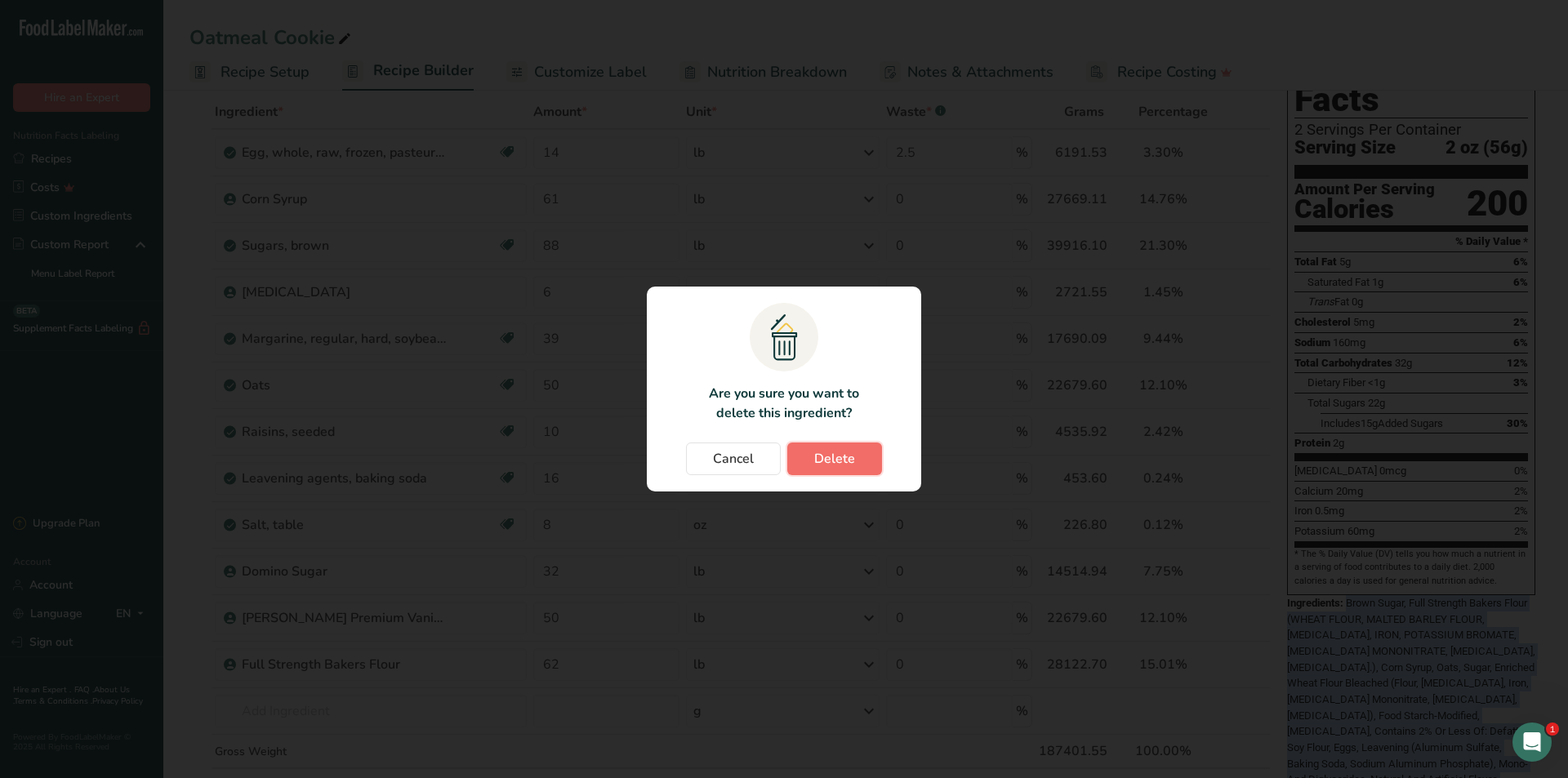 click on "Delete" at bounding box center (835, 459) 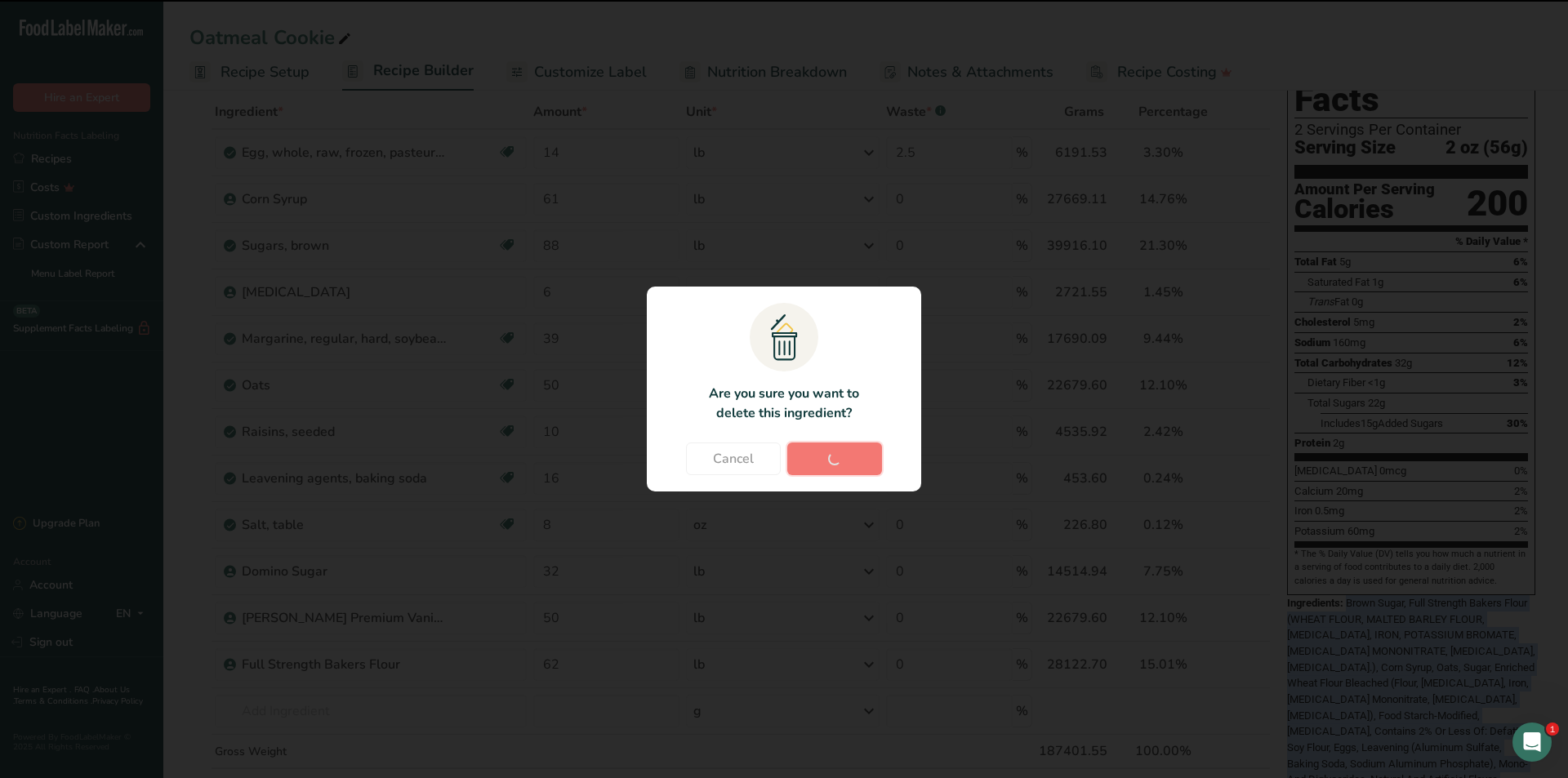 type on "50" 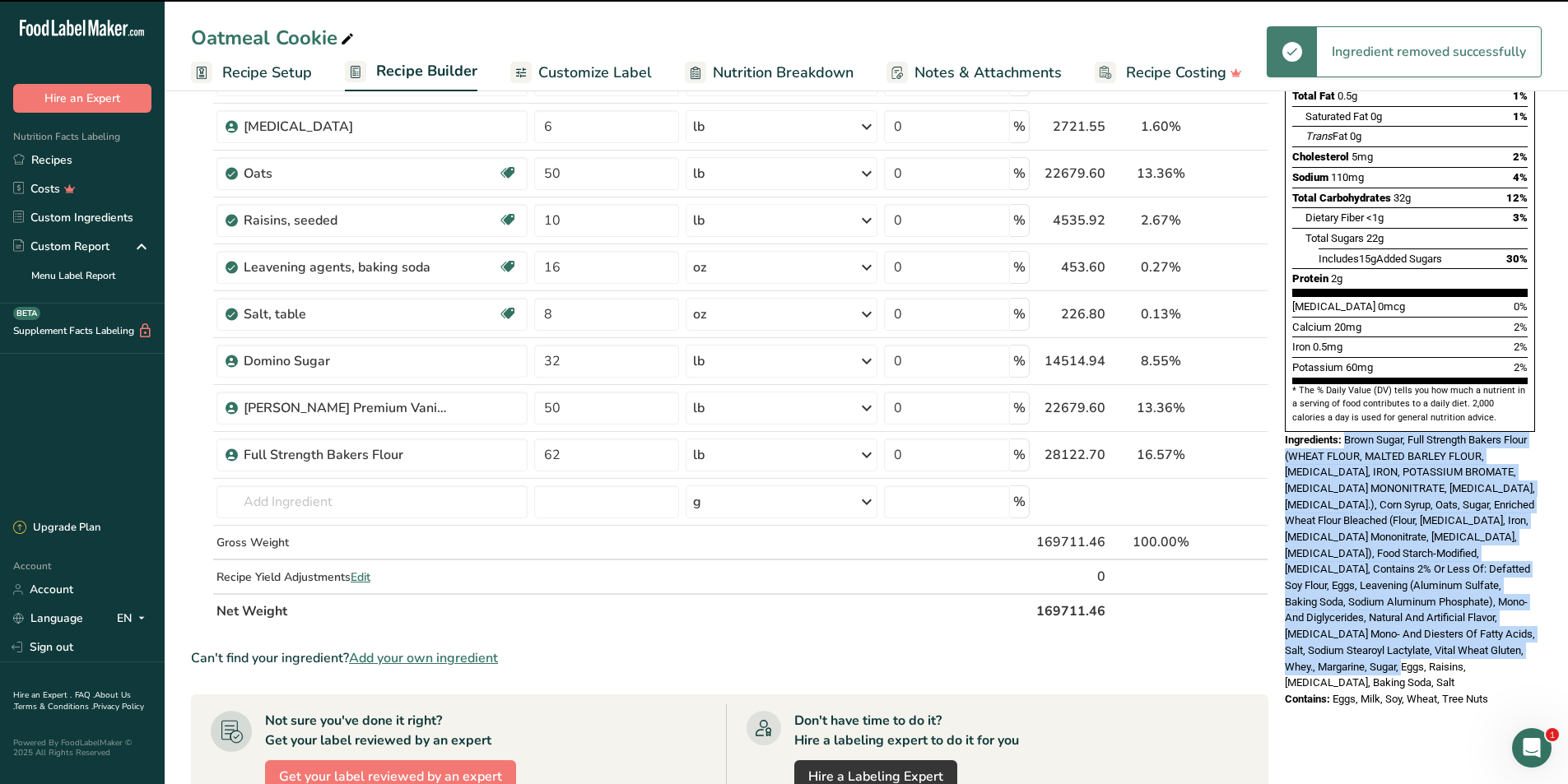 scroll, scrollTop: 329, scrollLeft: 0, axis: vertical 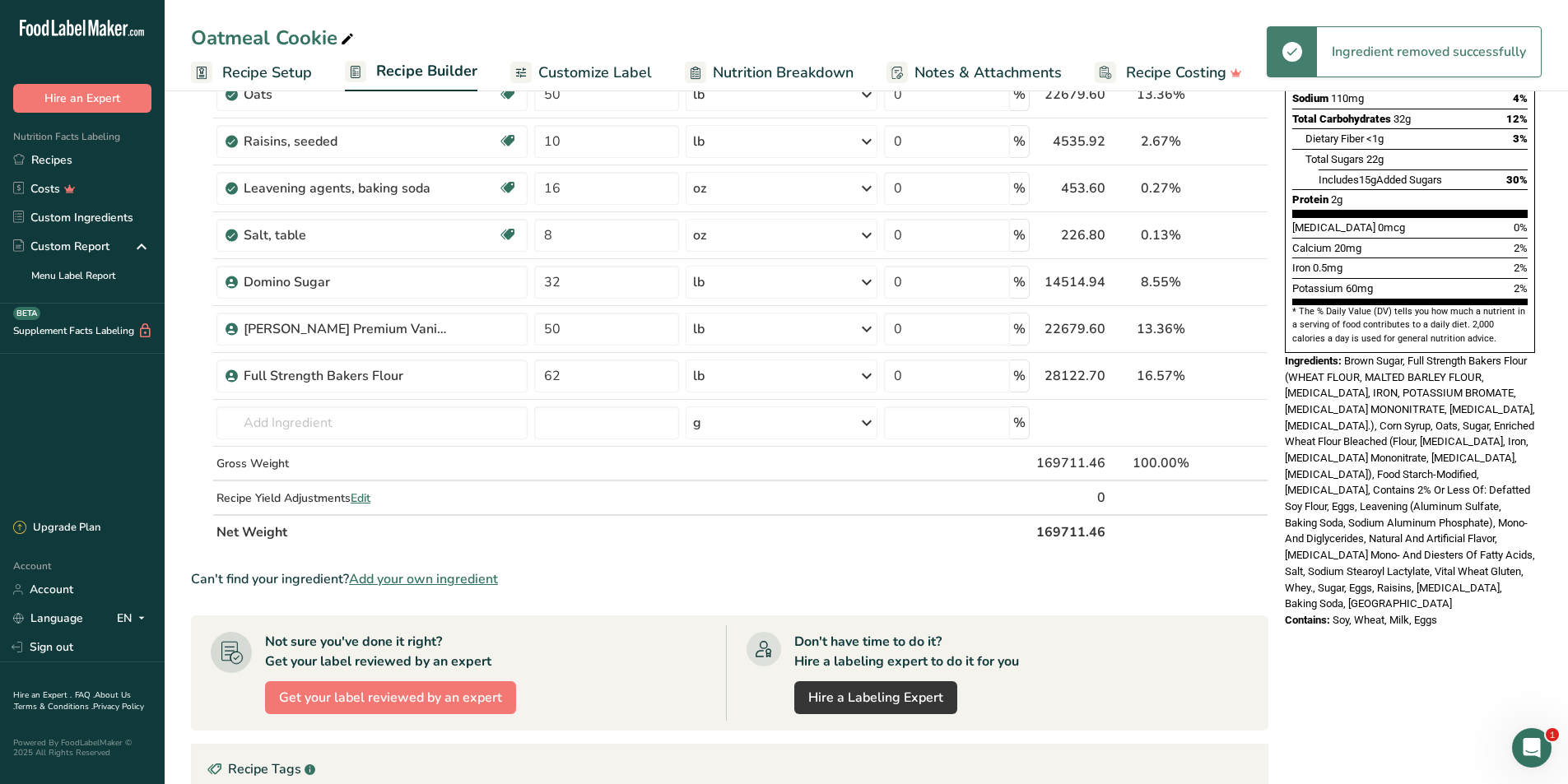 click on "Add your own ingredient" at bounding box center [423, 579] 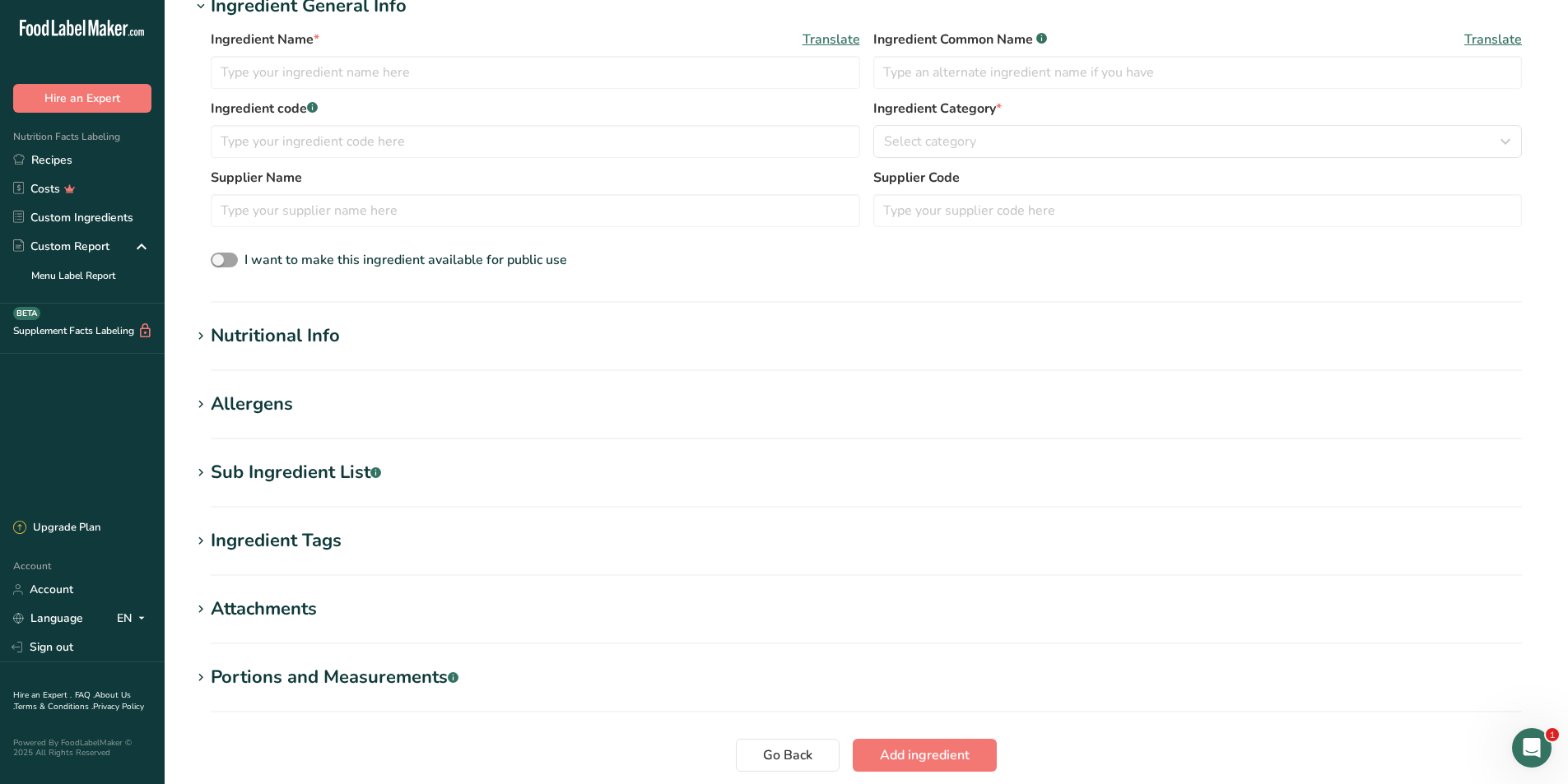scroll, scrollTop: 0, scrollLeft: 0, axis: both 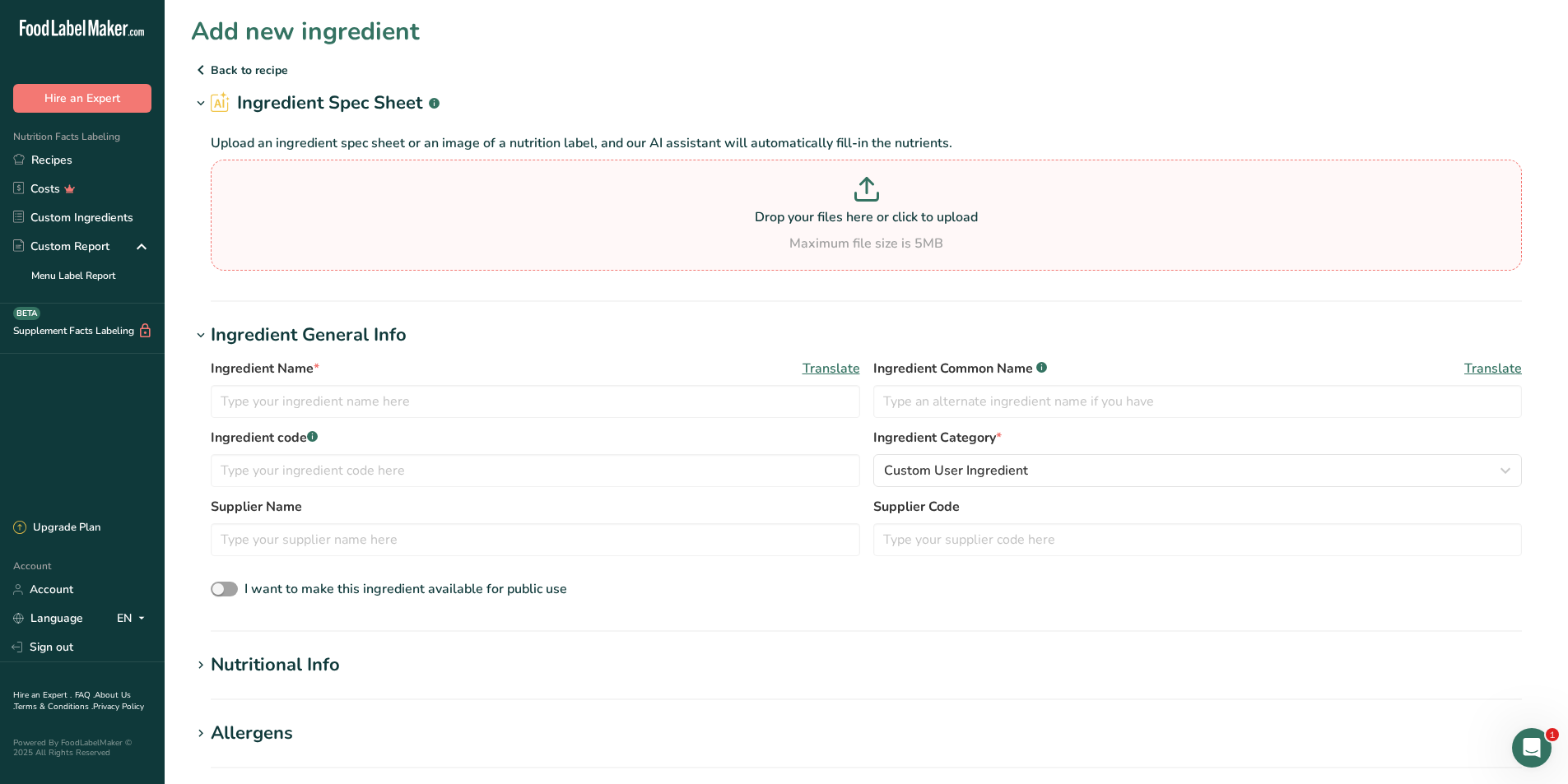 click on "Drop your files here or click to upload" at bounding box center [866, 217] 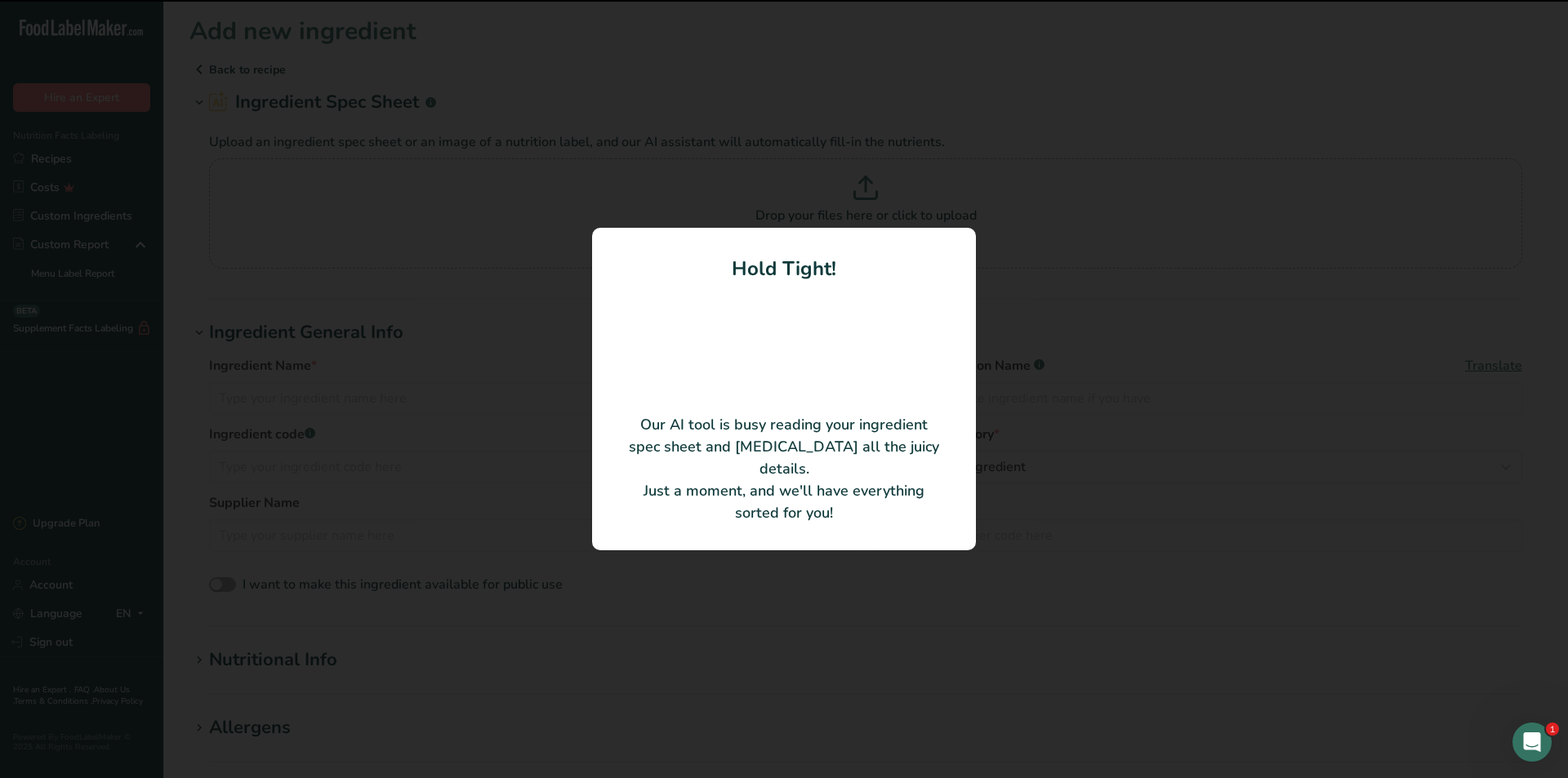 type on "Buckeye Flex Premium Bakers Margarine" 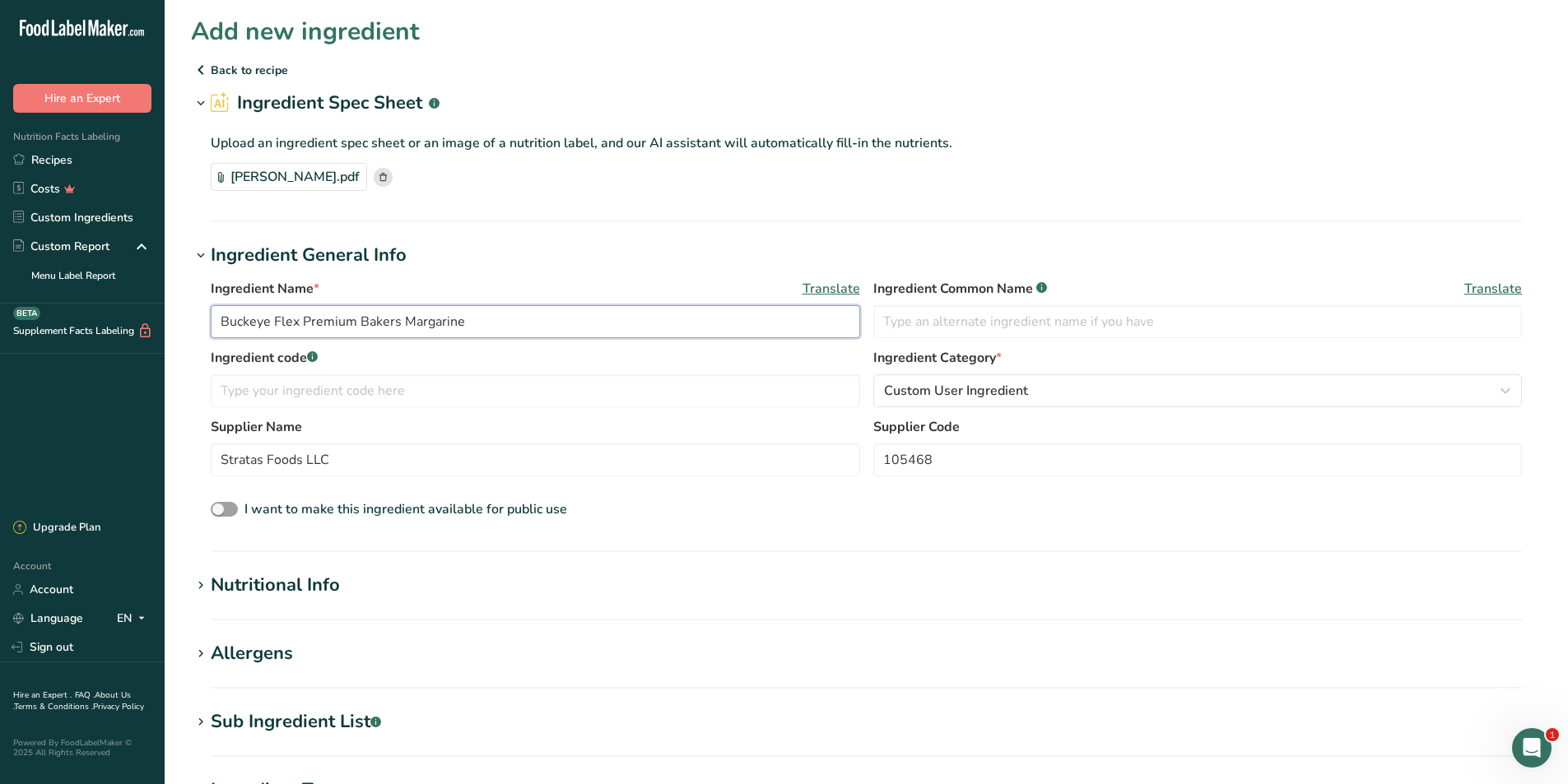 click on "Buckeye Flex Premium Bakers Margarine" at bounding box center [535, 322] 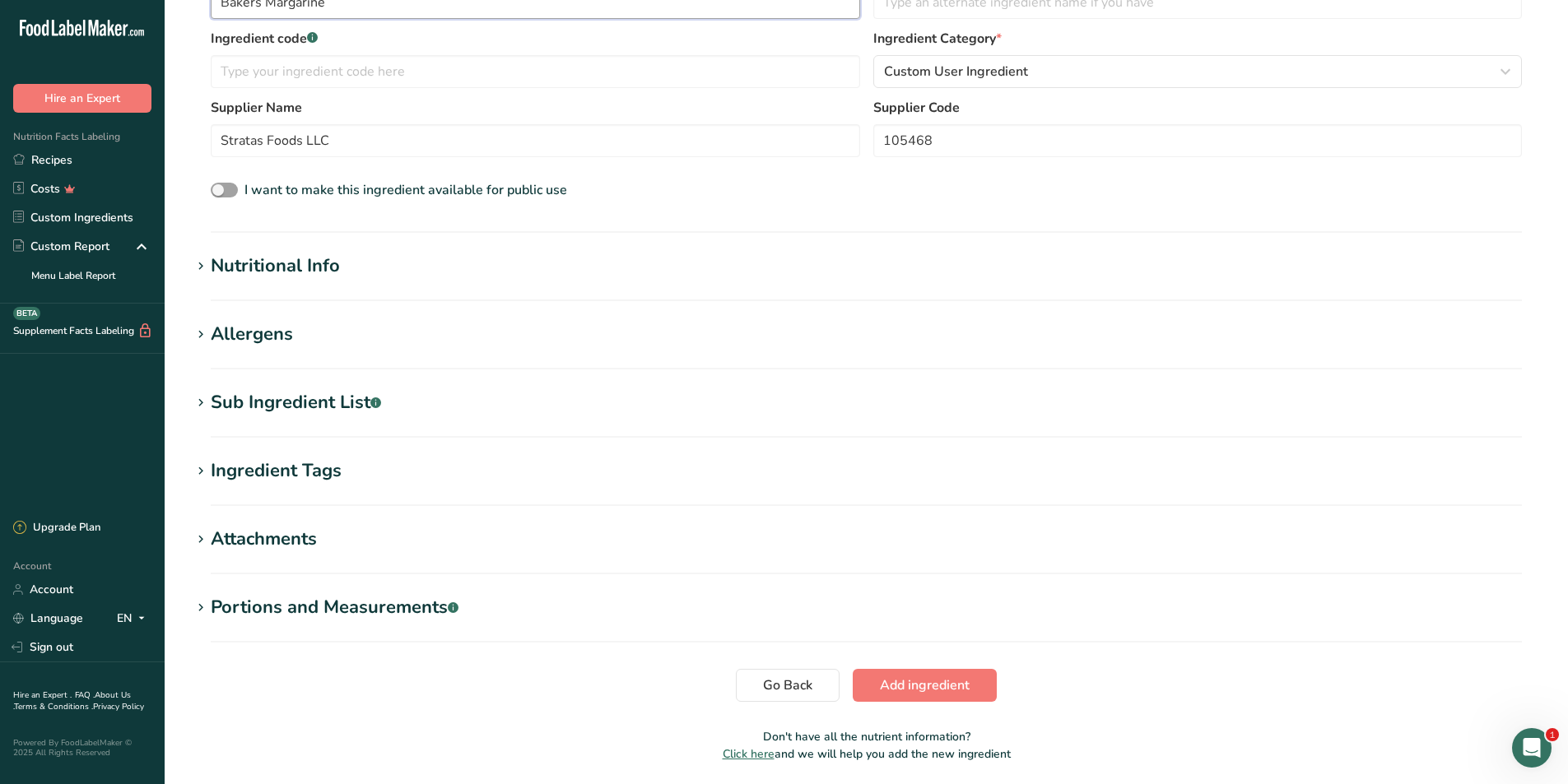 scroll, scrollTop: 329, scrollLeft: 0, axis: vertical 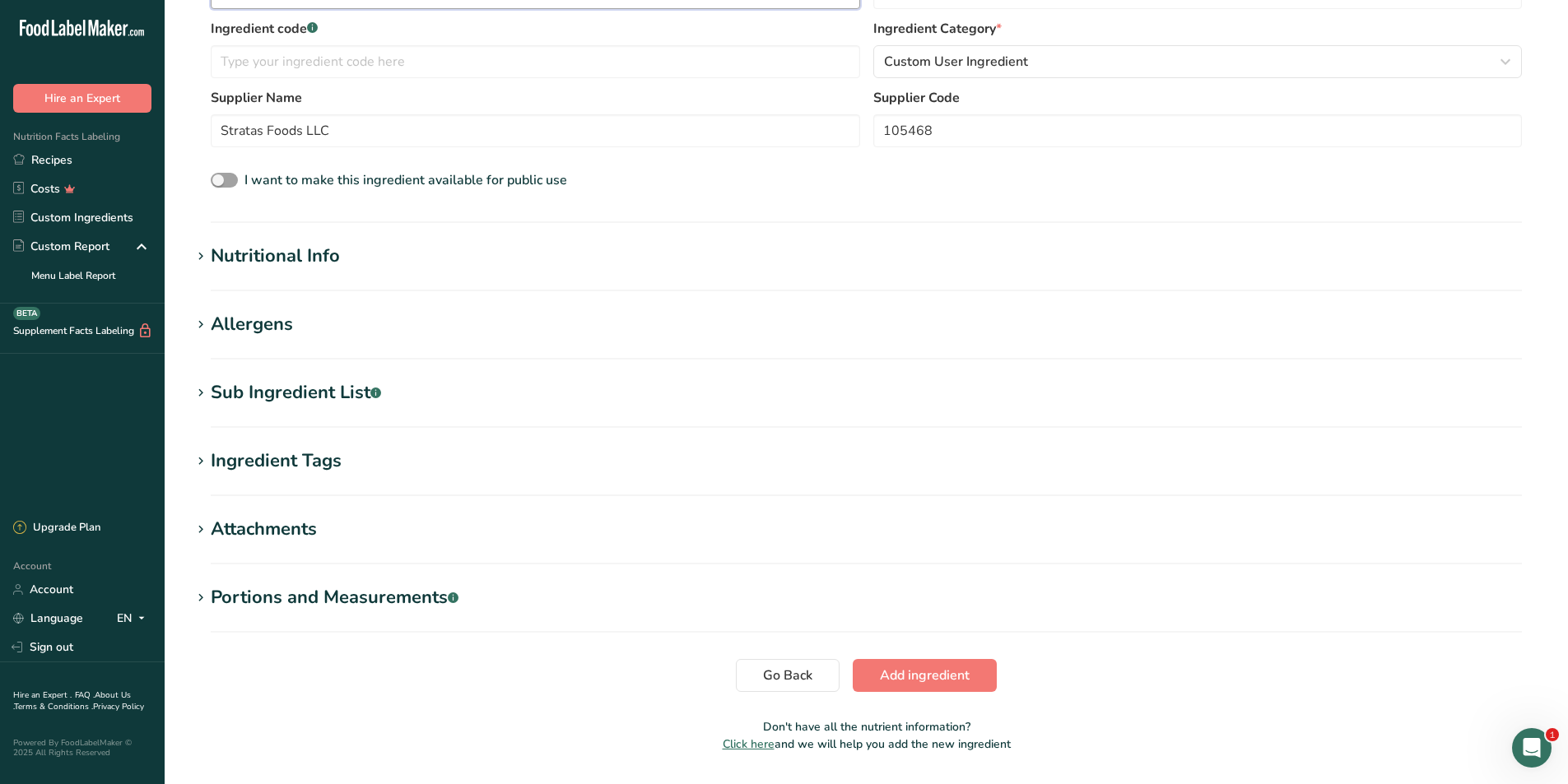 type on "Bakers Margarine" 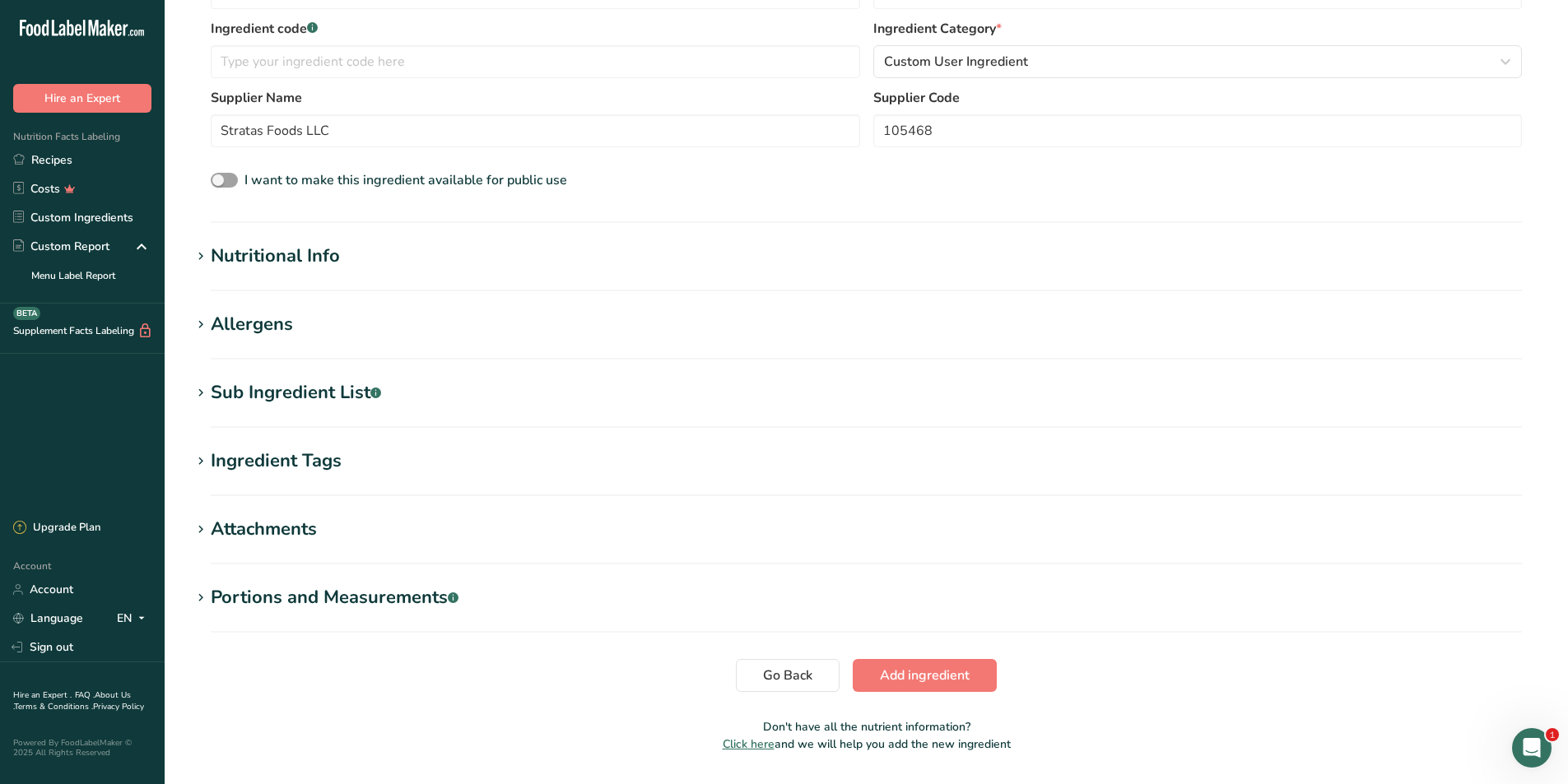 click at bounding box center (201, 393) 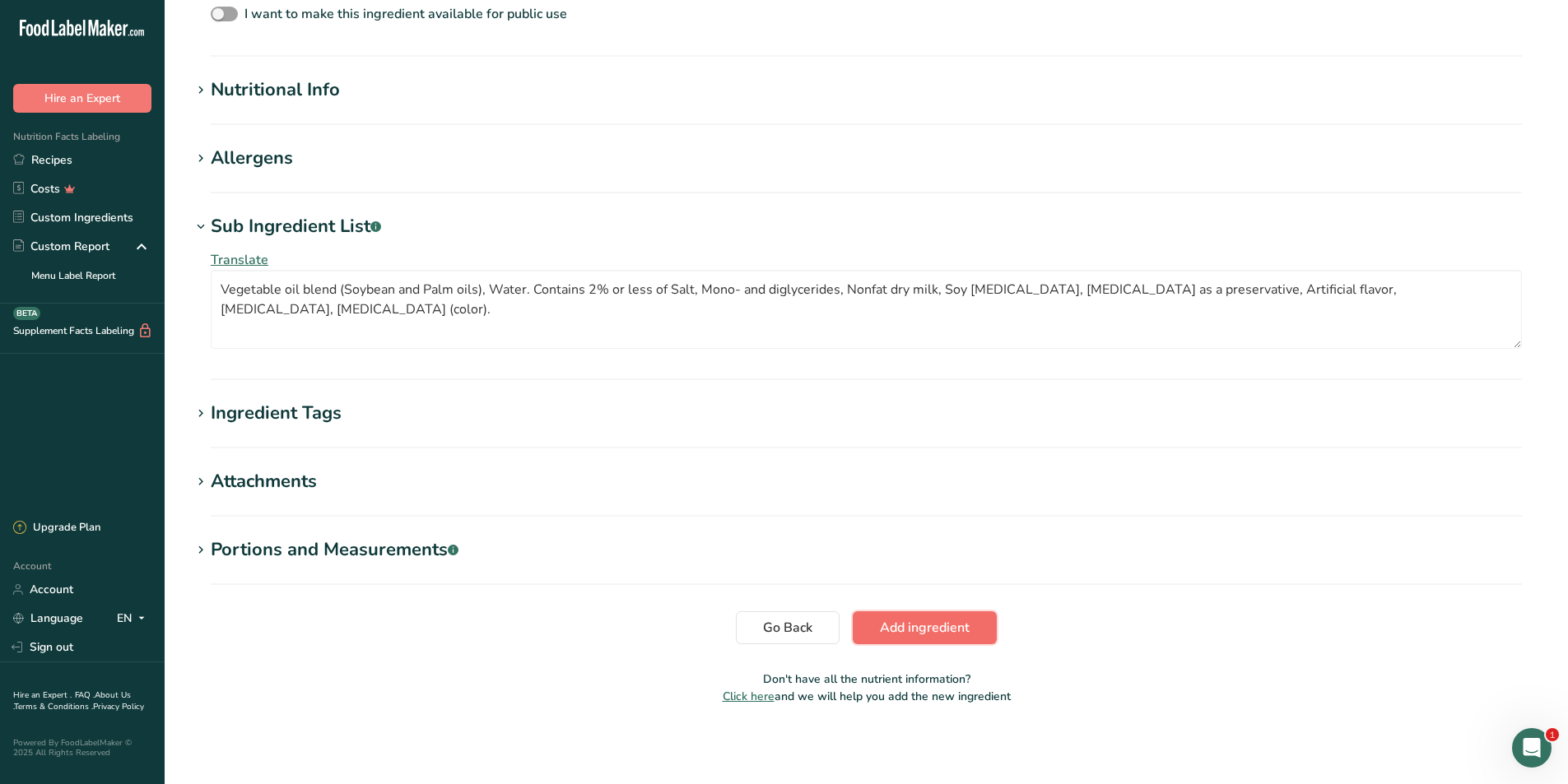 click on "Add ingredient" at bounding box center (924, 628) 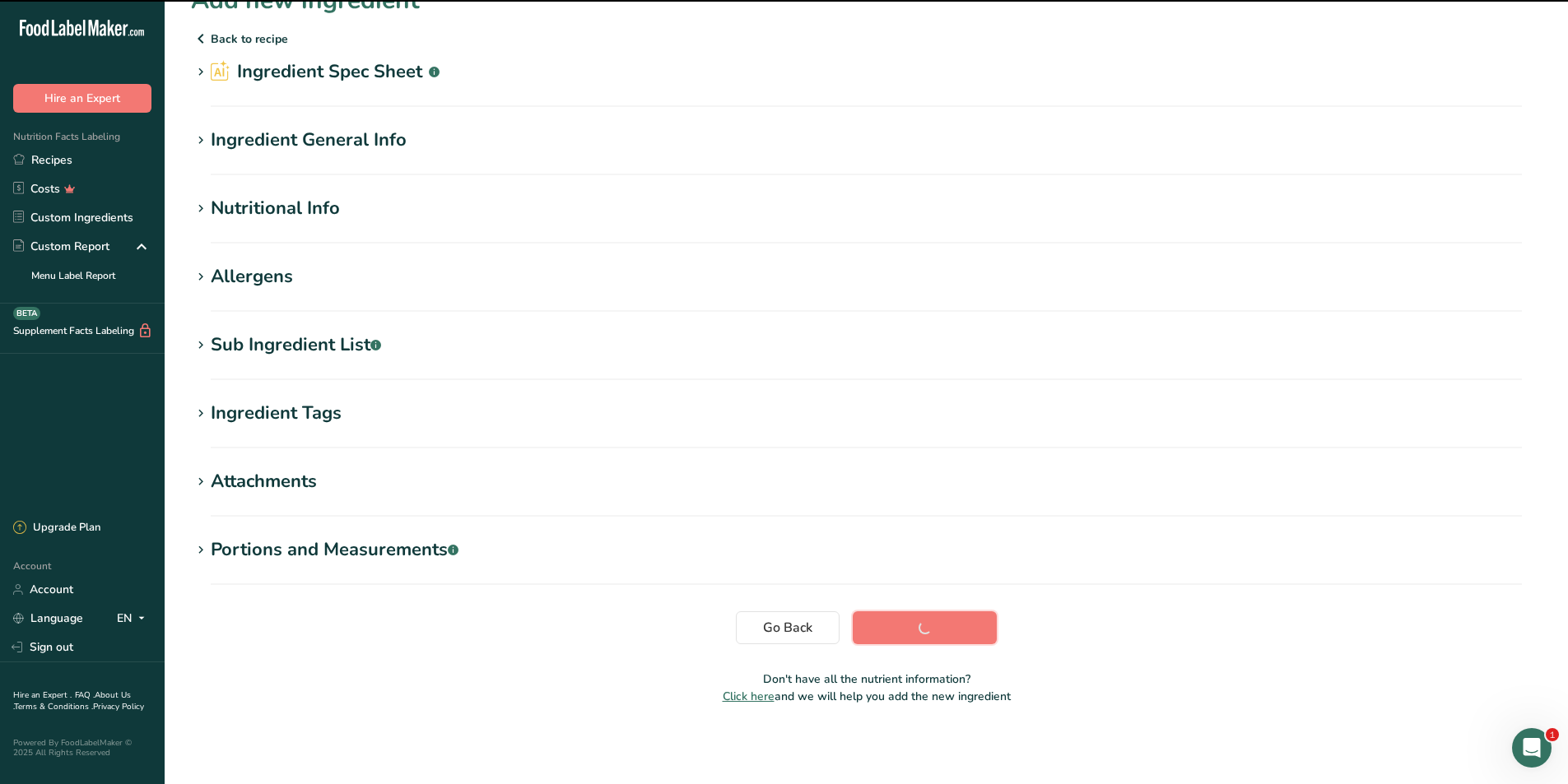 scroll, scrollTop: 31, scrollLeft: 0, axis: vertical 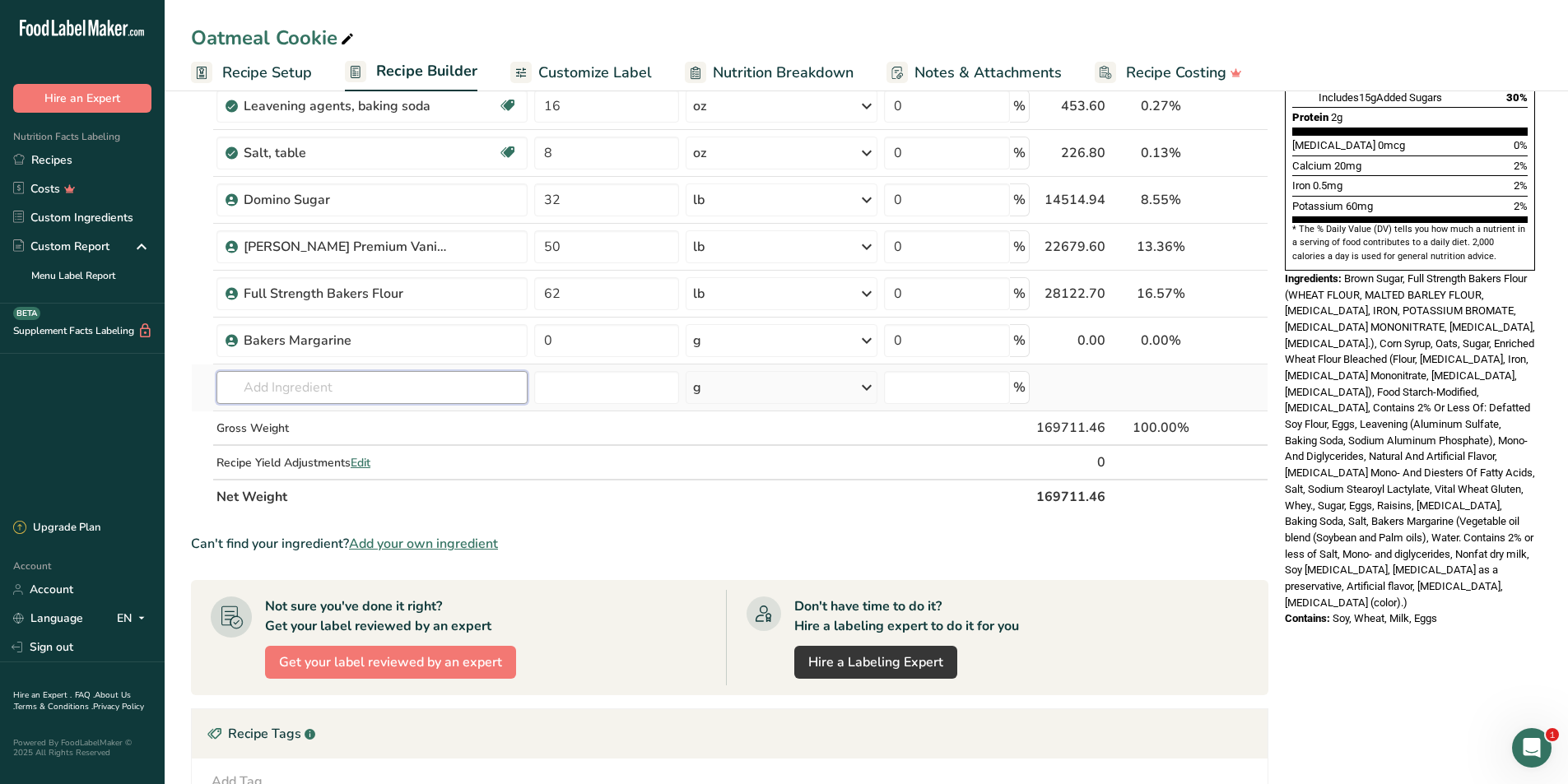 click at bounding box center (372, 387) 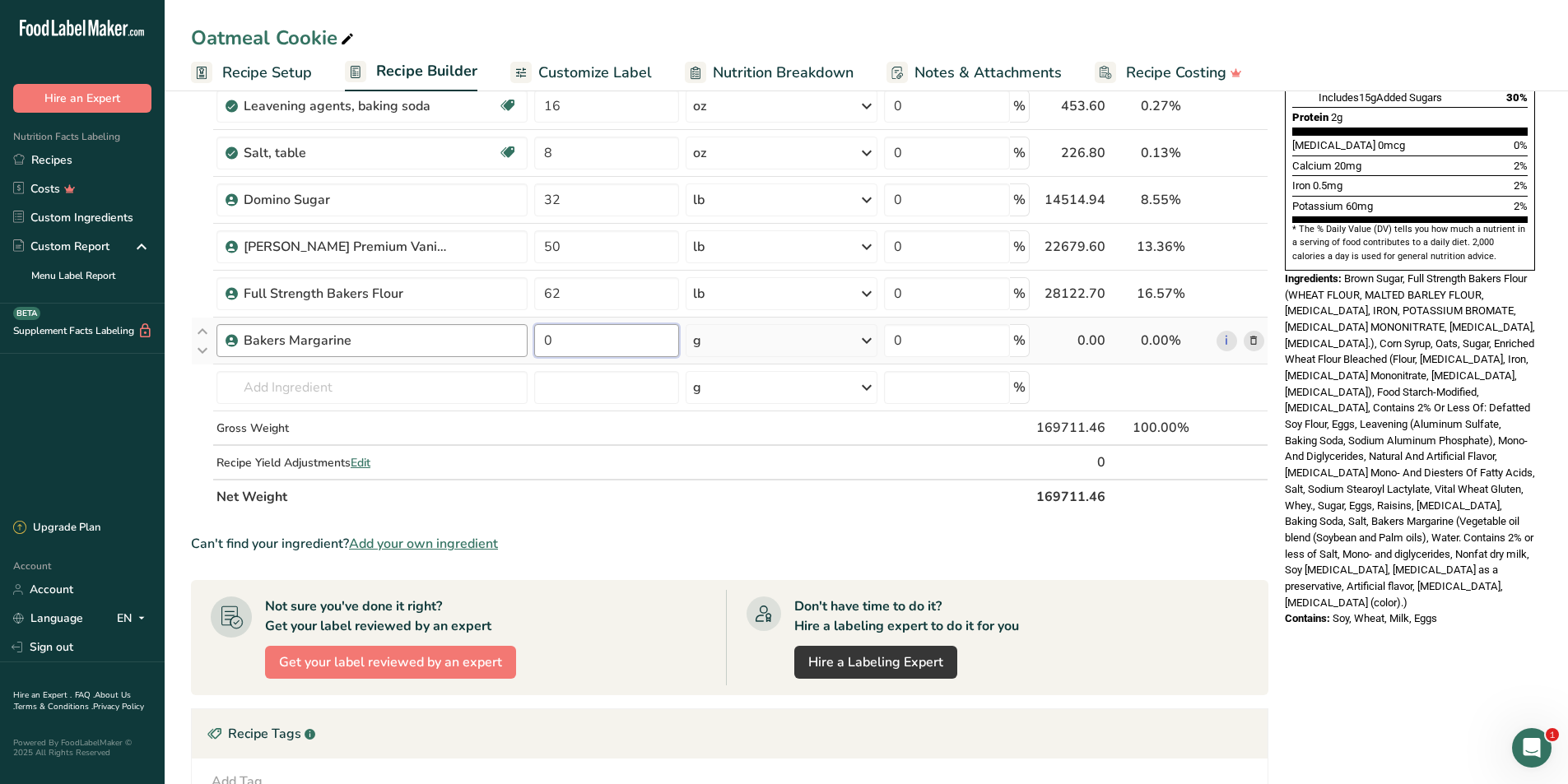 drag, startPoint x: 579, startPoint y: 337, endPoint x: 497, endPoint y: 338, distance: 82.006 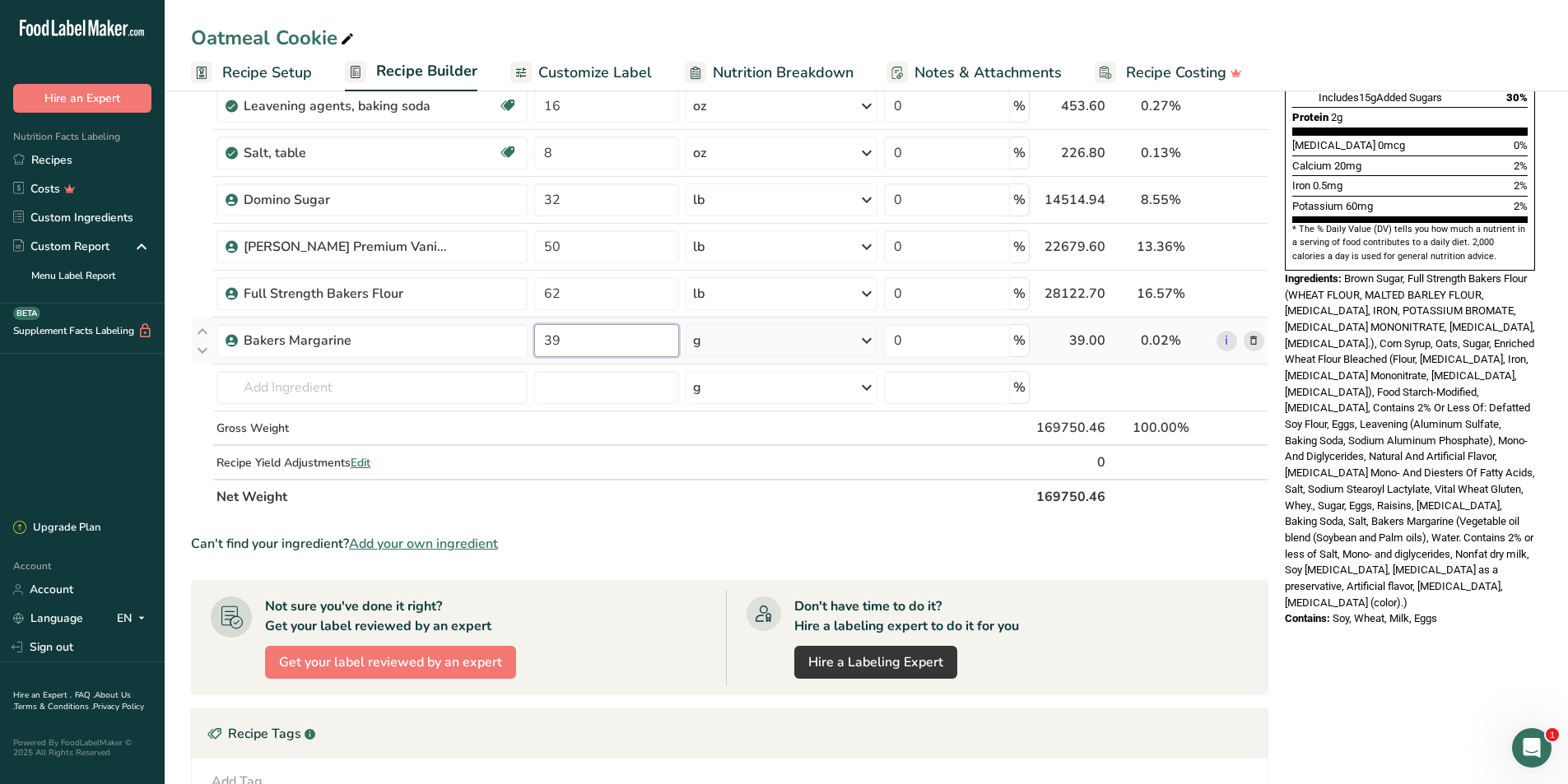 type on "39" 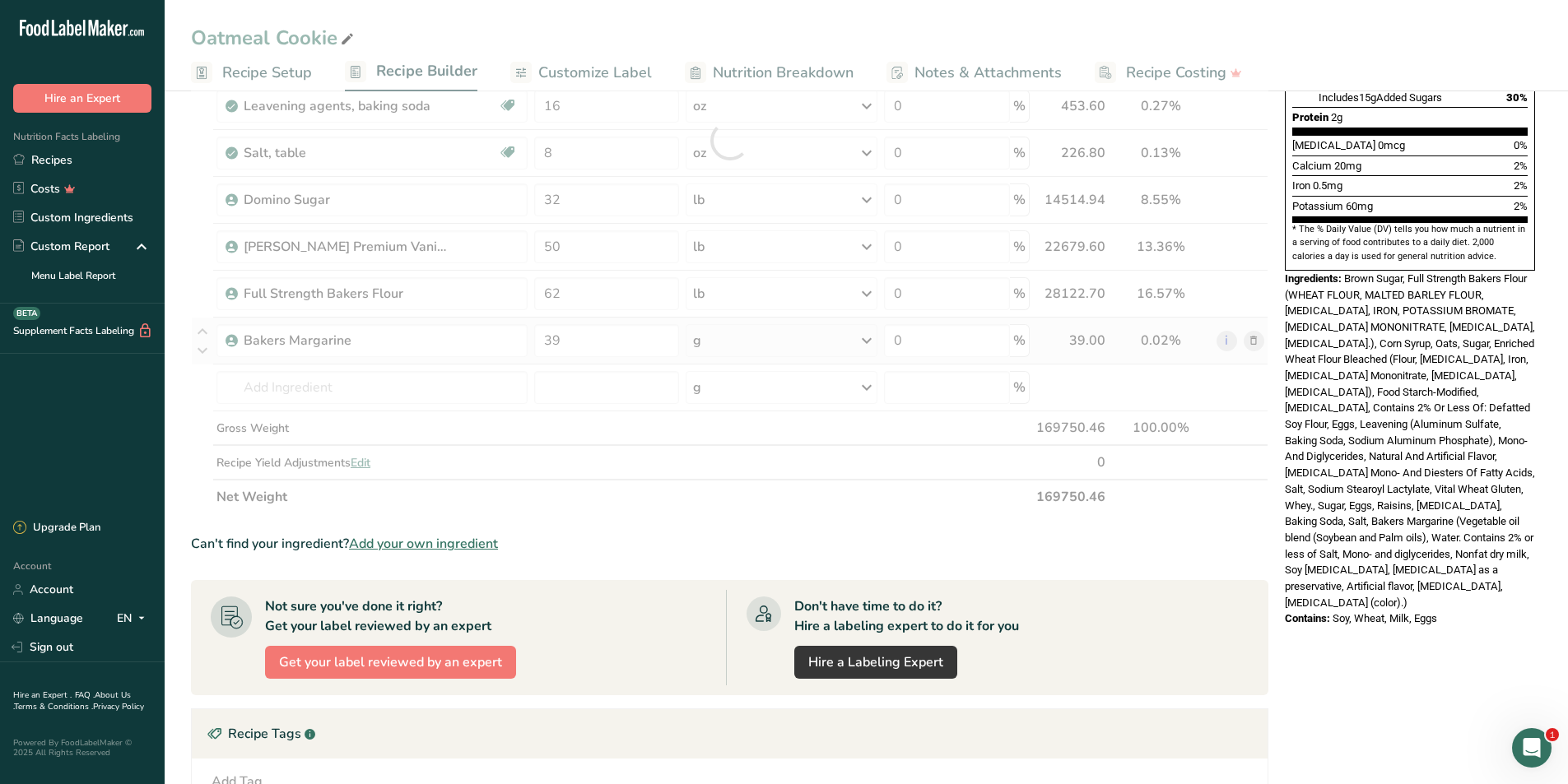 click on "Ingredient *
Amount *
Unit *
Waste *   .a-a{fill:#347362;}.b-a{fill:#fff;}          Grams
Percentage
Egg, whole, raw, frozen, pasteurized (Includes foods for USDA's Food Distribution Program)
Dairy free
Gluten free
Vegetarian
Soy free
14
lb
Portions
1 oz
Weight Units
g
kg
mg
See more
Volume Units
l
Volume units require a density conversion. If you know your ingredient's density enter it below. Otherwise, click on "RIA" our AI Regulatory bot - she will be able to help you
lb/ft3
g/cm3
Confirm
mL
fl oz" at bounding box center (729, 140) 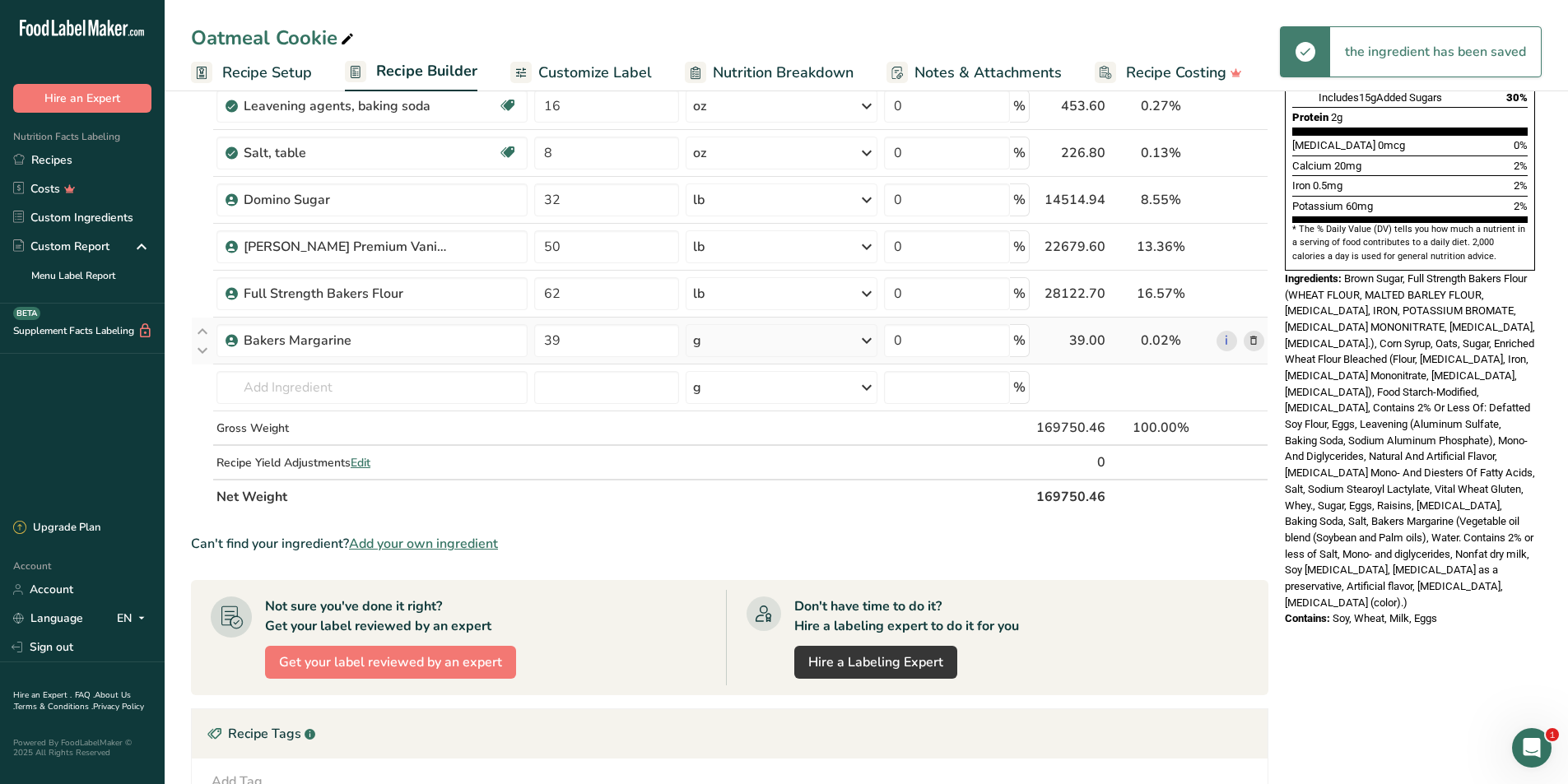 click on "g" at bounding box center [781, 341] 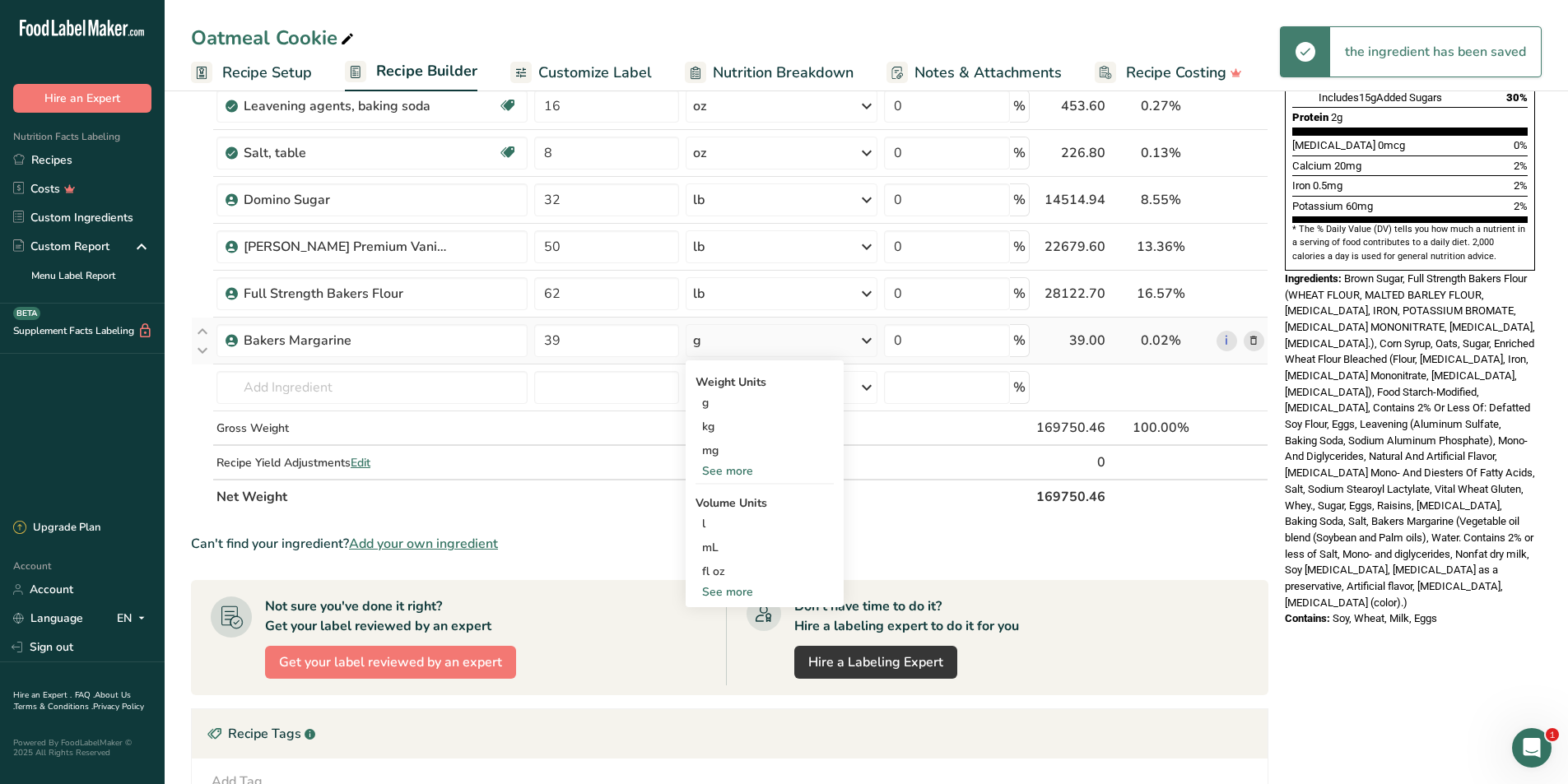 click on "See more" at bounding box center [765, 471] 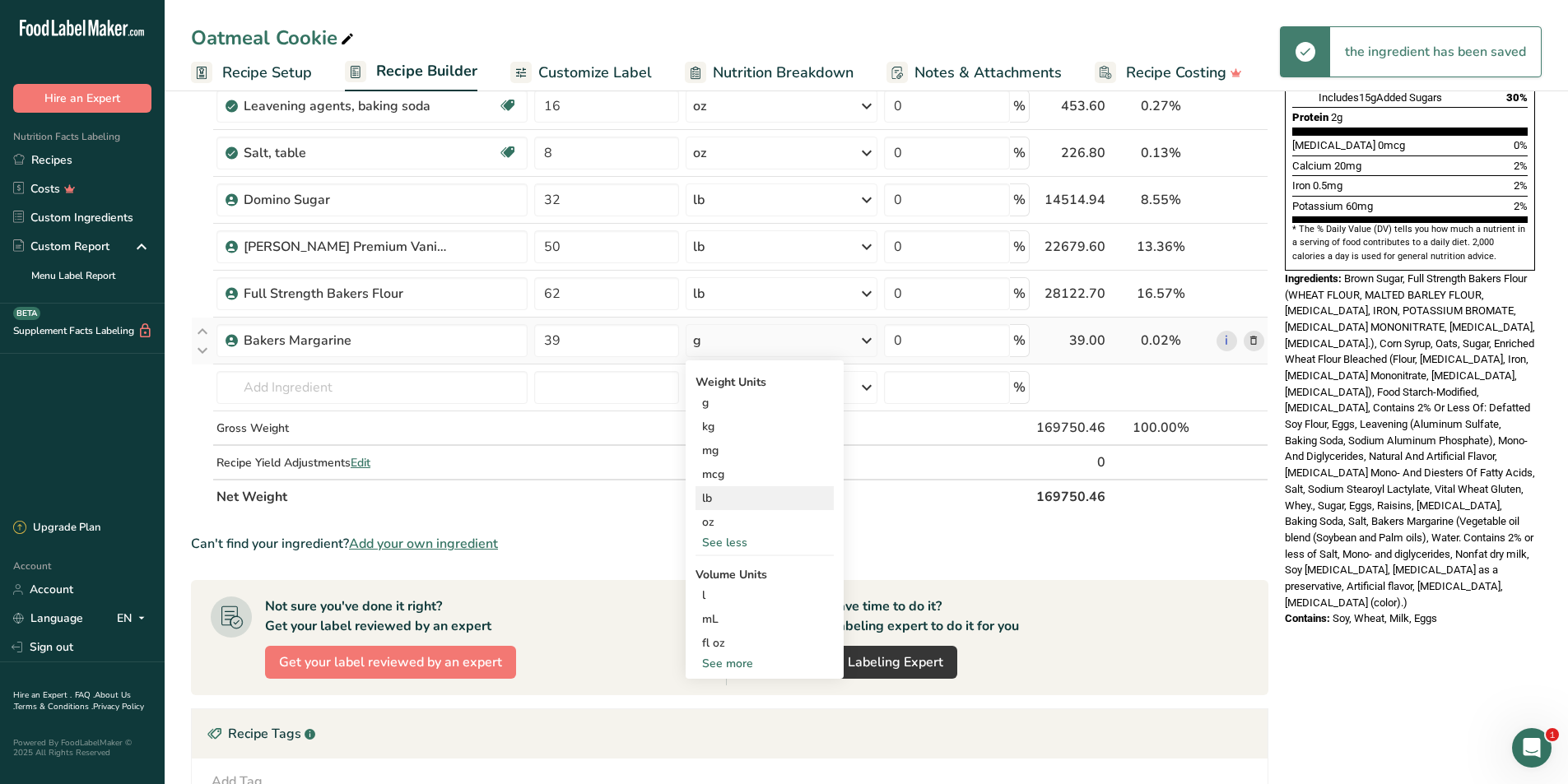 click on "lb" at bounding box center (765, 498) 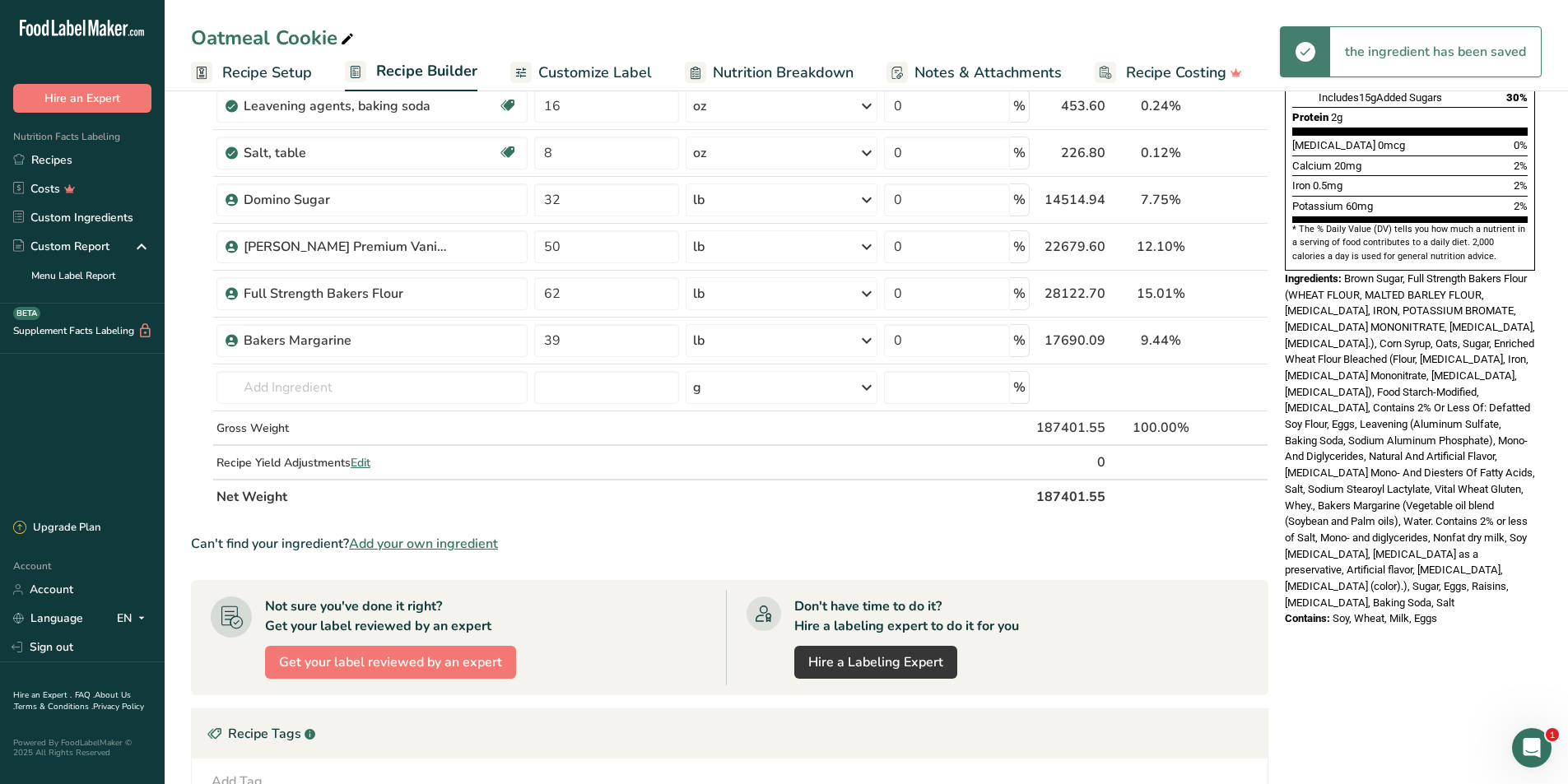 click on "Ingredients:    Brown Sugar, Full Strength Bakers Flour (WHEAT FLOUR, MALTED BARLEY FLOUR, NIACIN, IRON, POTASSIUM BROMATE, THIAMIN MONONITRATE,
RIBOFLAVIN, FOLIC ACID.), Corn Syrup, Oats, Sugar, Enriched Wheat Flour Bleached (Flour, Niacin, Iron, Thiamine Mononitrate, Riboflavin, Folic Acid), Food Starch-Modified, Soybean Oil, Contains 2% Or Less Of: Defatted Soy Flour, Eggs, Leavening (Aluminum Sulfate, Baking Soda, Sodium Aluminum Phosphate), Mono- And Diglycerides, Natural And Artificial Flavor, Propylene Glycol Mono- And Diesters Of Fatty Acids, Salt, Sodium Stearoyl Lactylate, Vital Wheat Gluten, Whey., Bakers Margarine (Vegetable oil blend (Soybean and Palm oils), Water. Contains 2% or less of Salt, Mono- and diglycerides, Nonfat dry milk, Soy lecithin, Sodium benzoate as a preservative, Artificial flavor, Vitamin A palmitate, Beta carotene (color).), Sugar, Eggs, Raisins, Invert Sugar, Baking Soda, Salt" at bounding box center (1410, 440) 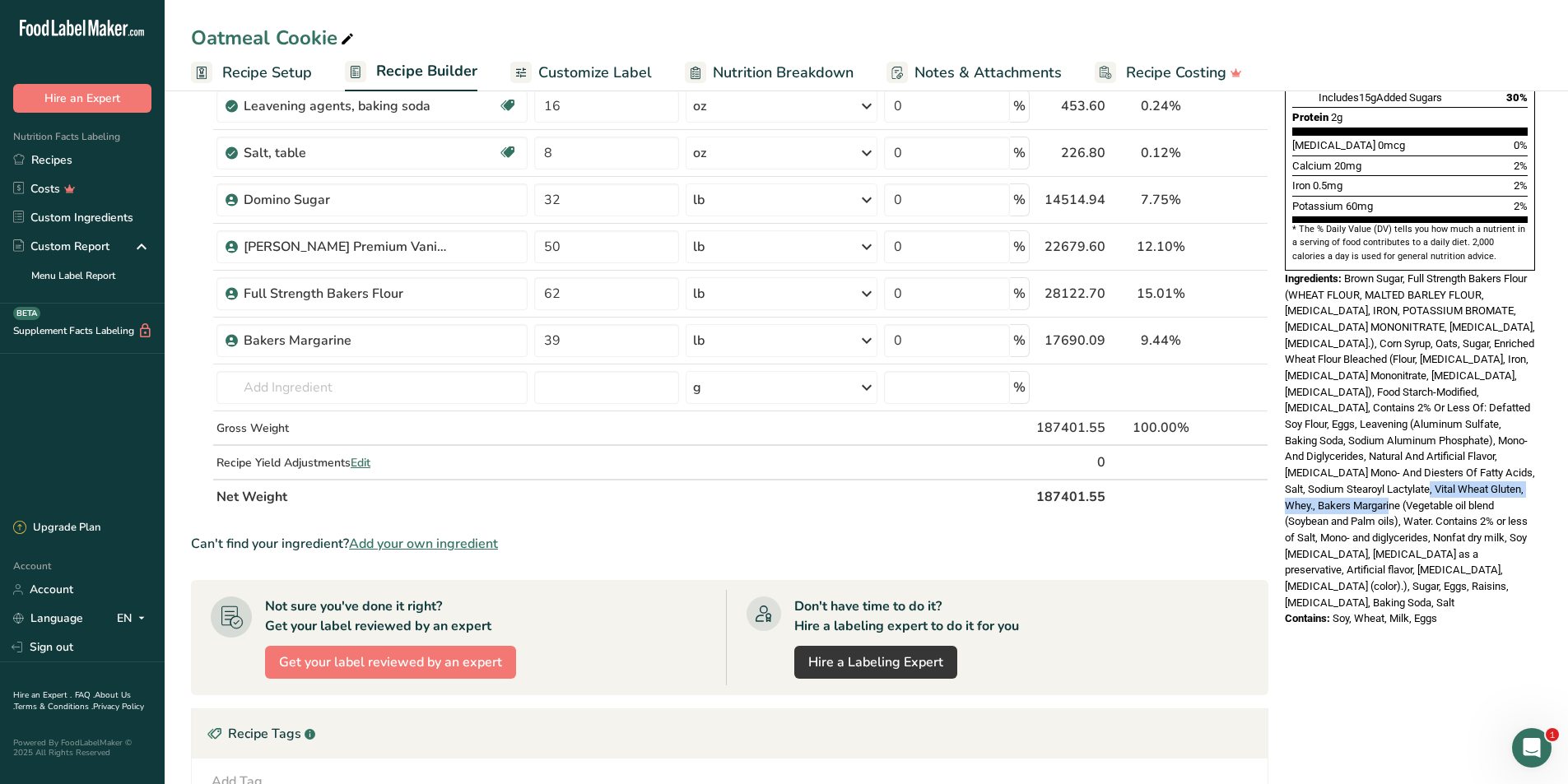 drag, startPoint x: 1407, startPoint y: 453, endPoint x: 1399, endPoint y: 466, distance: 15.26434 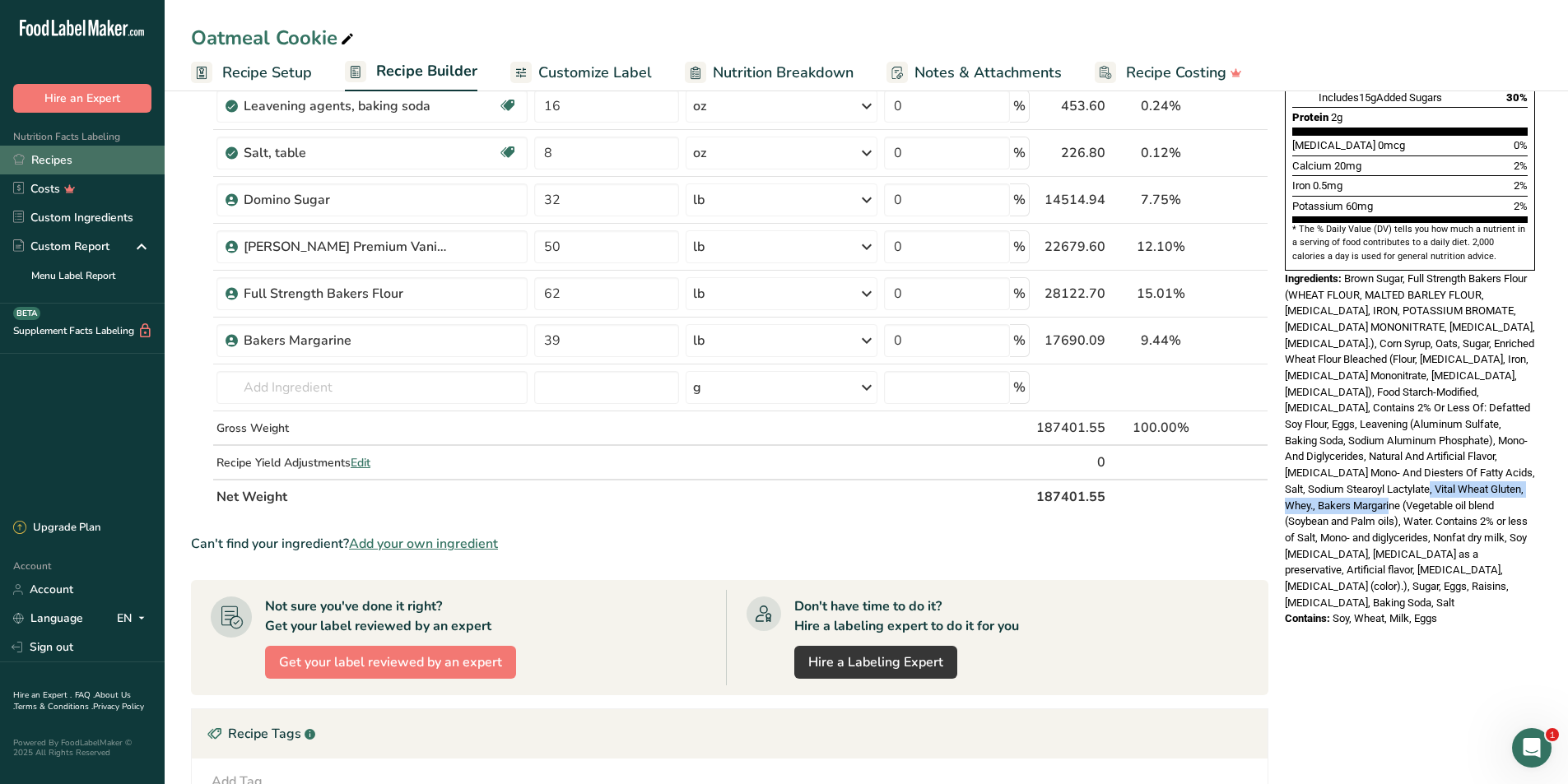click on "Recipes" at bounding box center (82, 160) 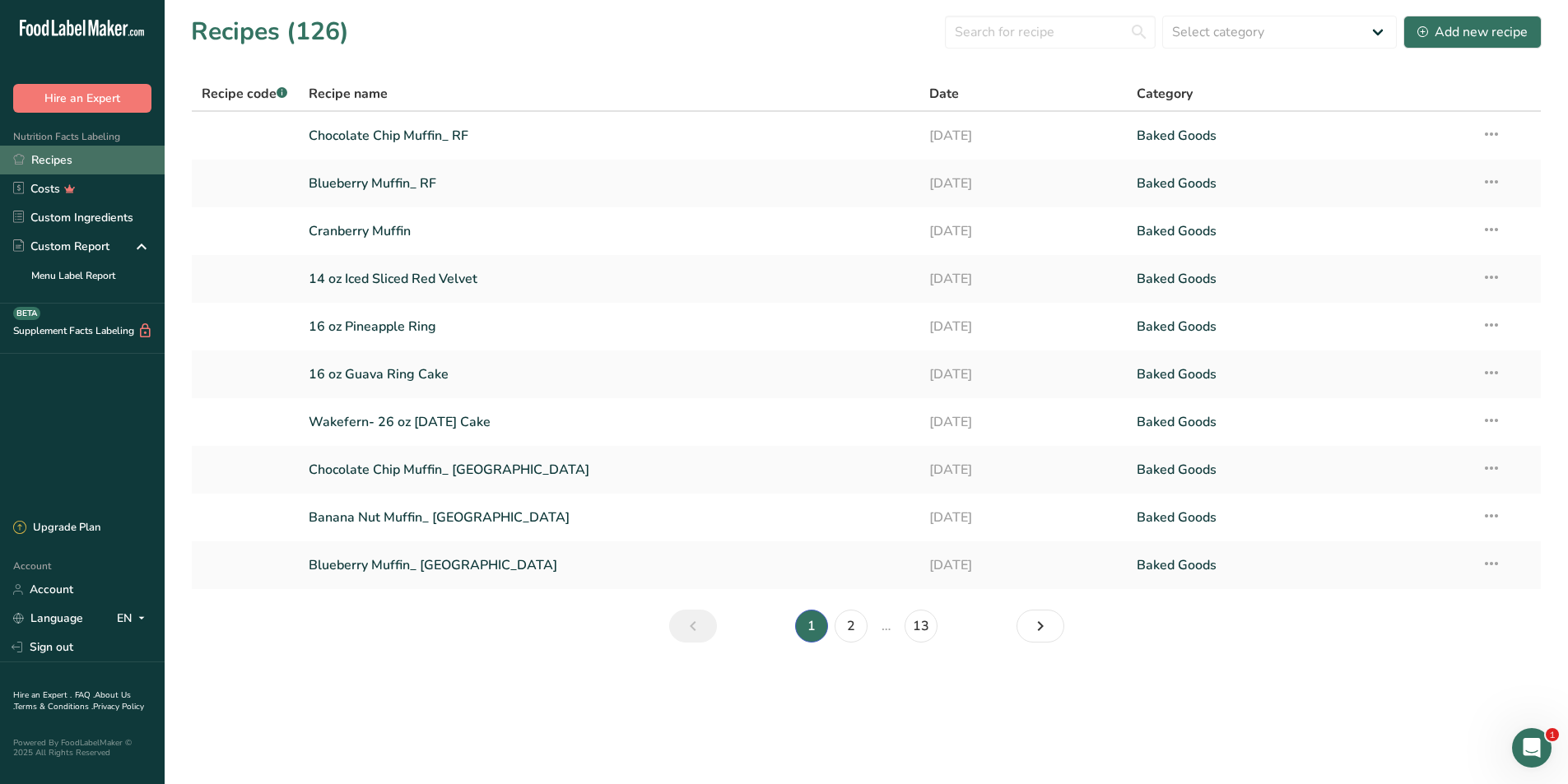 scroll, scrollTop: 0, scrollLeft: 0, axis: both 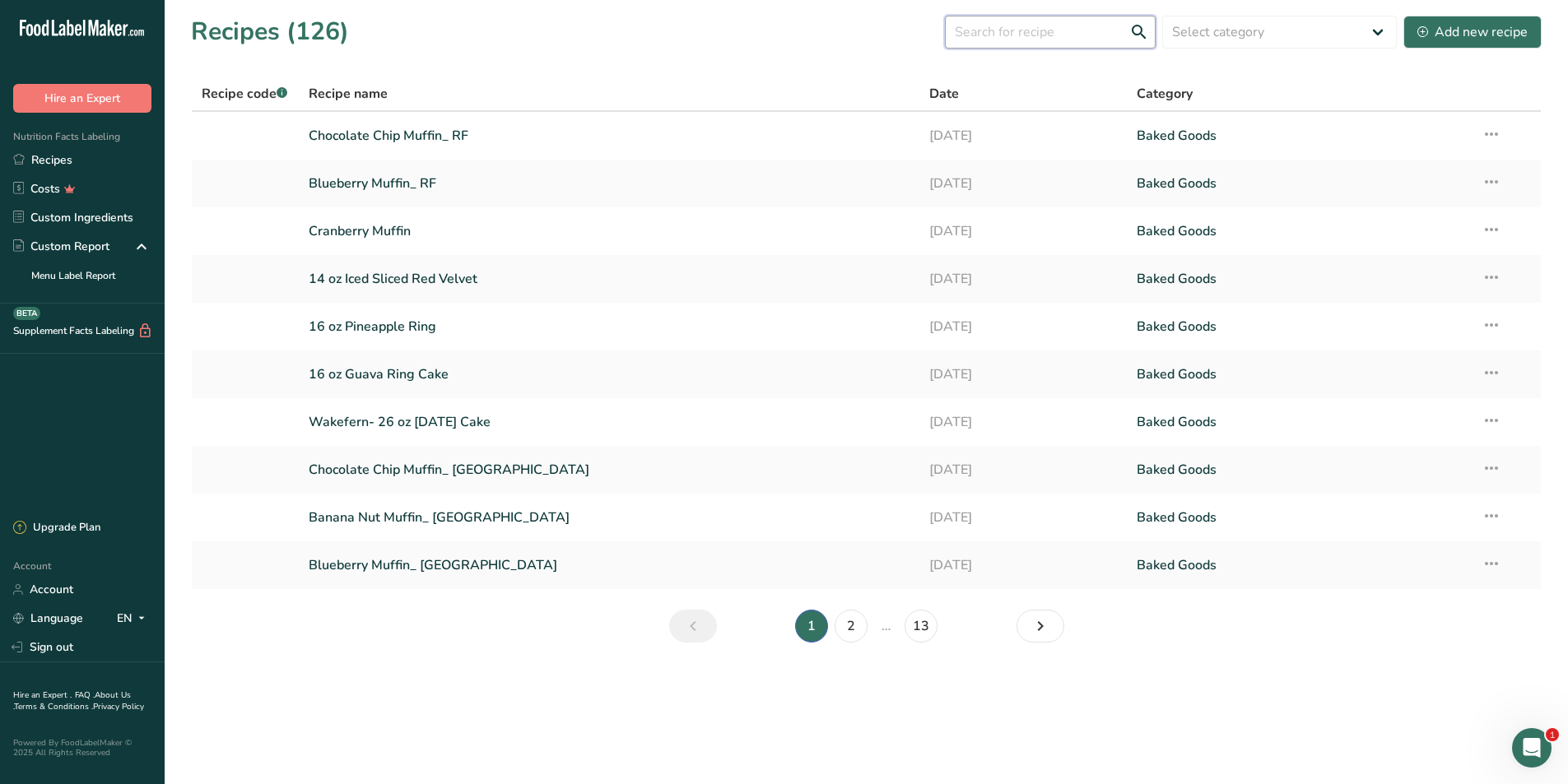click at bounding box center (1050, 32) 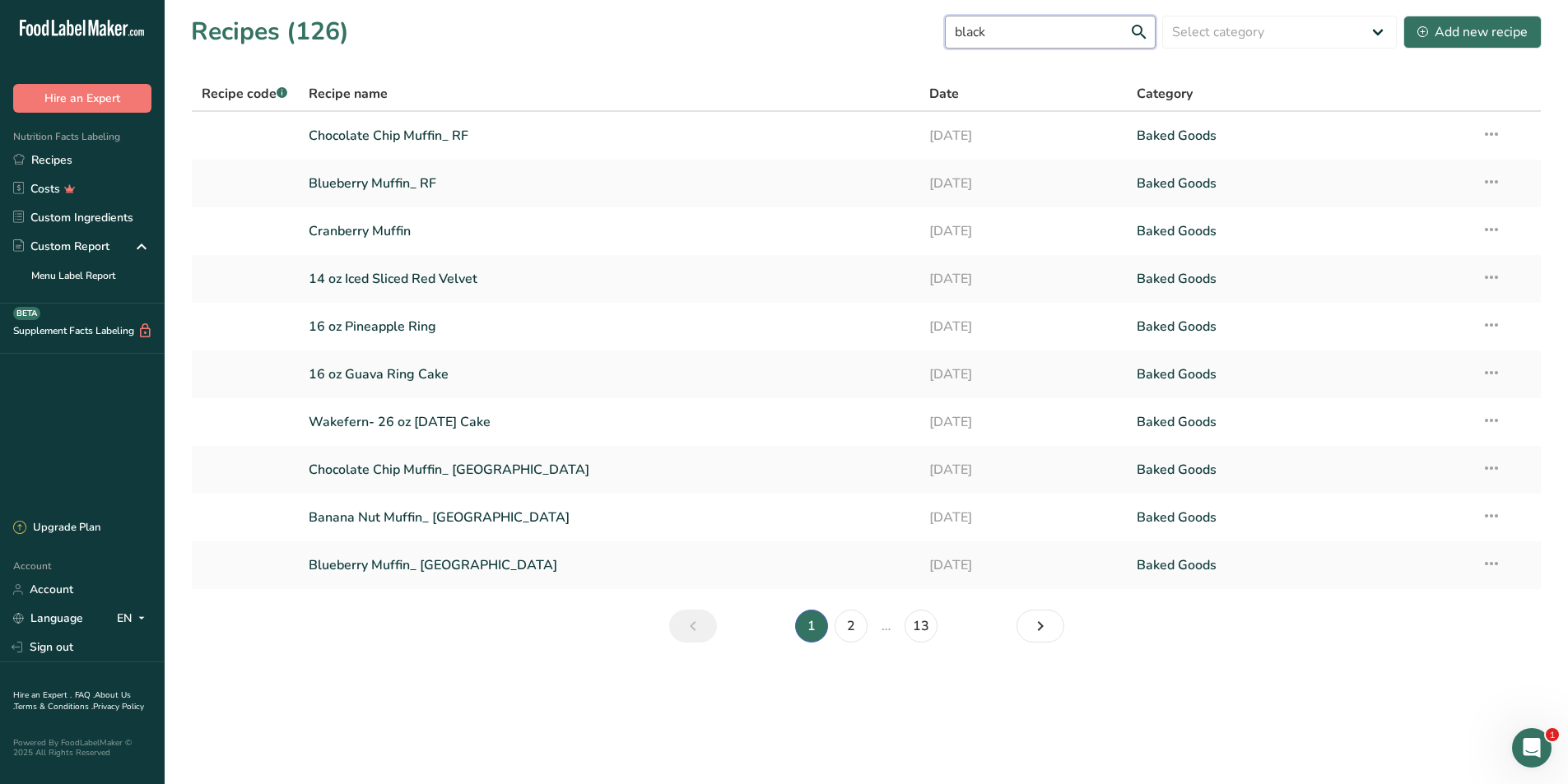 type on "black" 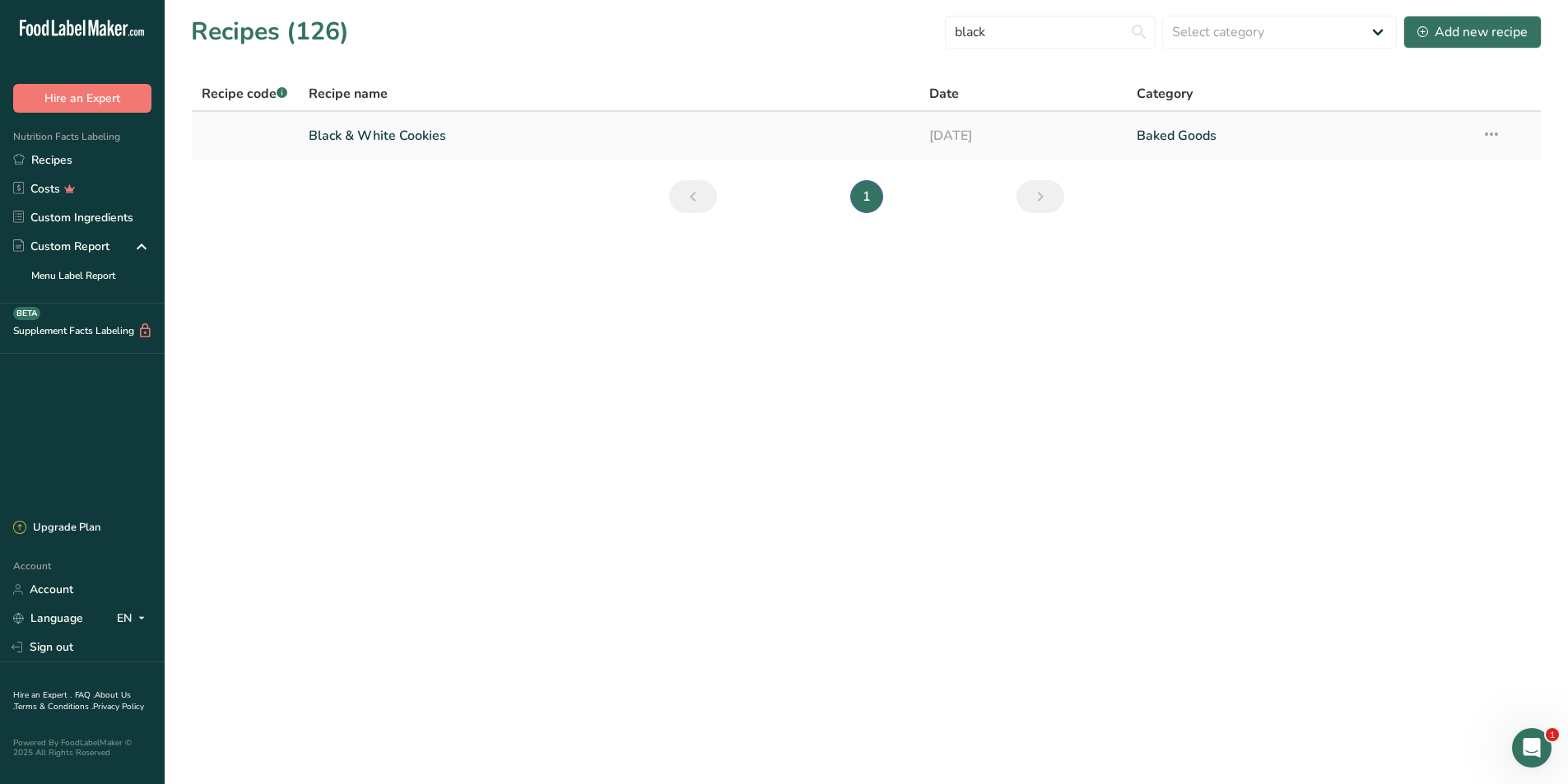 click on "Black & White Cookies" at bounding box center (609, 136) 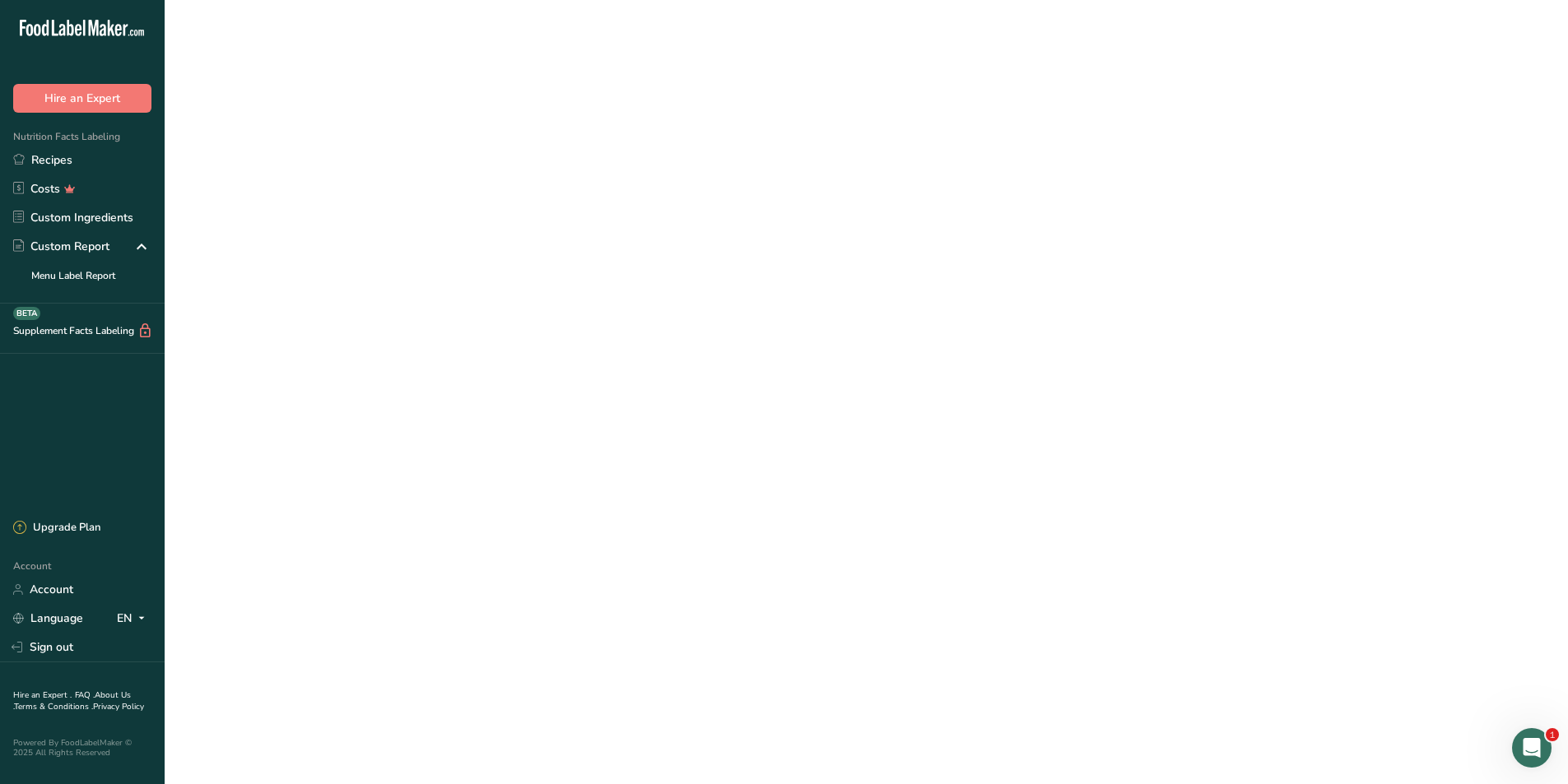 click on "Black & White Cookies" at bounding box center [609, 136] 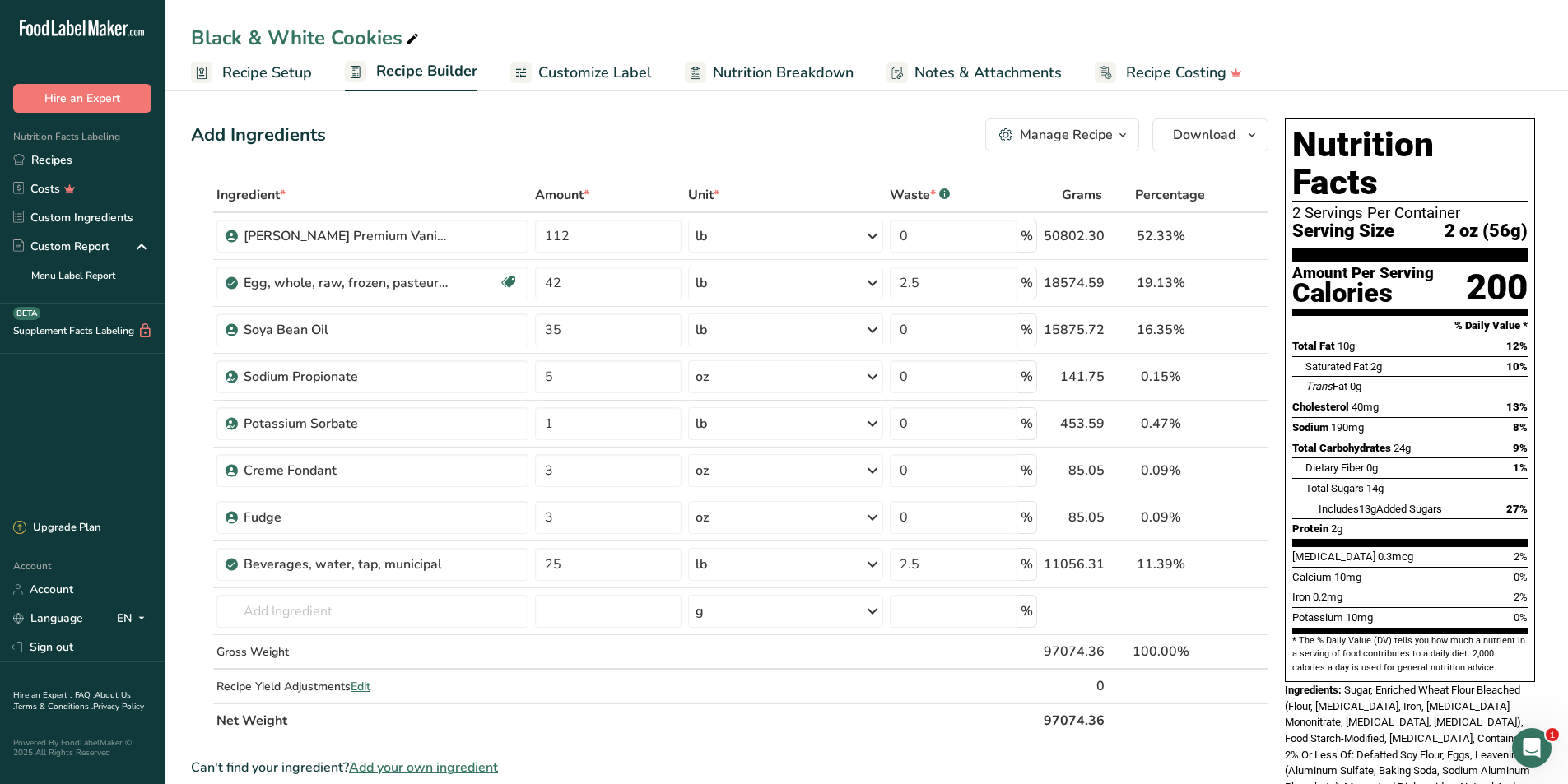 drag, startPoint x: 910, startPoint y: 124, endPoint x: 978, endPoint y: 146, distance: 71.470274 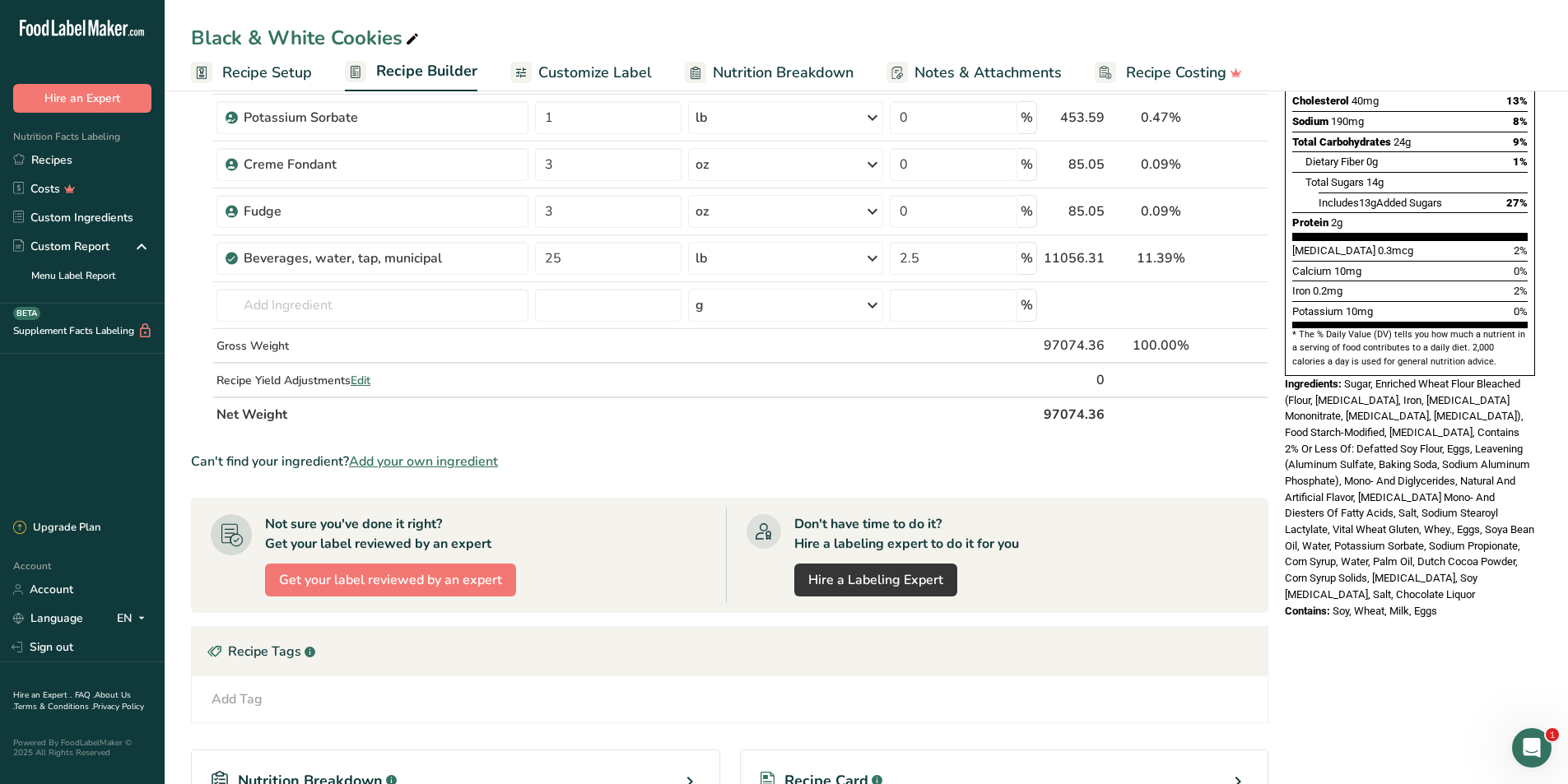 scroll, scrollTop: 329, scrollLeft: 0, axis: vertical 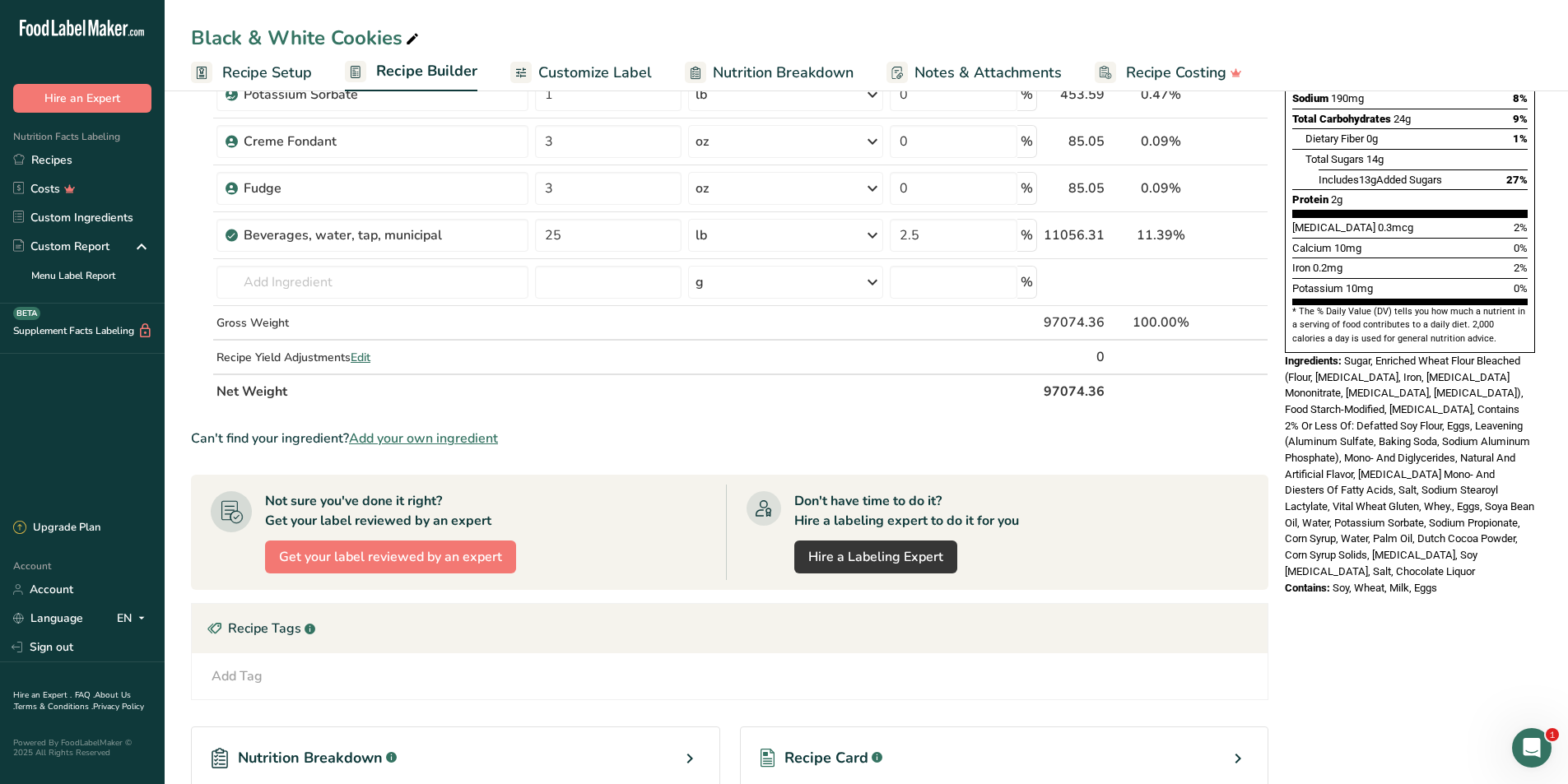click on "Sugar, Enriched Wheat Flour Bleached (Flour, Niacin, Iron, Thiamine Mononitrate, Riboflavin, Folic Acid), Food Starch-Modified, Soybean Oil, Contains 2% Or Less Of: Defatted Soy Flour, Eggs, Leavening (Aluminum Sulfate, Baking Soda, Sodium Aluminum Phosphate), Mono- And Diglycerides, Natural And Artificial Flavor, Propylene Glycol Mono- And Diesters Of Fatty Acids, Salt, Sodium Stearoyl Lactylate, Vital Wheat Gluten, Whey., Eggs, Soya Bean Oil, Water, Potassium Sorbate, Sodium Propionate, Corn Syrup, Water, Palm Oil, Dutch Cocoa Powder, Corn Syrup Solids, Soybean Oil, Soy Lecithin, Salt, Chocolate Liquor" at bounding box center (1409, 466) 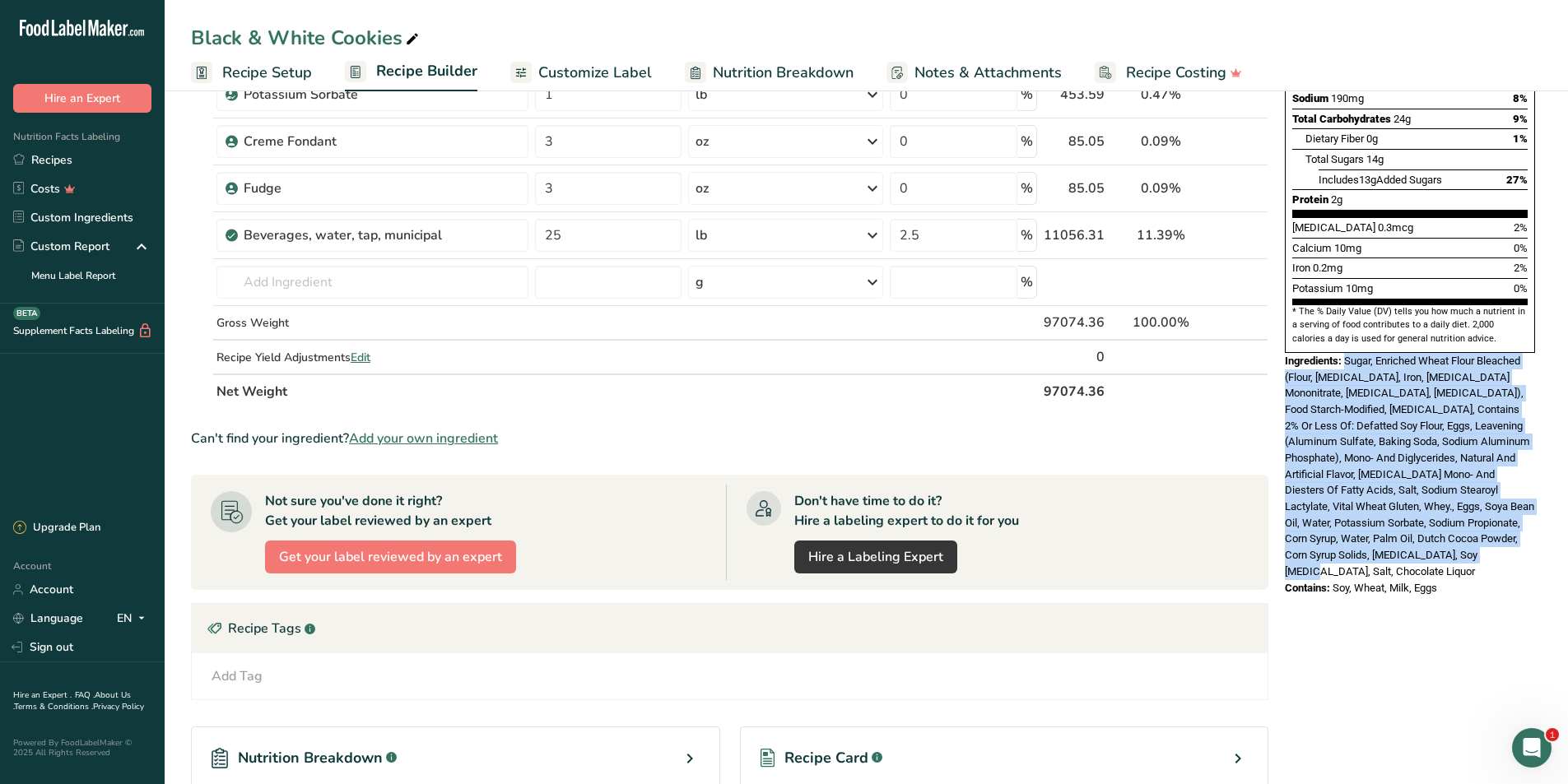 drag, startPoint x: 1347, startPoint y: 323, endPoint x: 1521, endPoint y: 512, distance: 256.8988 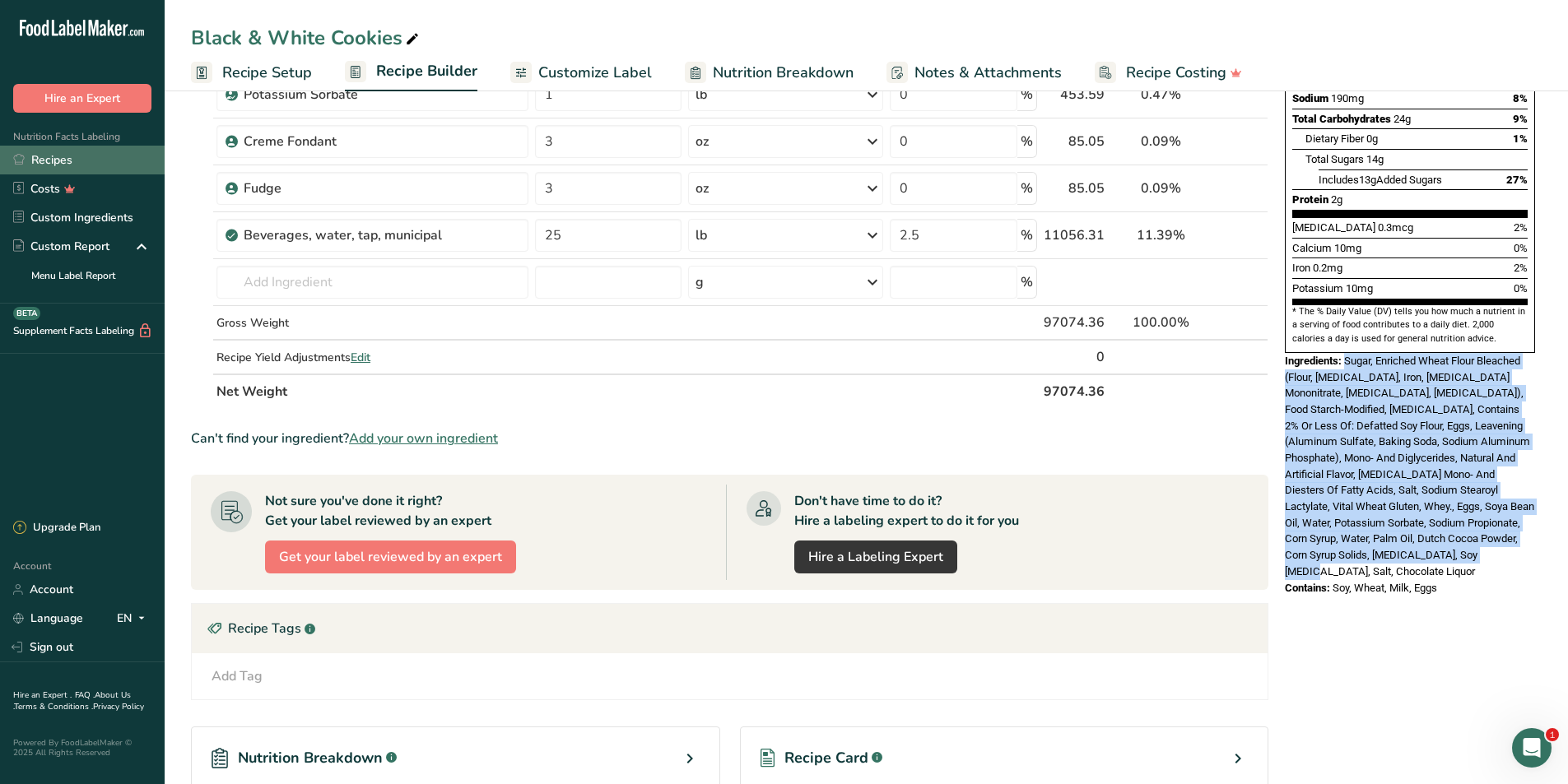 click on "Recipes" at bounding box center (82, 160) 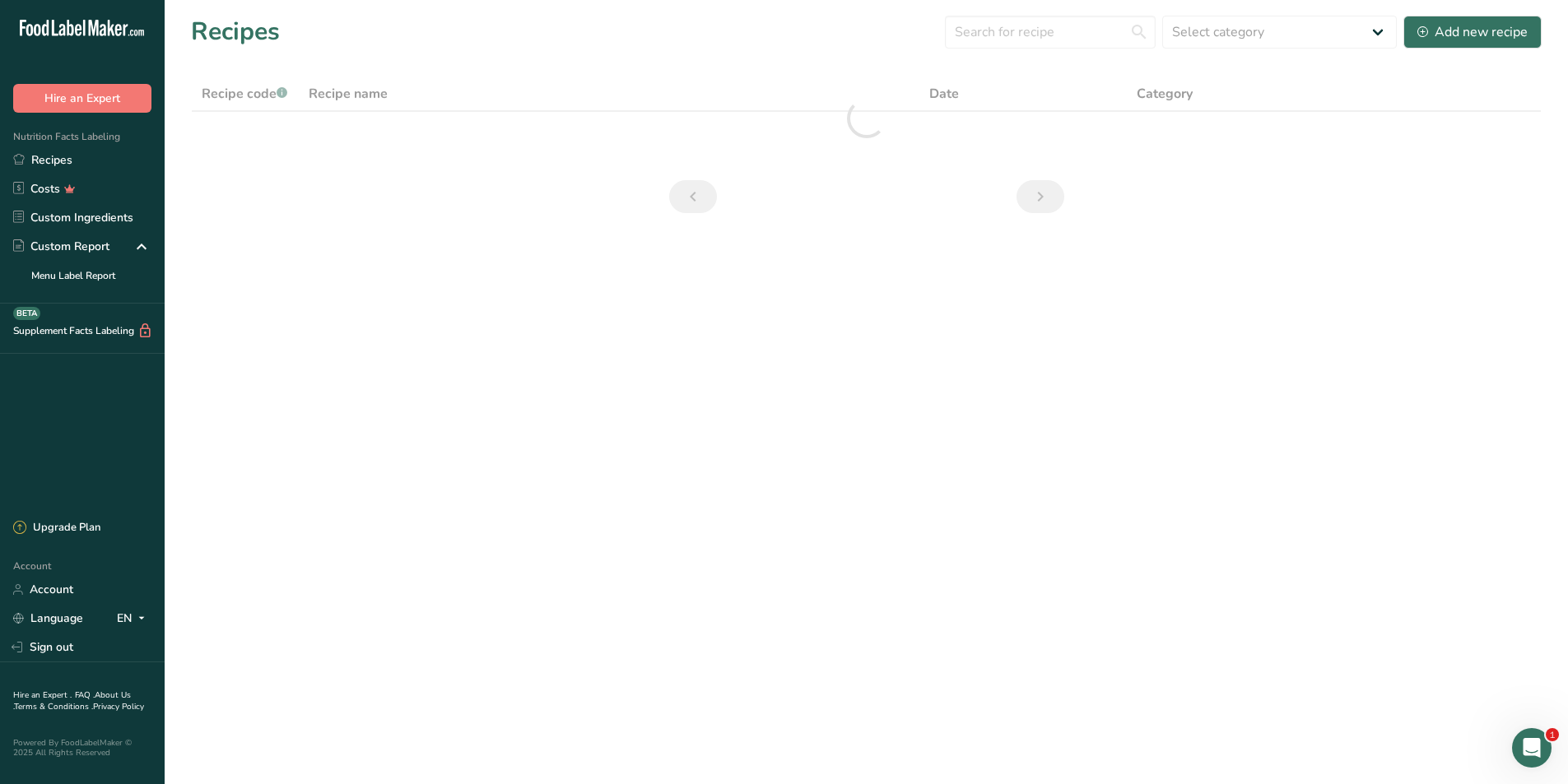 scroll, scrollTop: 0, scrollLeft: 0, axis: both 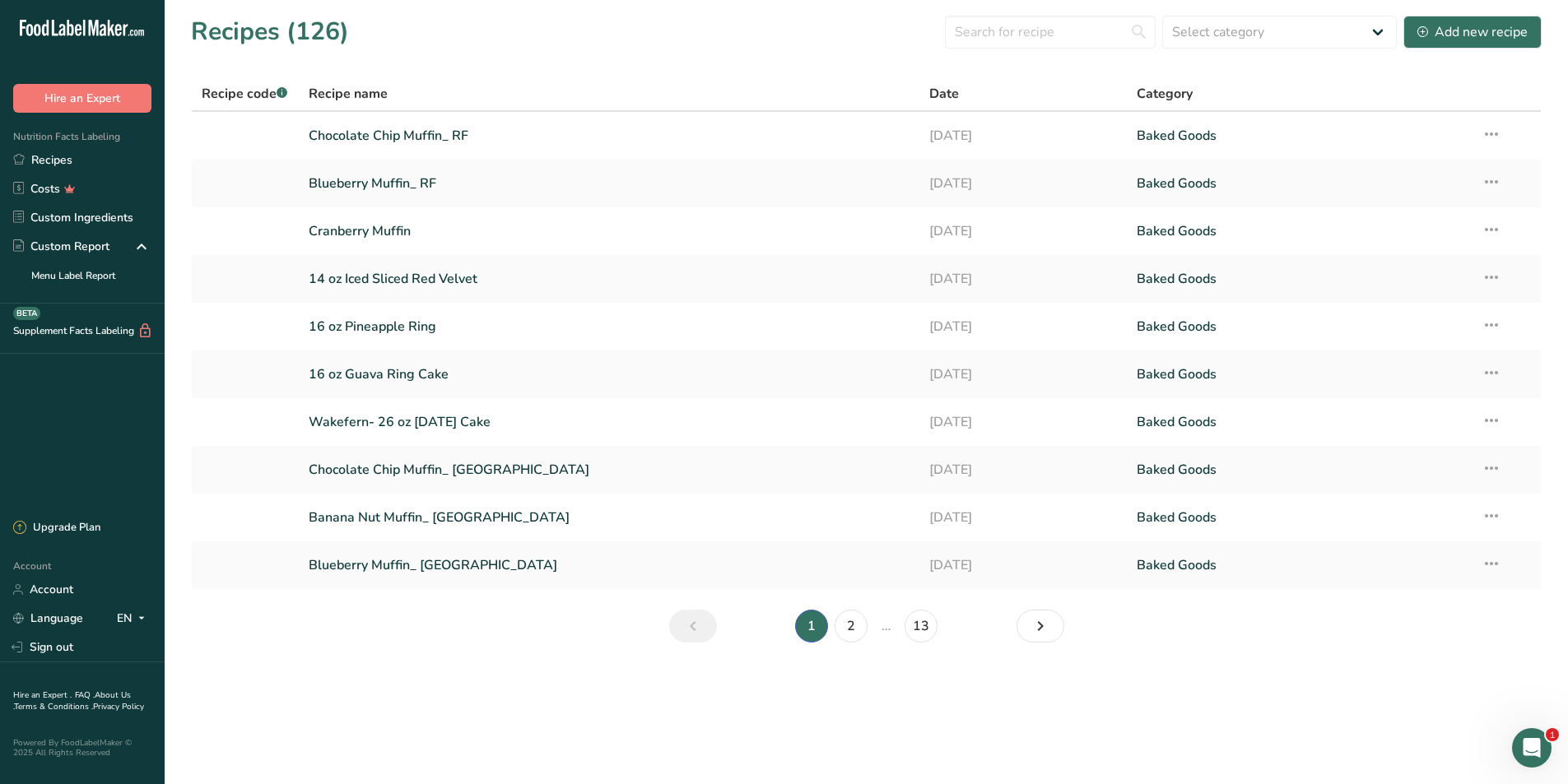 click on "Recipes (126)
Select category
All
Baked Goods
Beverages
Confectionery
Cooked Meals, Salads, & Sauces
Dairy
Snacks
Add new recipe
Recipe code
.a-a{fill:#347362;}.b-a{fill:#fff;}          Recipe name   Date   Category
Chocolate Chip Muffin_ RF
11-07-2025
Baked Goods
Recipe Setup       Delete Recipe           Duplicate Recipe             Scale Recipe             Save as Sub-Recipe   .a-a{fill:#347362;}.b-a{fill:#fff;}                               Nutrition Breakdown                 Recipe Card
NEW
Amino Acids Pattern Report           Activity History
11-07-2025" at bounding box center (866, 334) 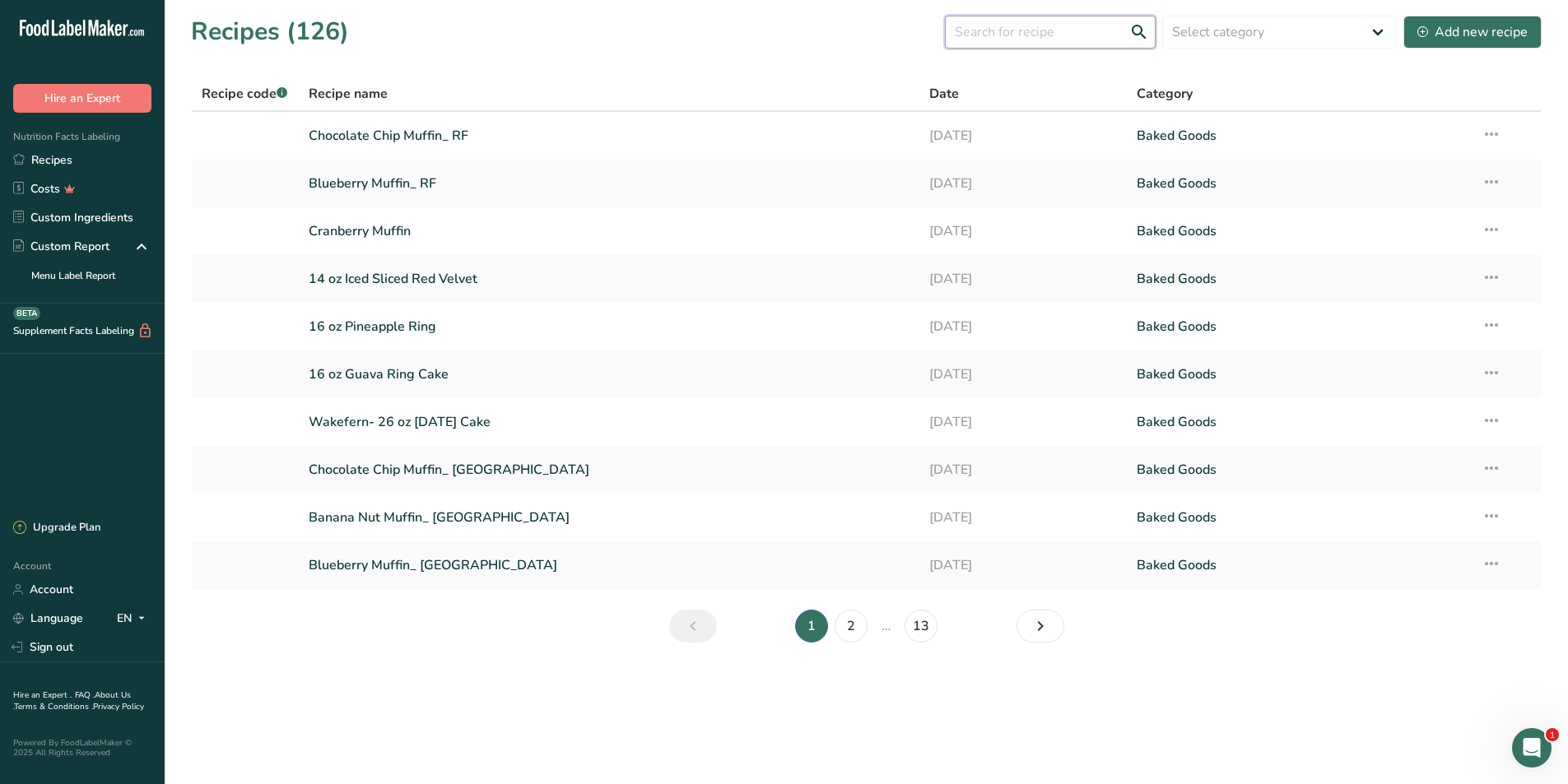 click at bounding box center [1050, 32] 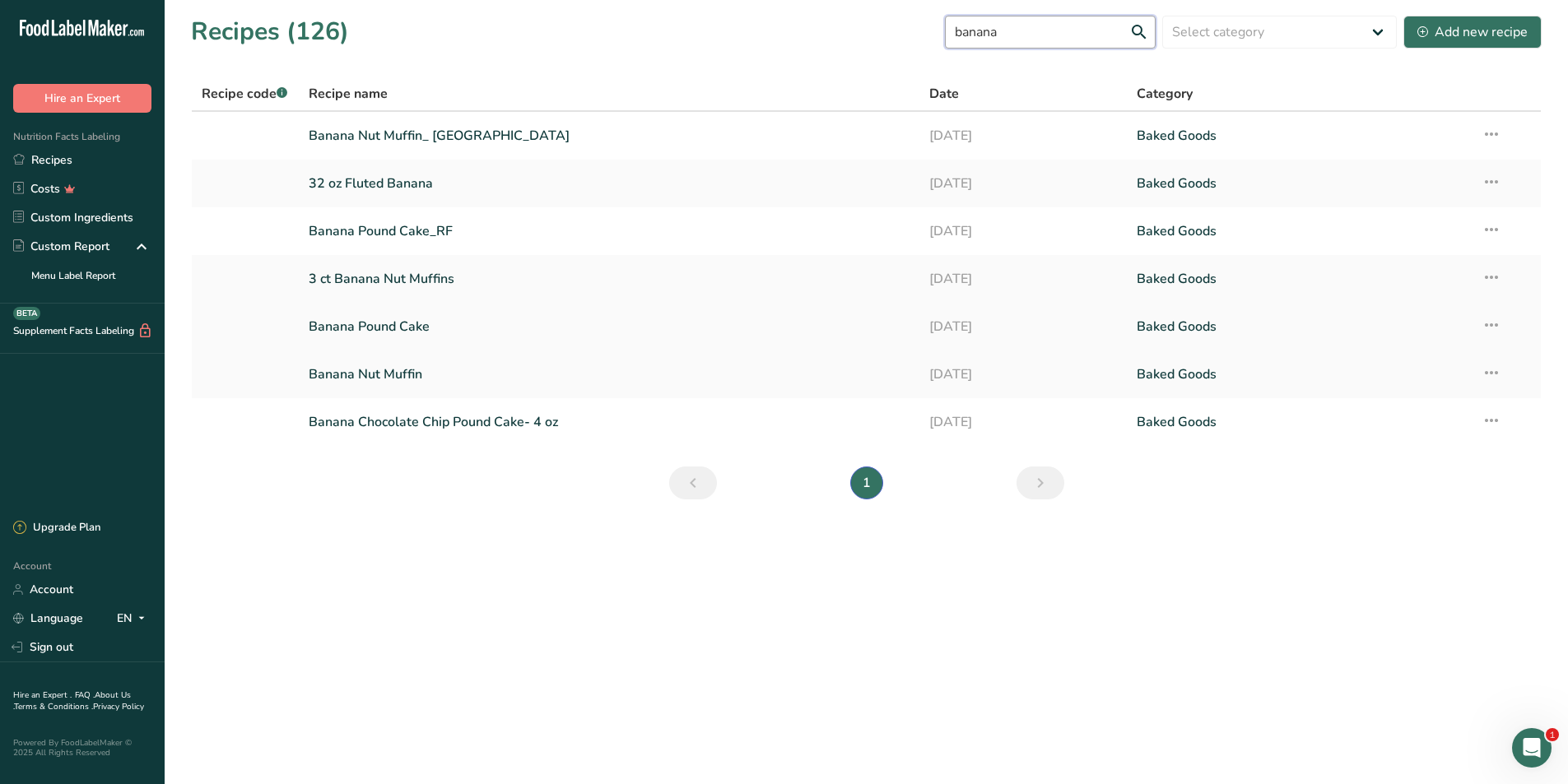 type on "banana" 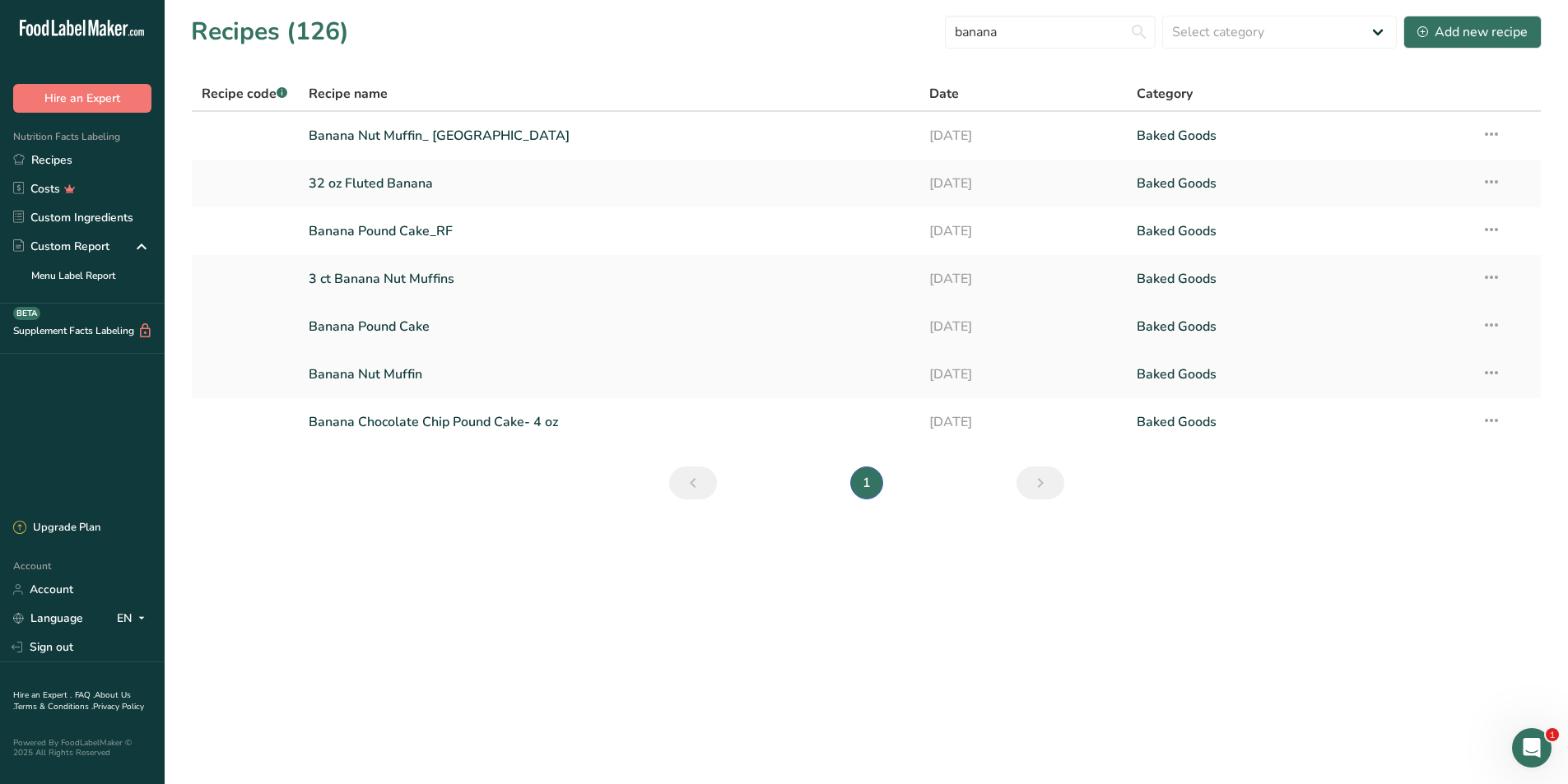 click on "Banana Pound Cake" at bounding box center (609, 327) 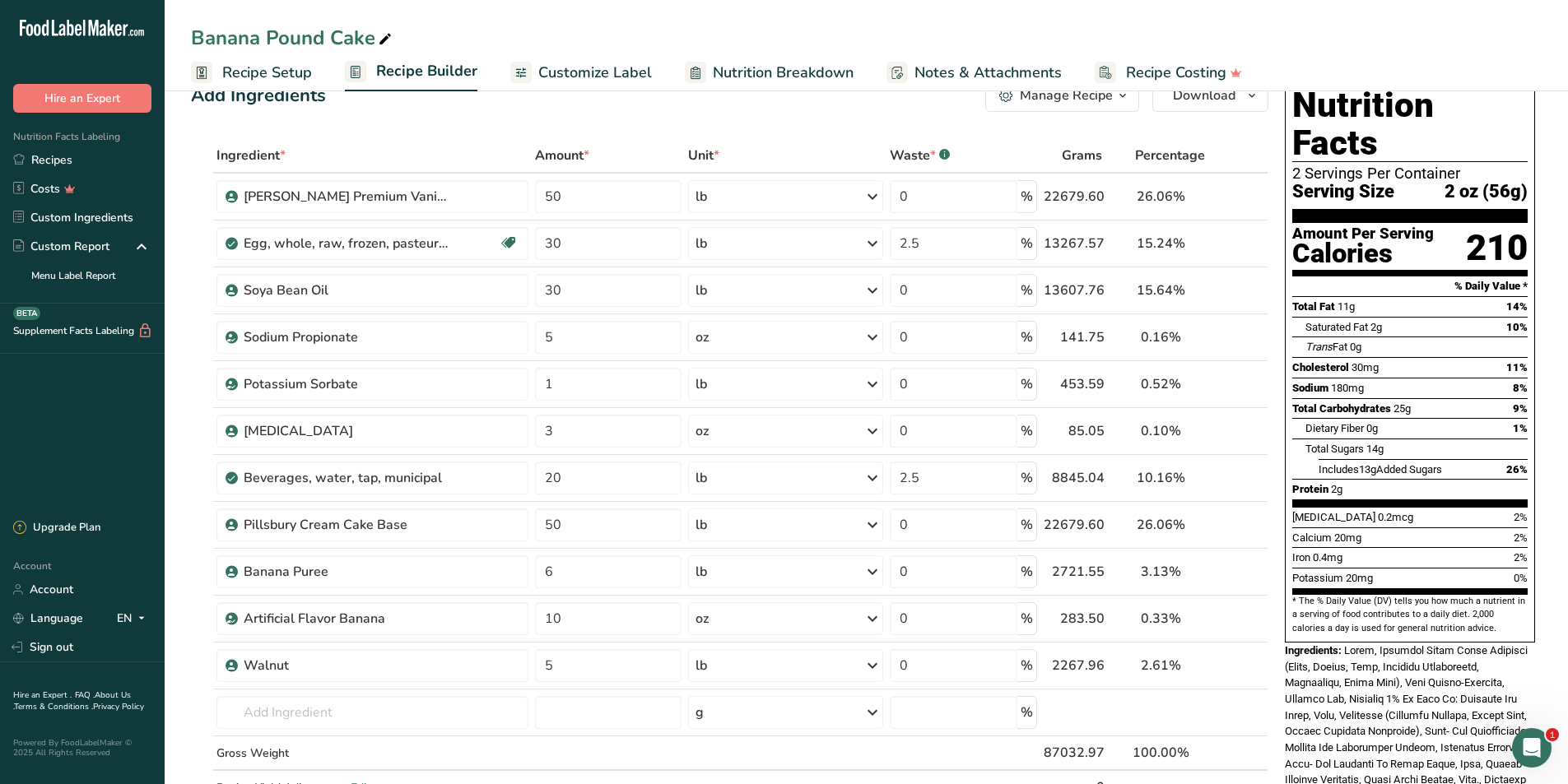 scroll, scrollTop: 0, scrollLeft: 0, axis: both 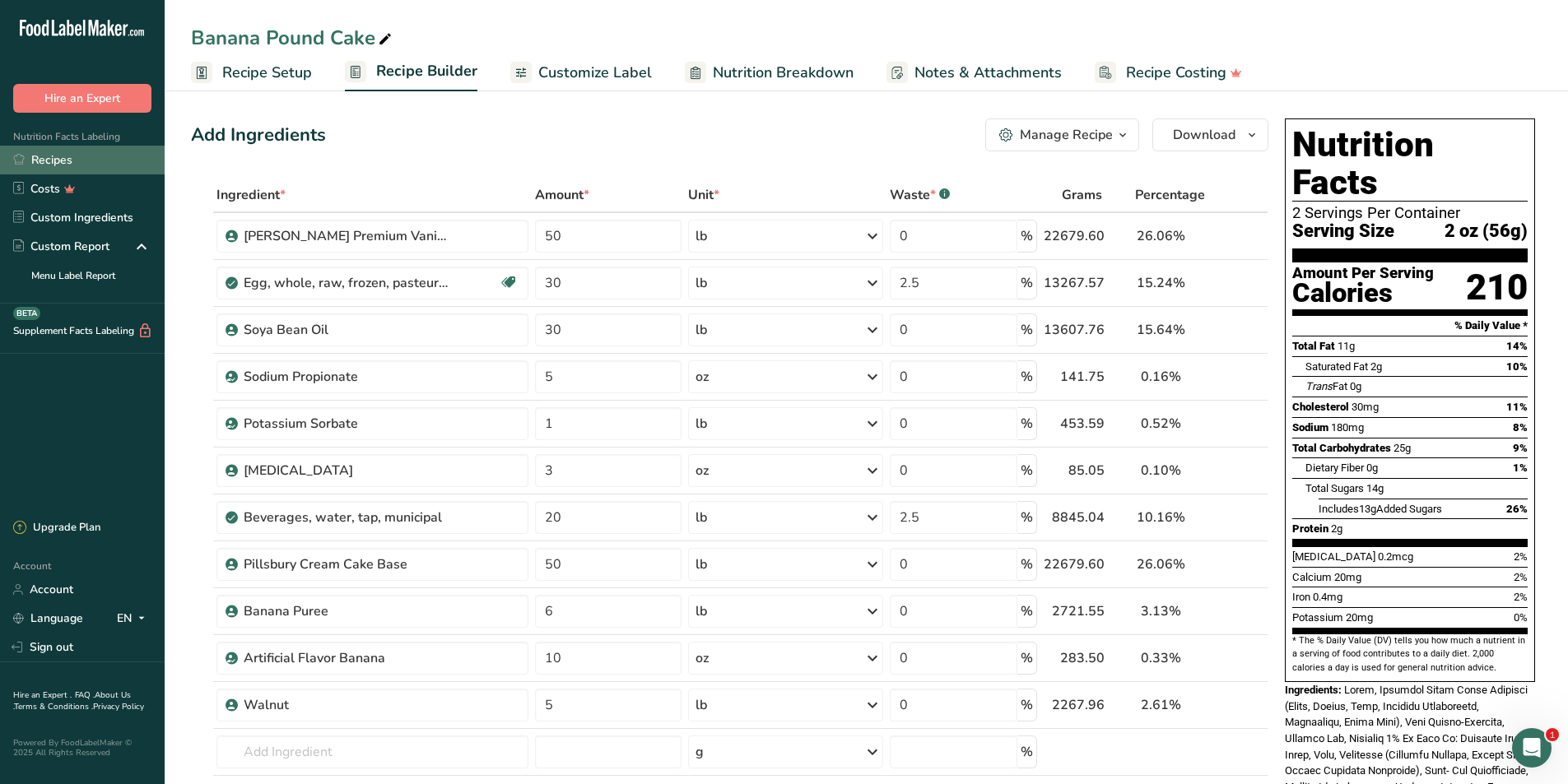 click on "Recipes" at bounding box center (82, 160) 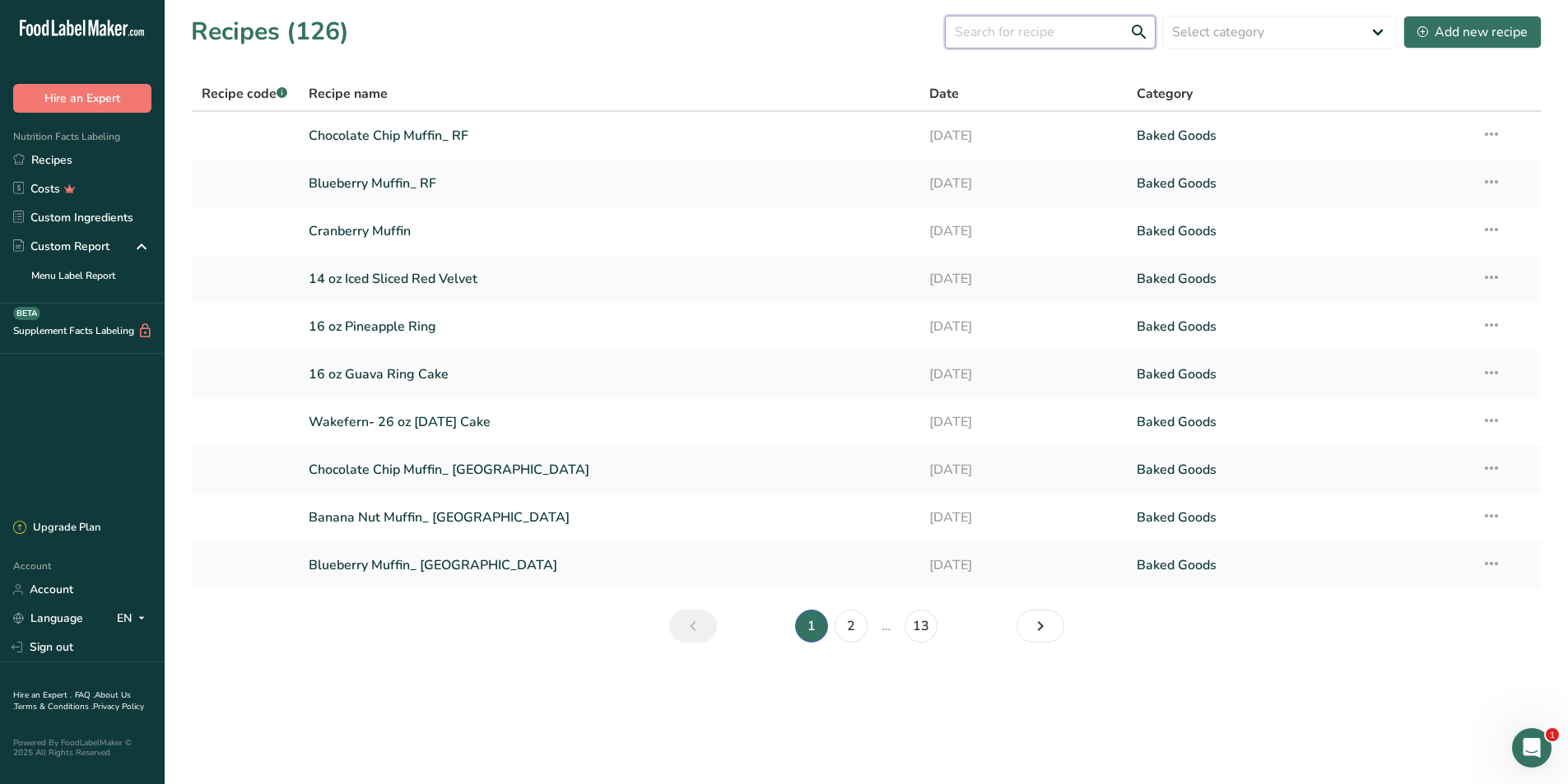 click at bounding box center [1050, 32] 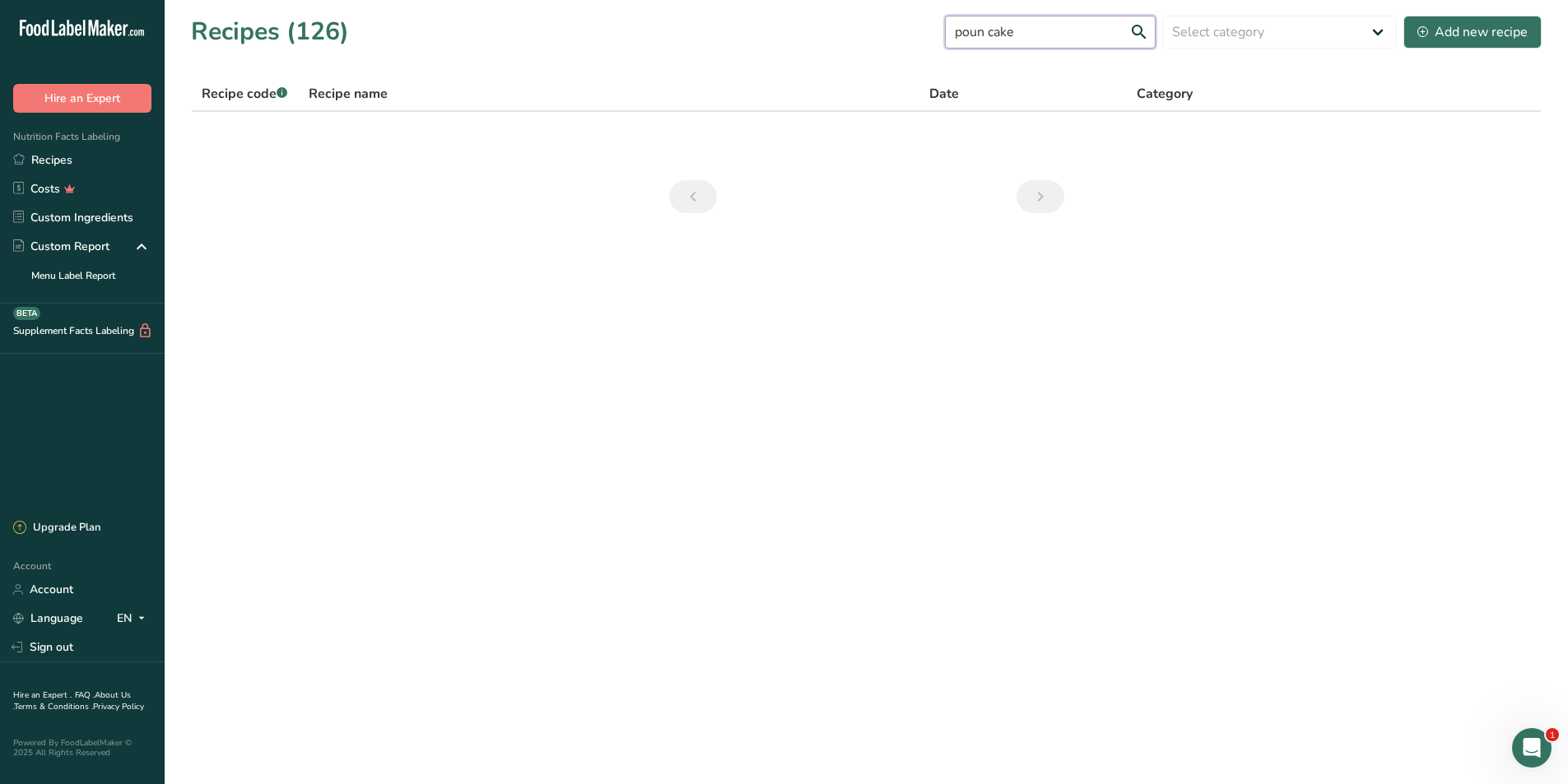 click on "poun cake" at bounding box center (1050, 32) 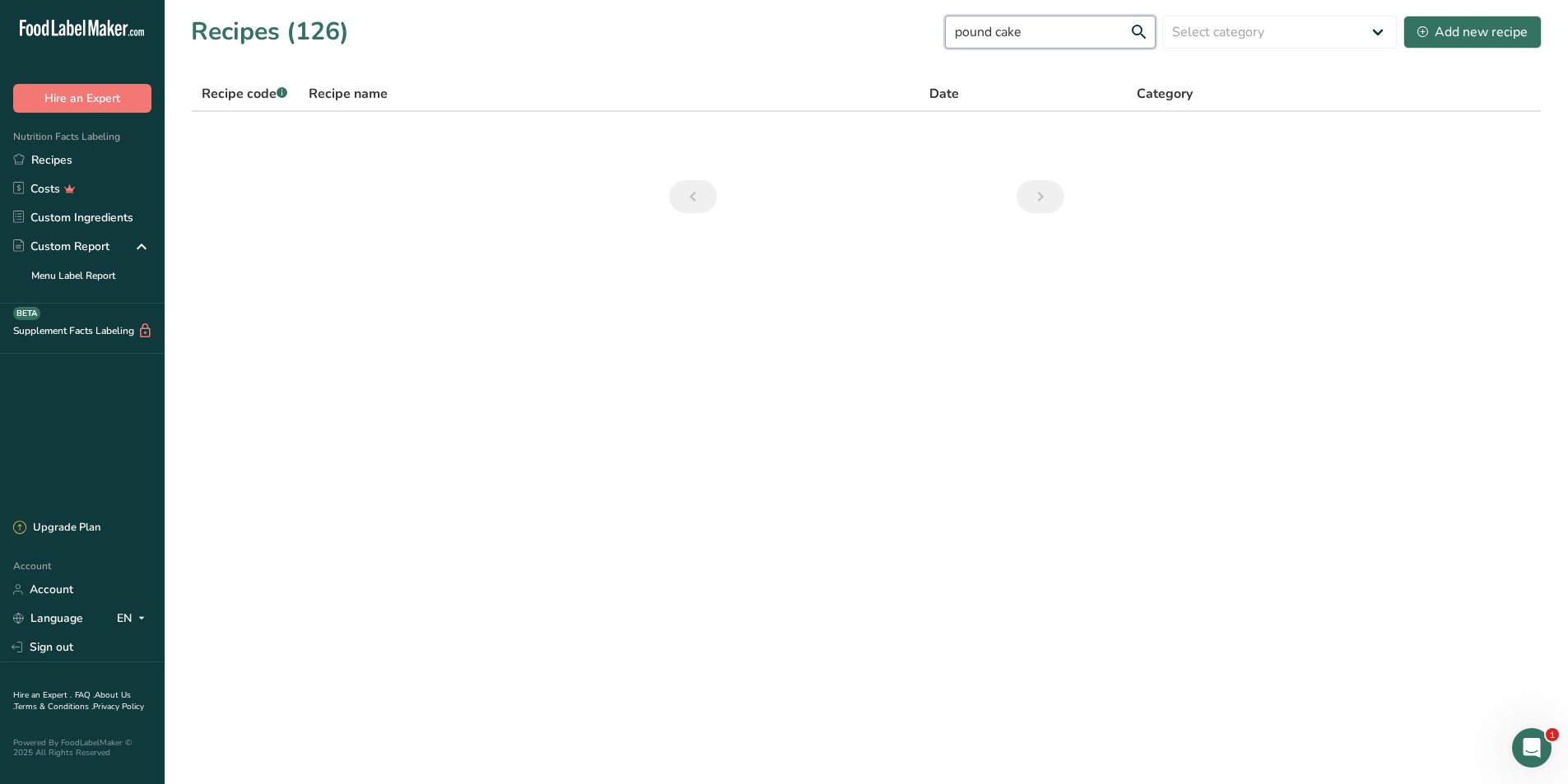 type on "pound cake" 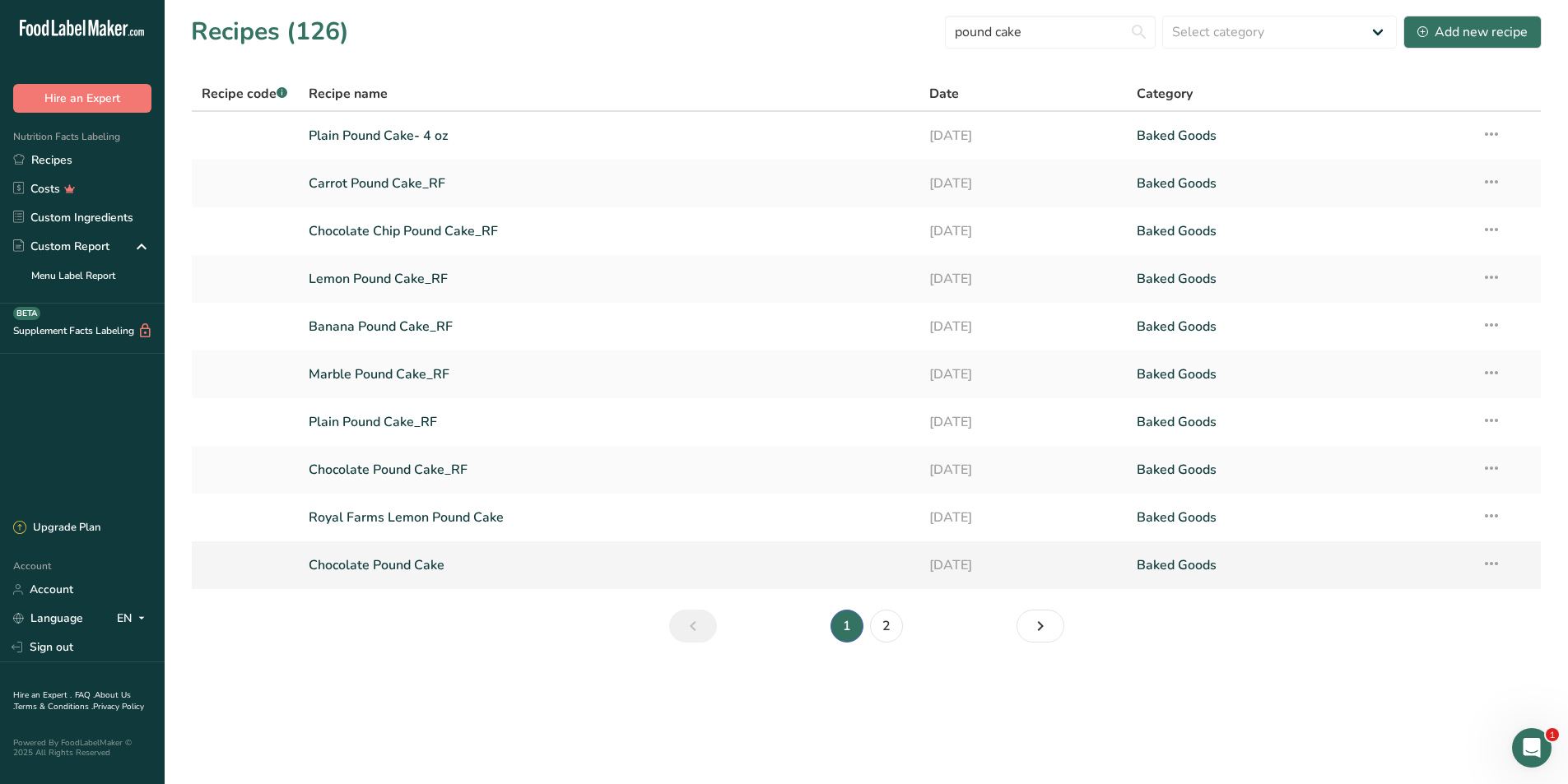 click on "Chocolate Pound Cake" at bounding box center (609, 565) 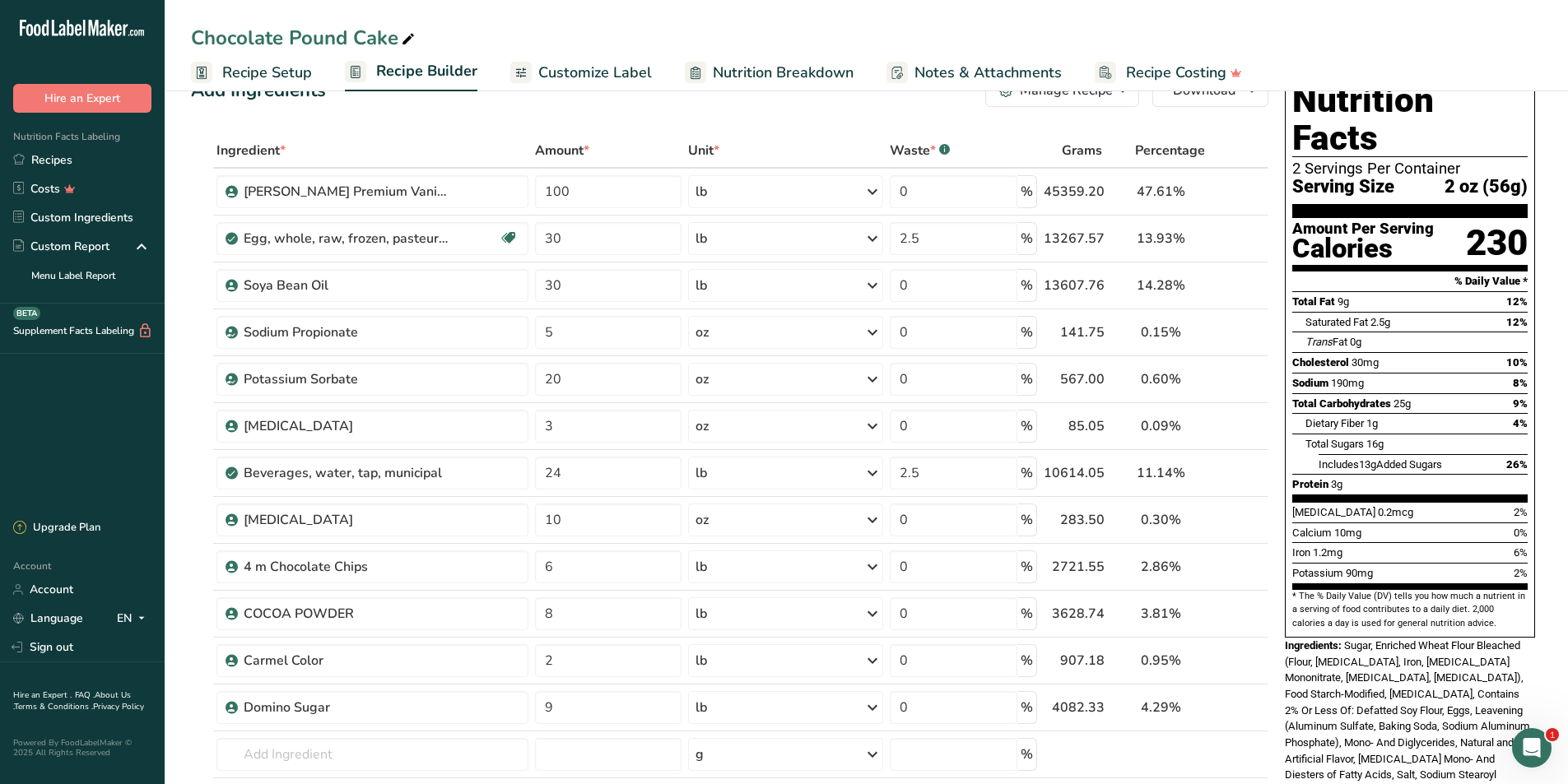scroll, scrollTop: 0, scrollLeft: 0, axis: both 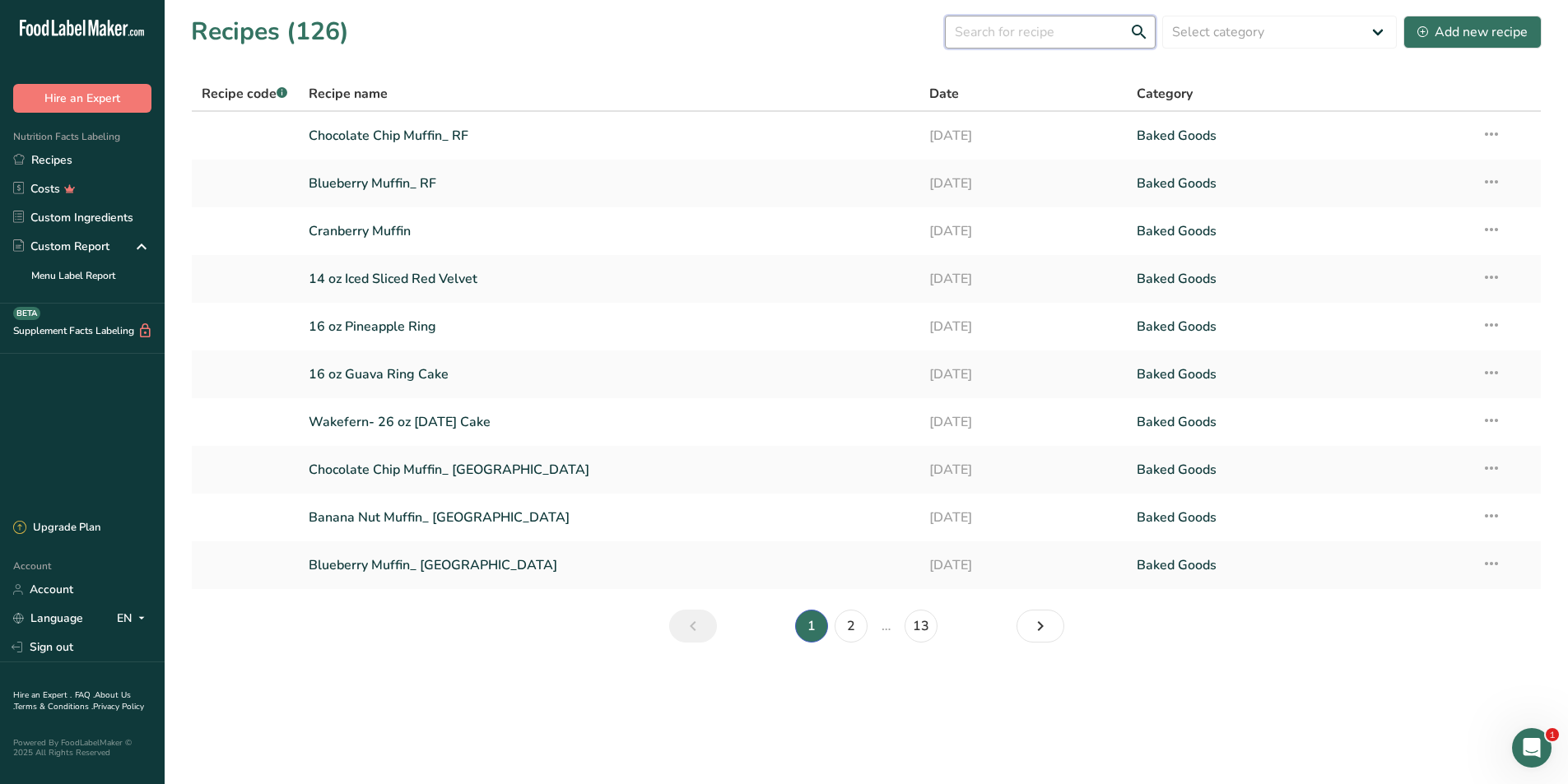 click at bounding box center [1050, 32] 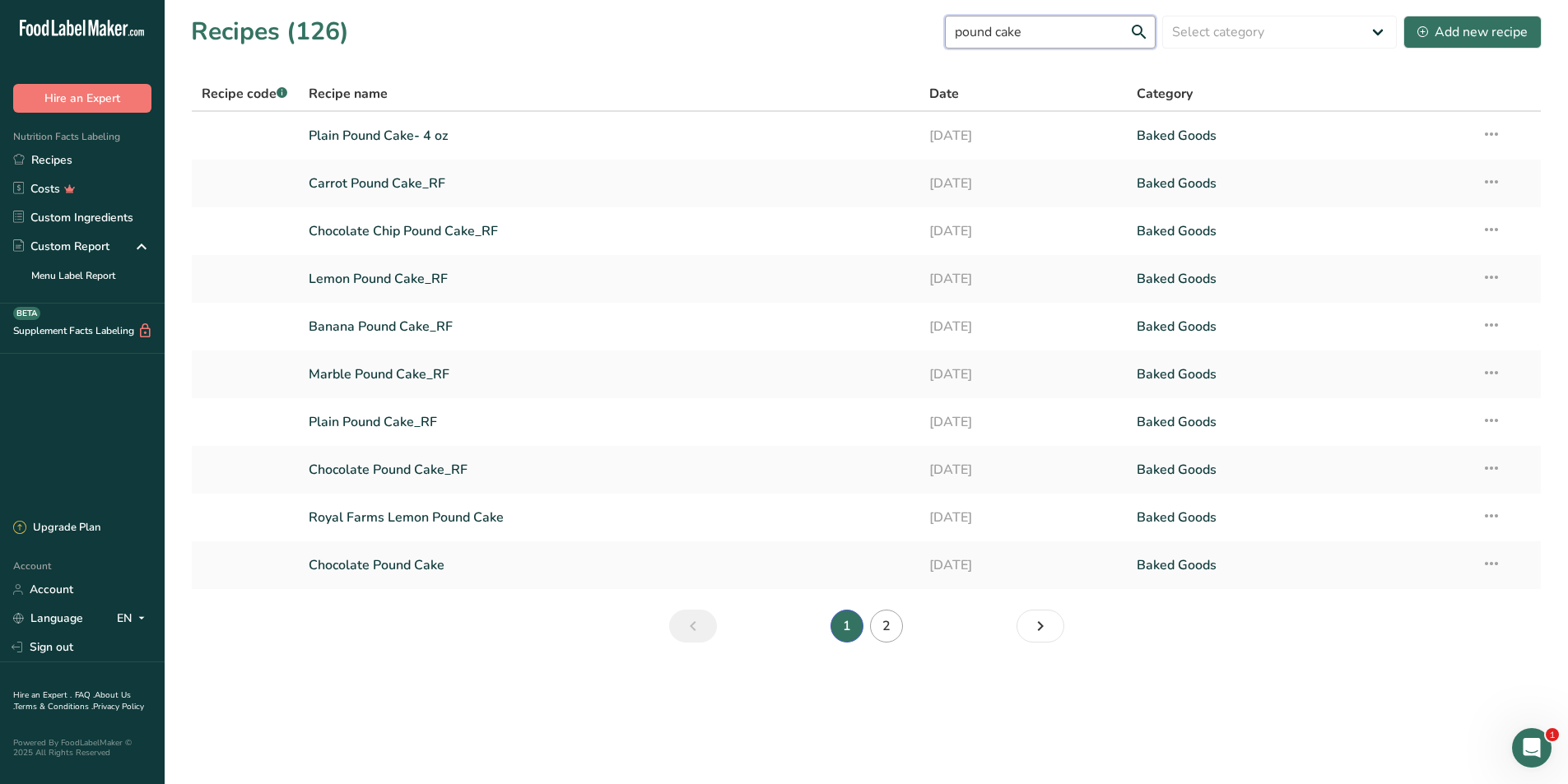 type on "pound cake" 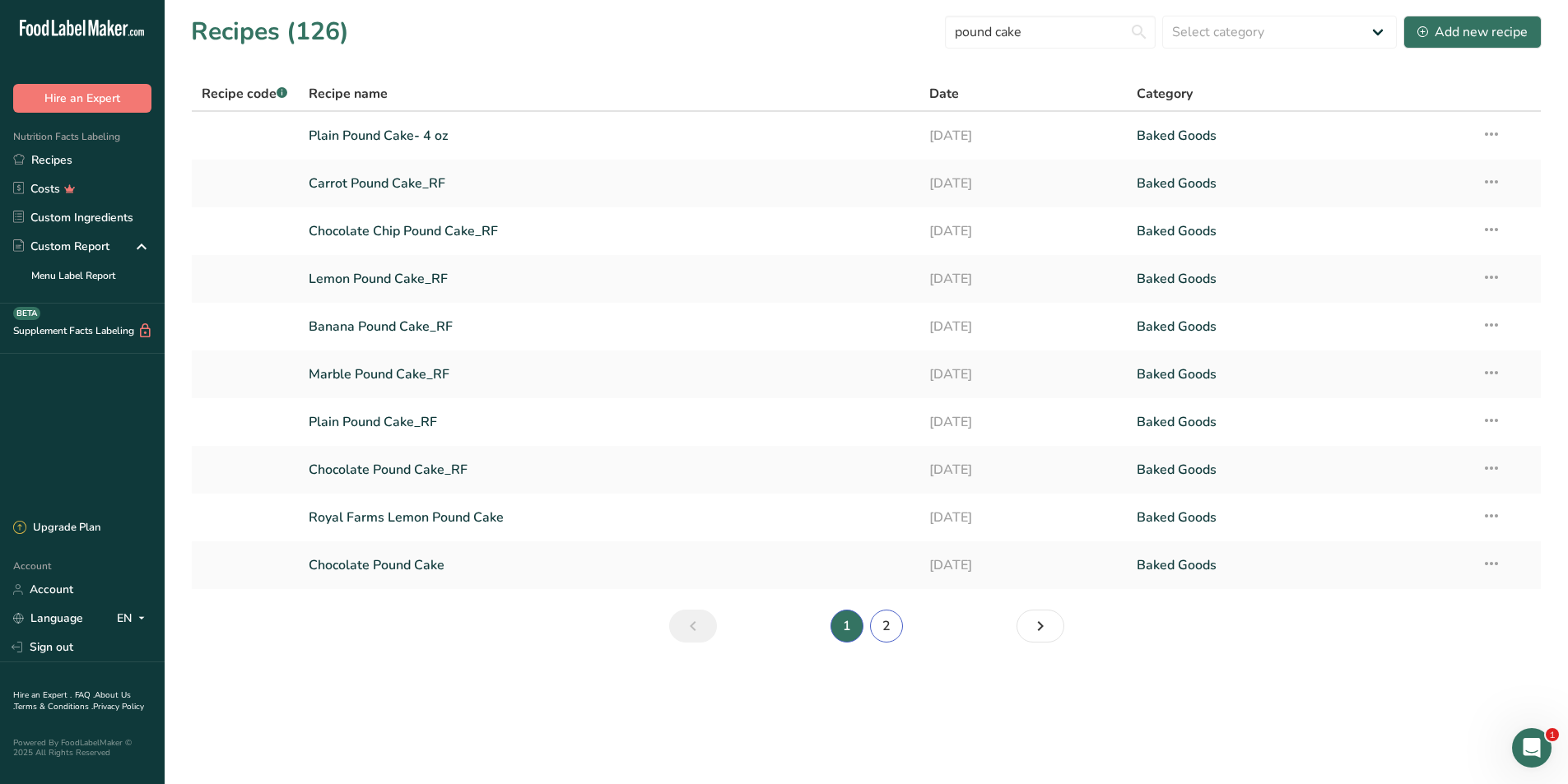 click on "2" at bounding box center (886, 626) 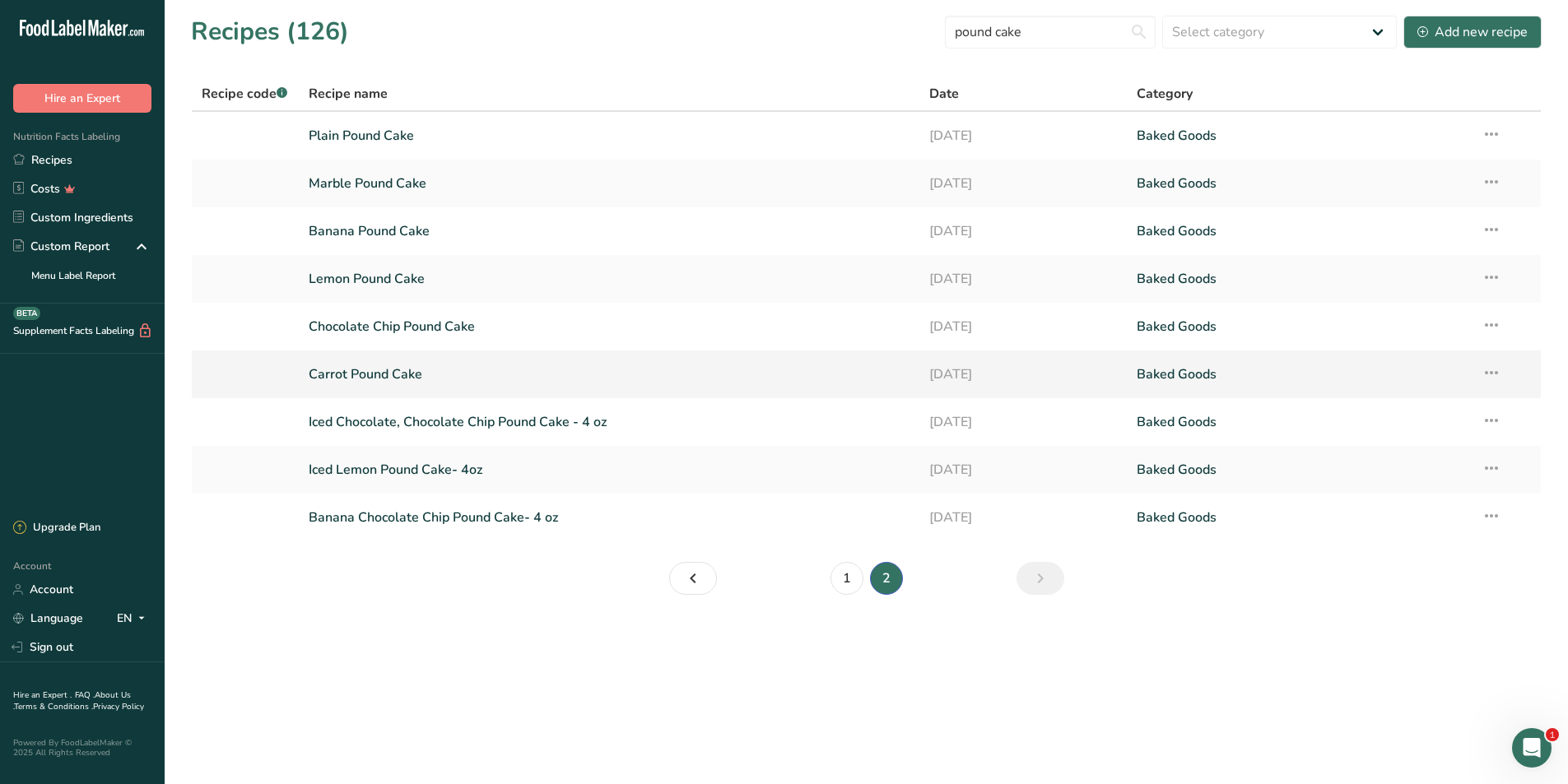 click on "Carrot Pound Cake" at bounding box center [609, 374] 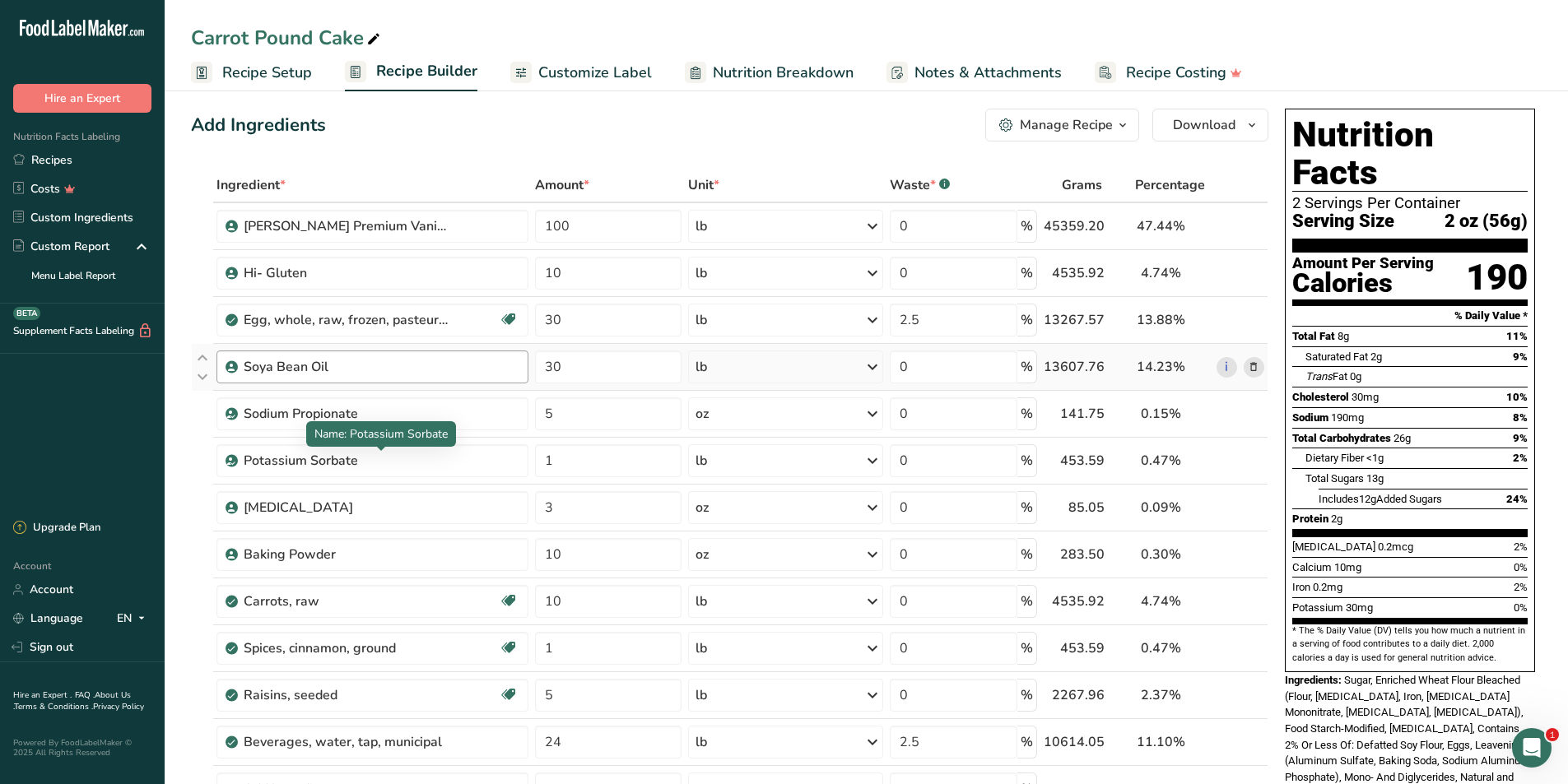 scroll, scrollTop: 0, scrollLeft: 0, axis: both 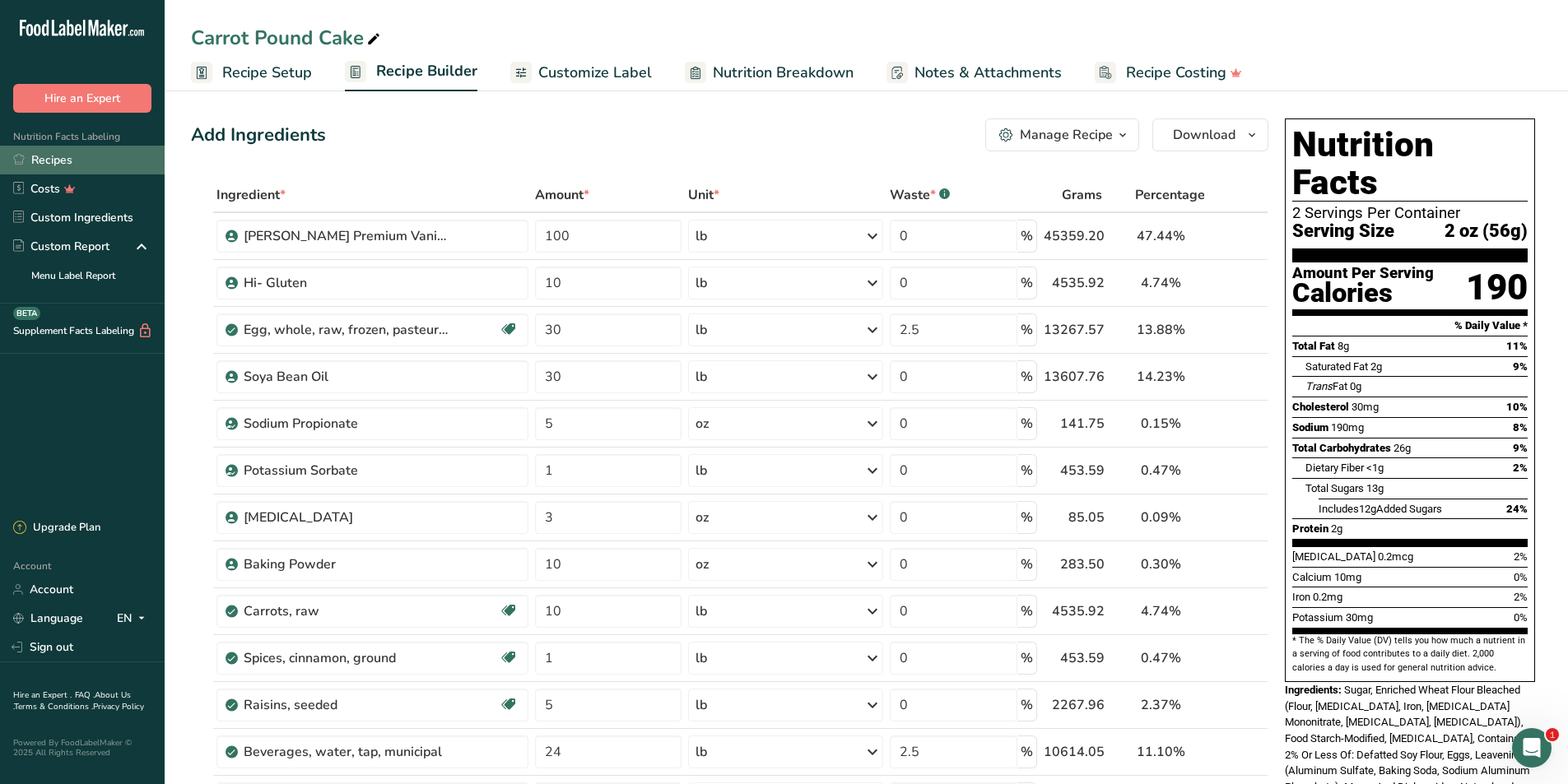 click on "Recipes" at bounding box center [82, 160] 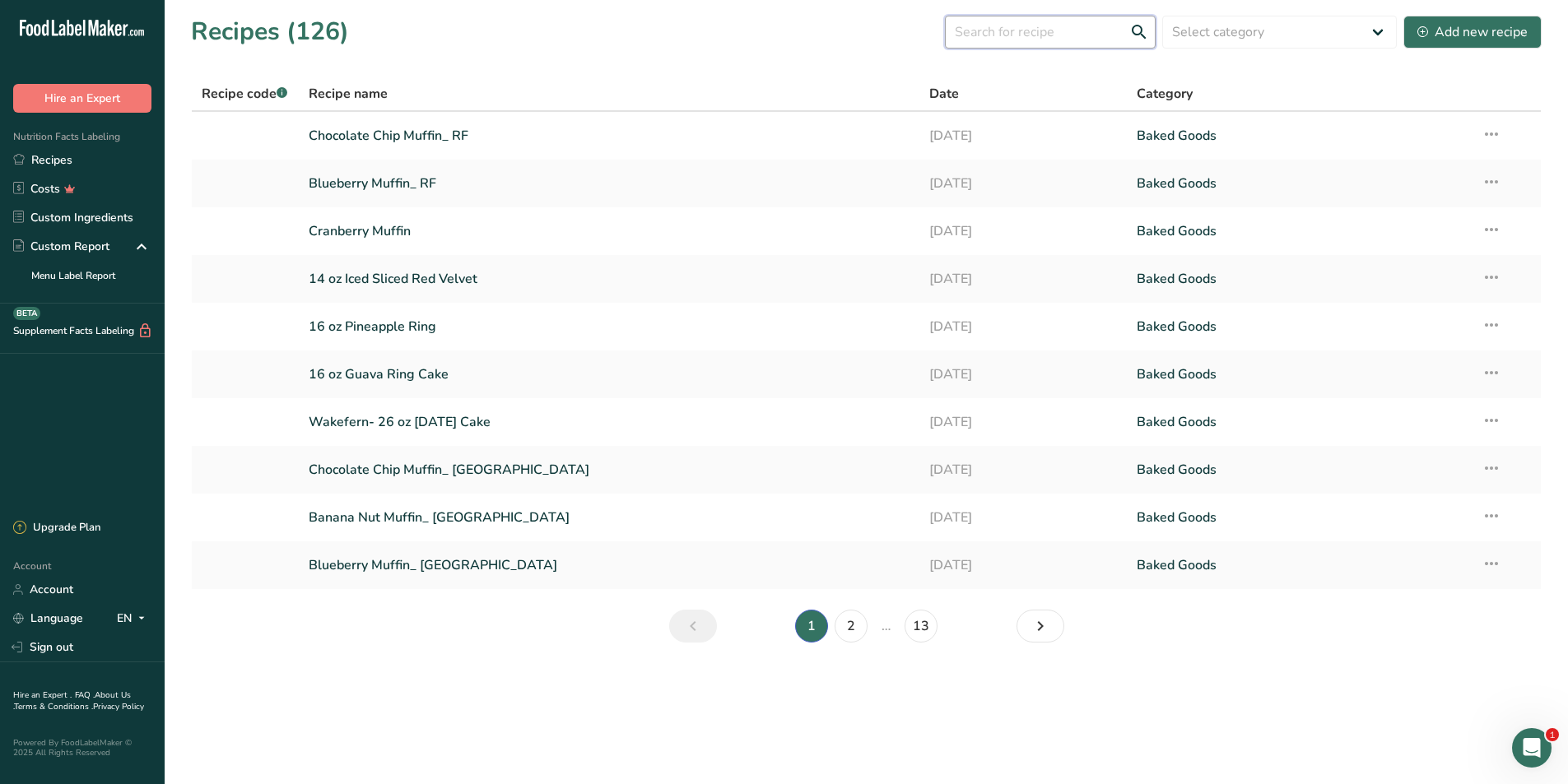 click at bounding box center (1050, 32) 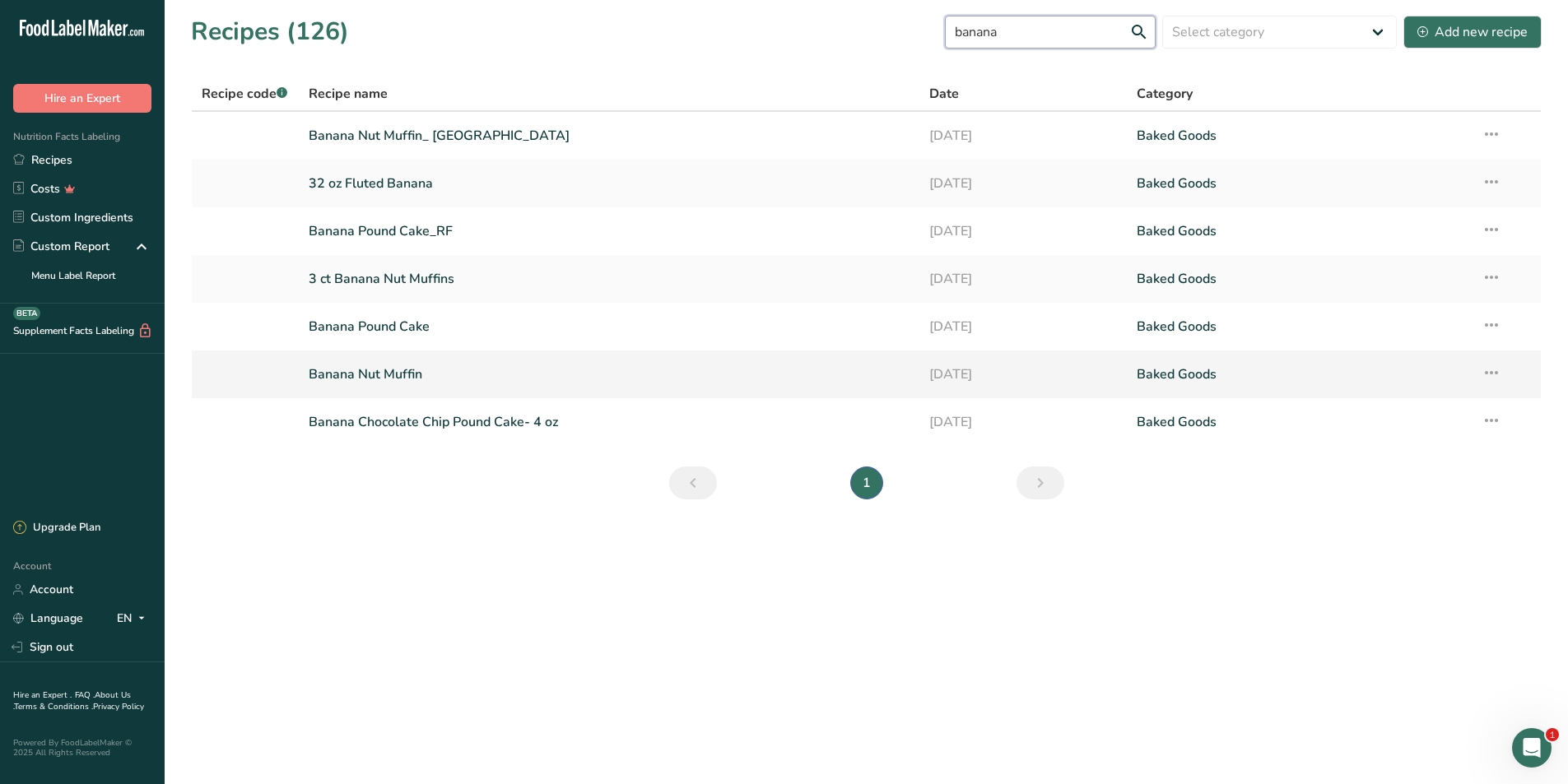 type on "banana" 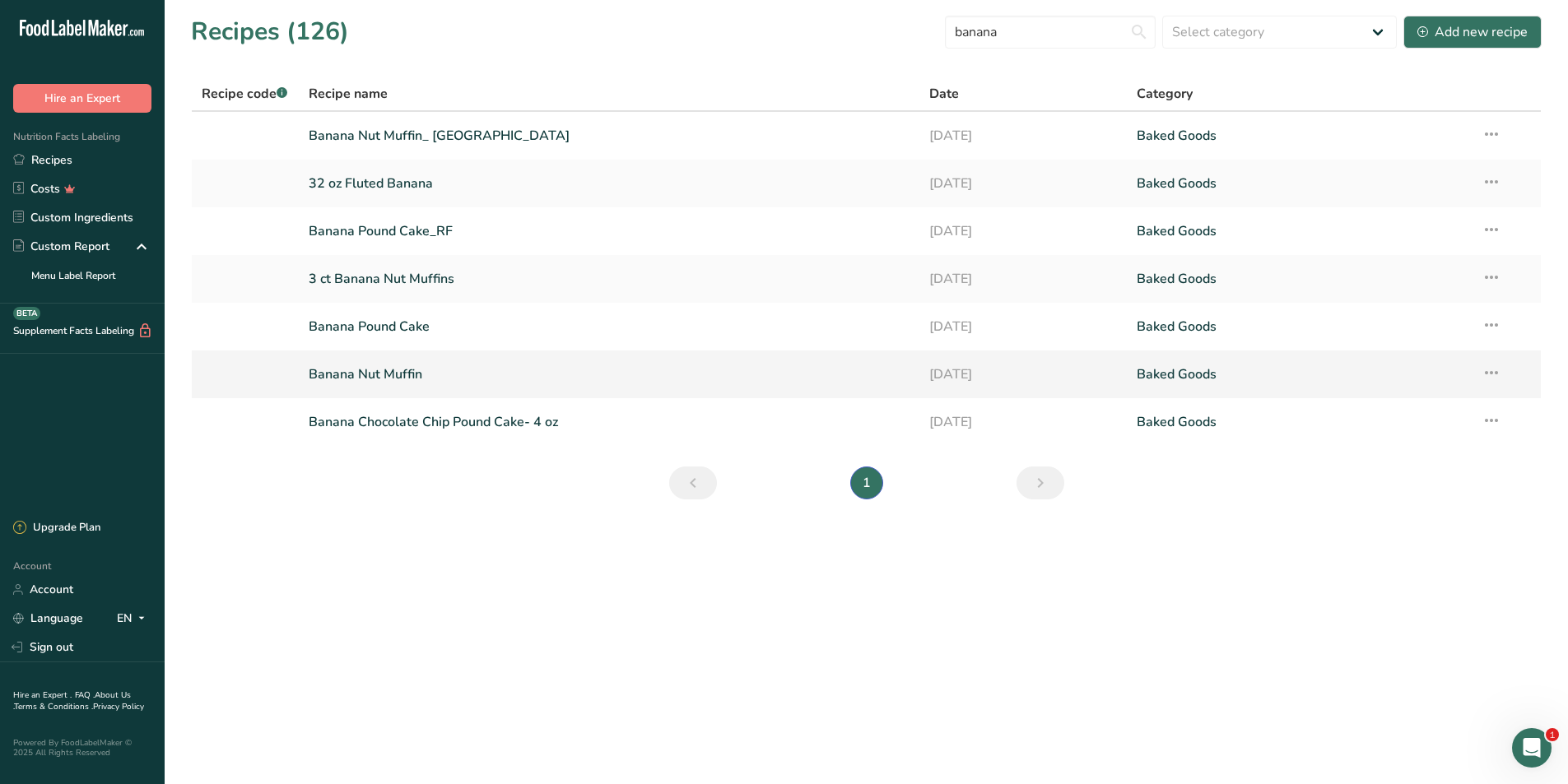 click on "Banana Nut Muffin" at bounding box center (609, 374) 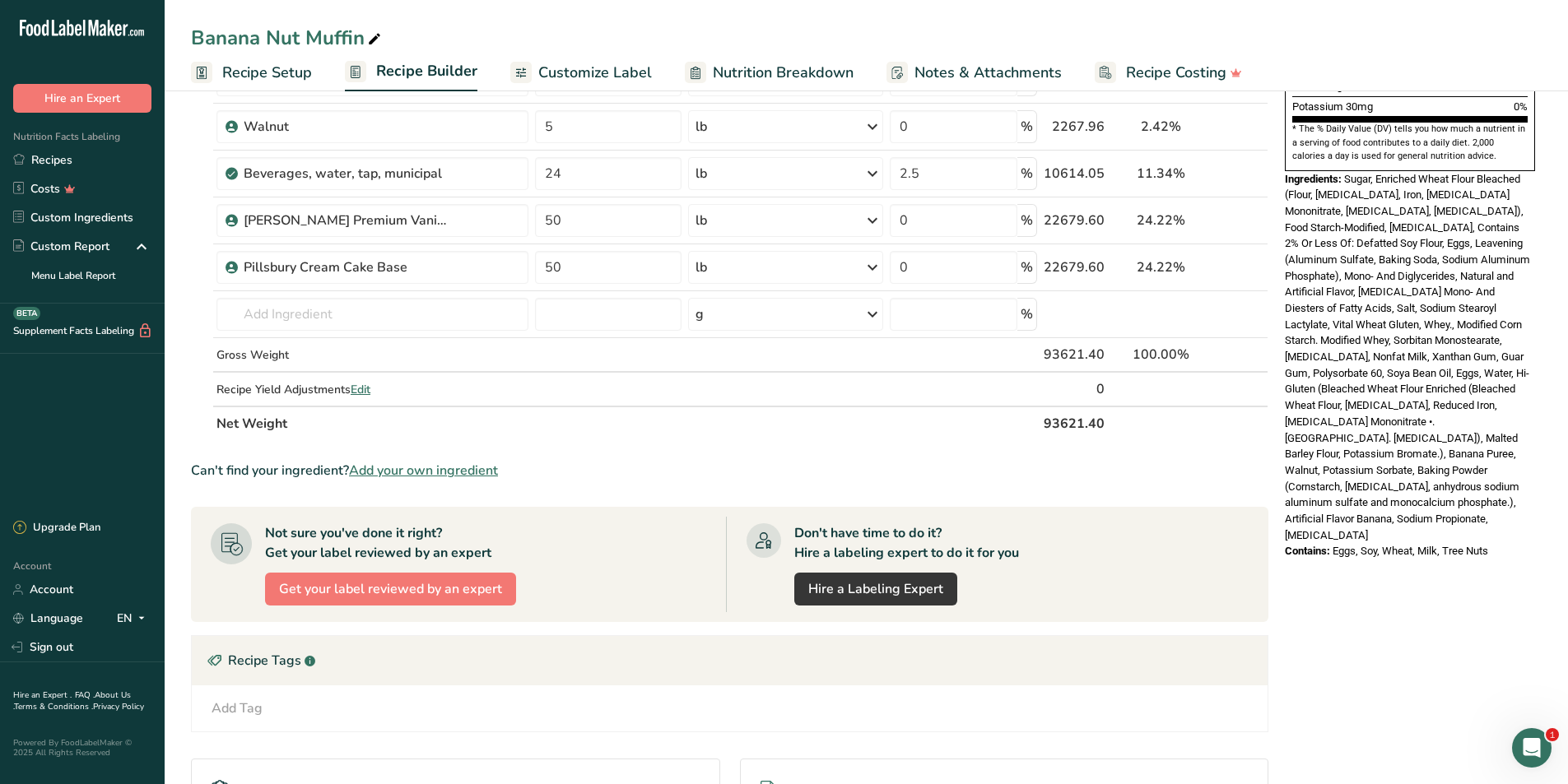 scroll, scrollTop: 494, scrollLeft: 0, axis: vertical 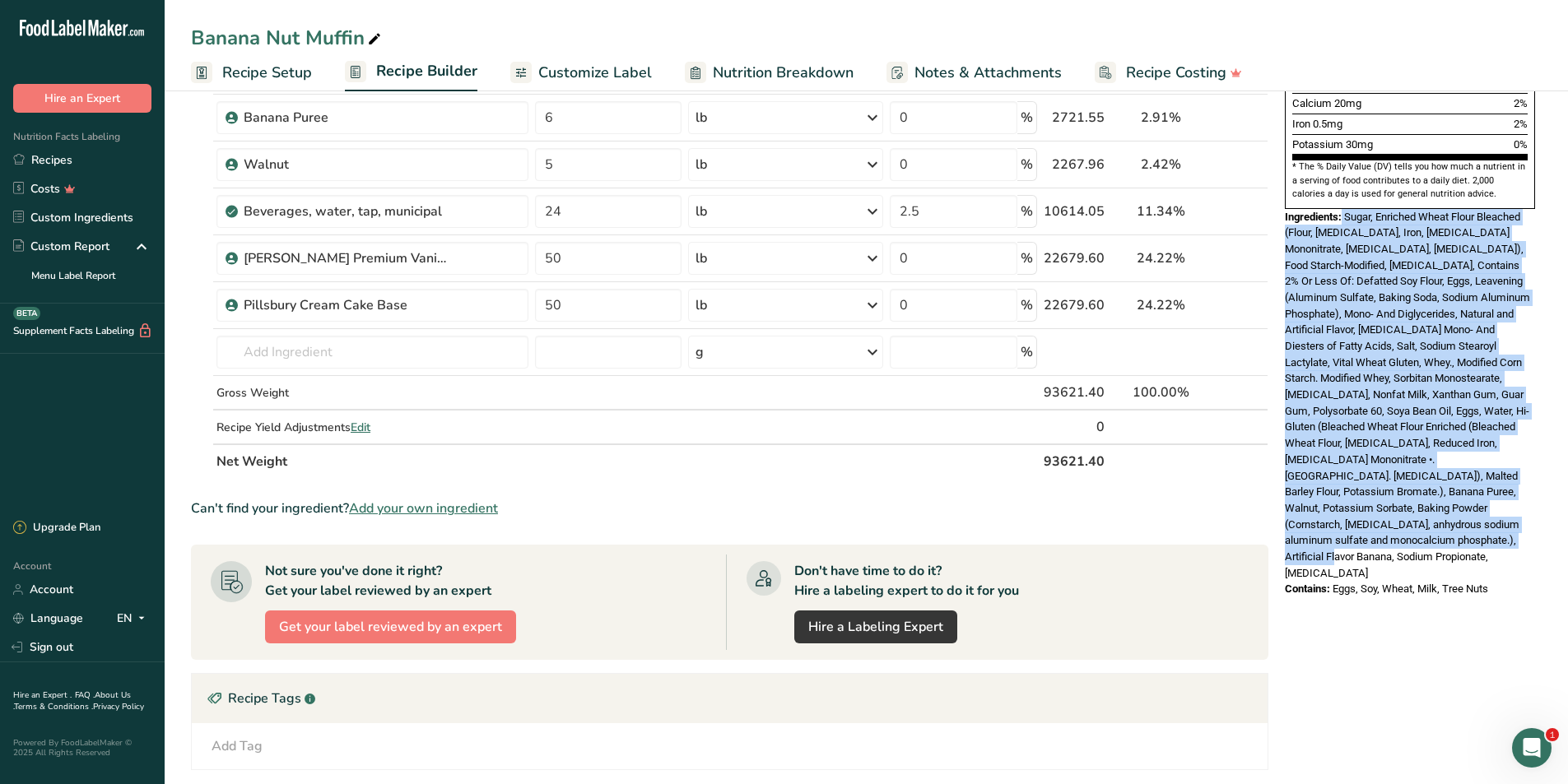 drag, startPoint x: 1343, startPoint y: 179, endPoint x: 1488, endPoint y: 503, distance: 354.9662 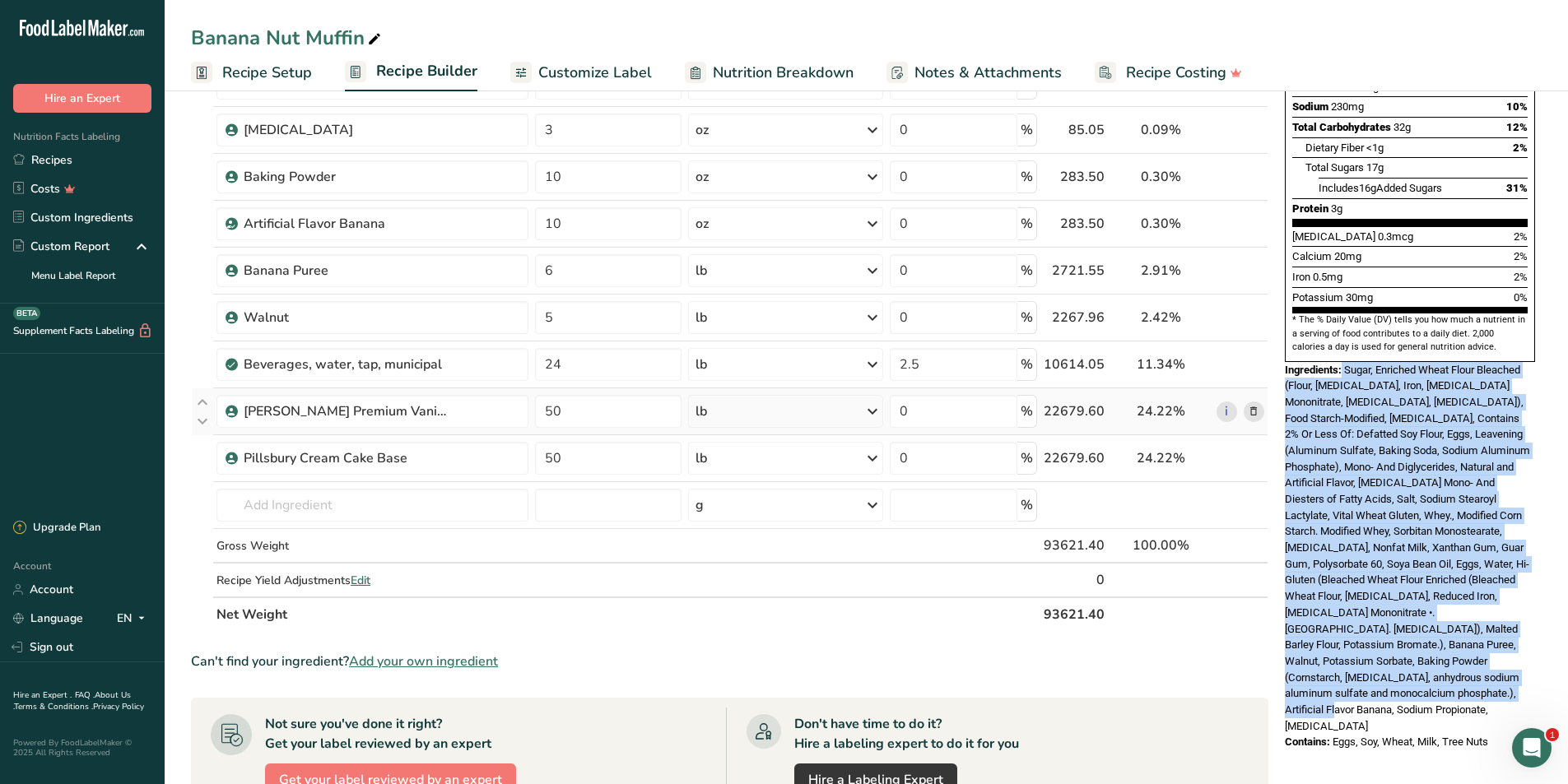 scroll, scrollTop: 329, scrollLeft: 0, axis: vertical 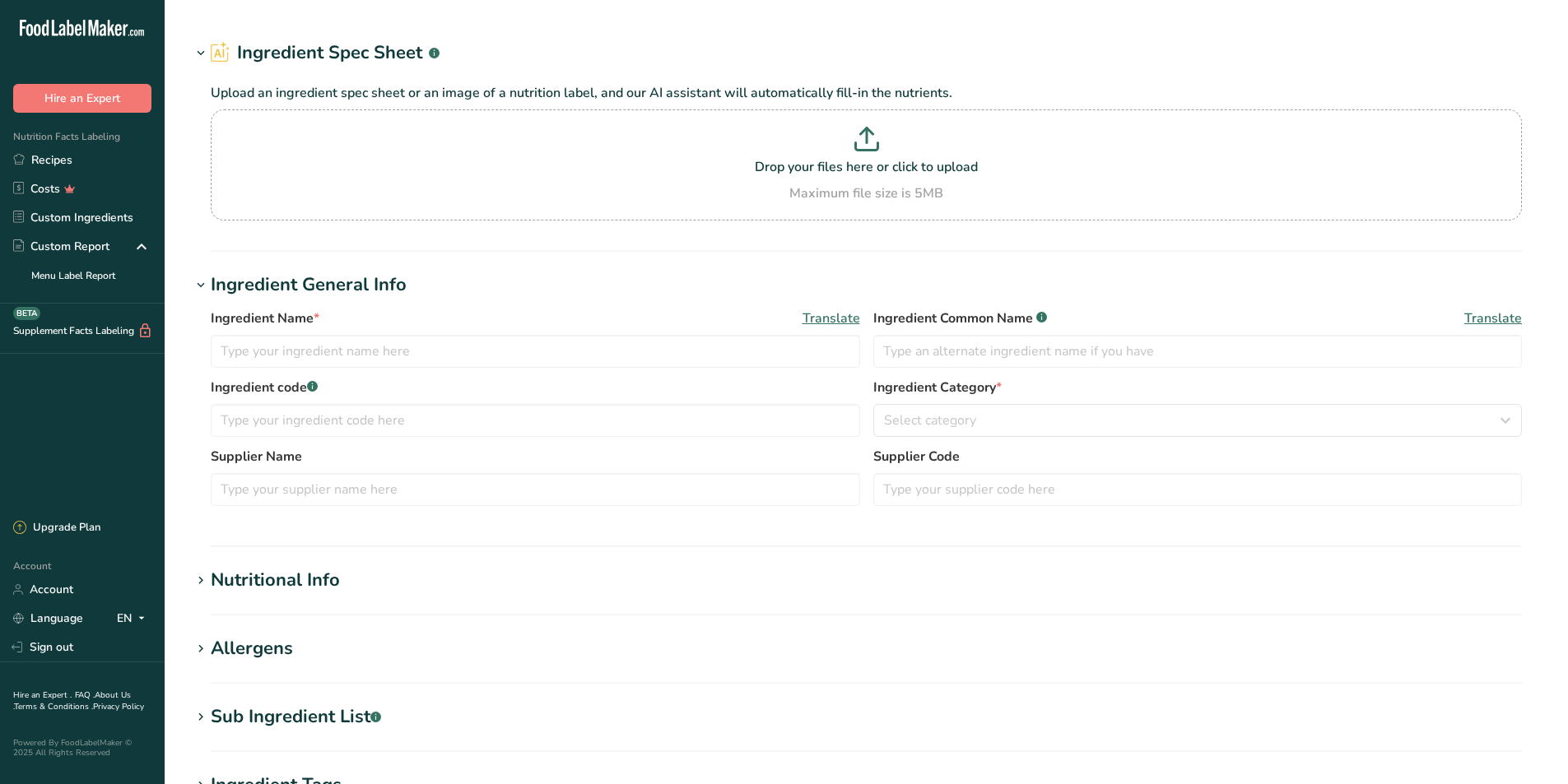 type on "[MEDICAL_DATA]" 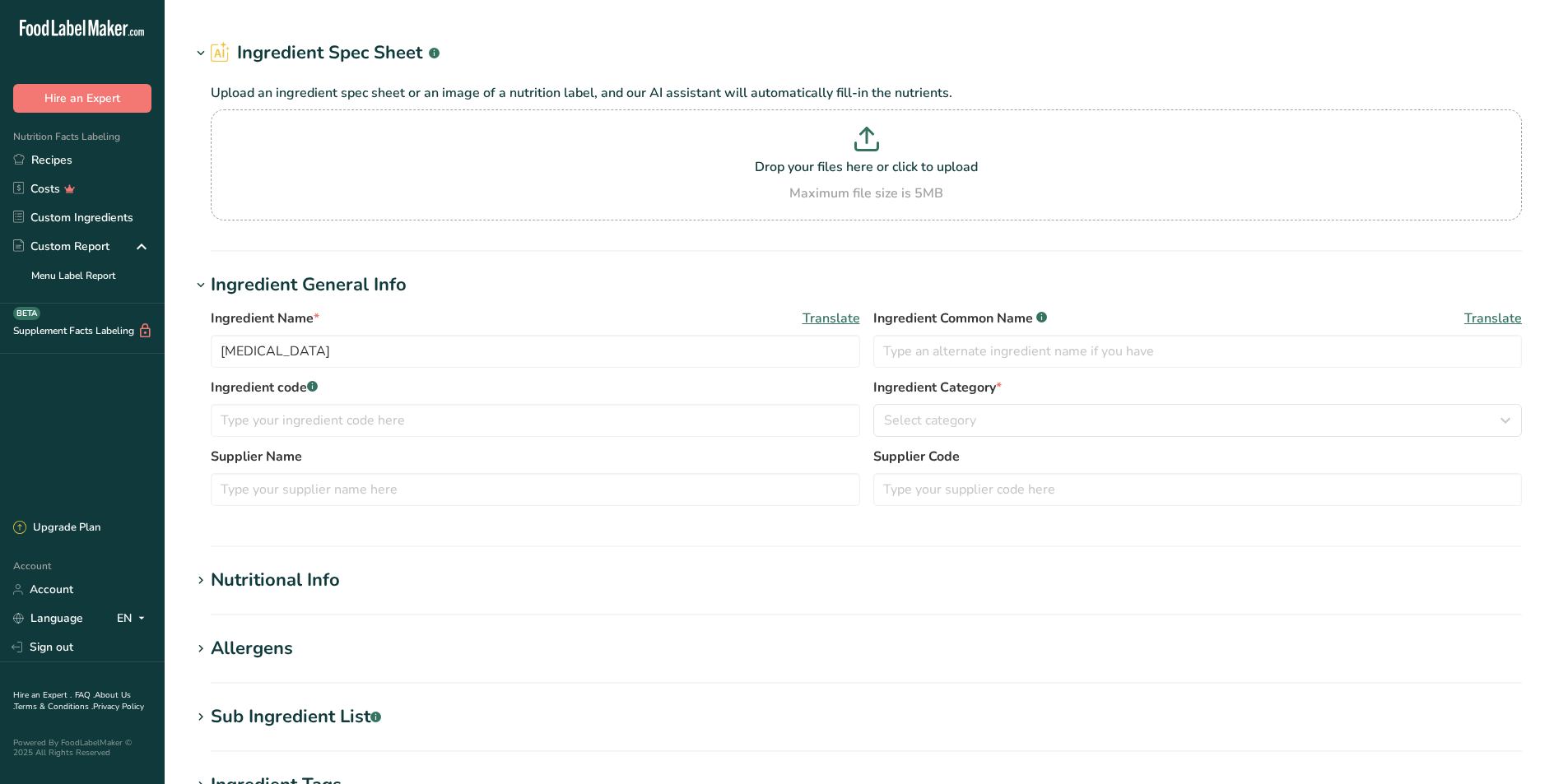 scroll, scrollTop: 0, scrollLeft: 0, axis: both 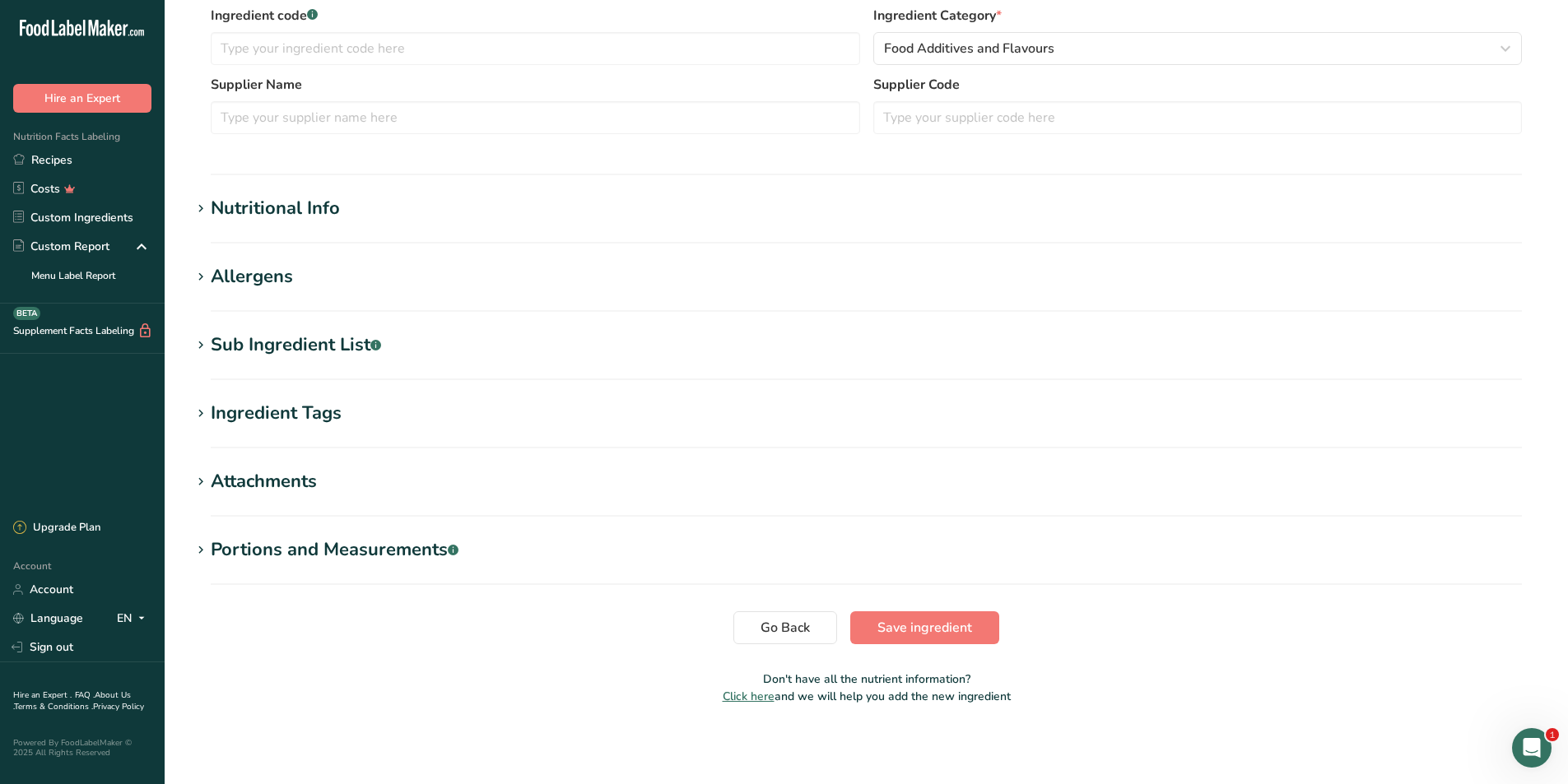 click at bounding box center [201, 346] 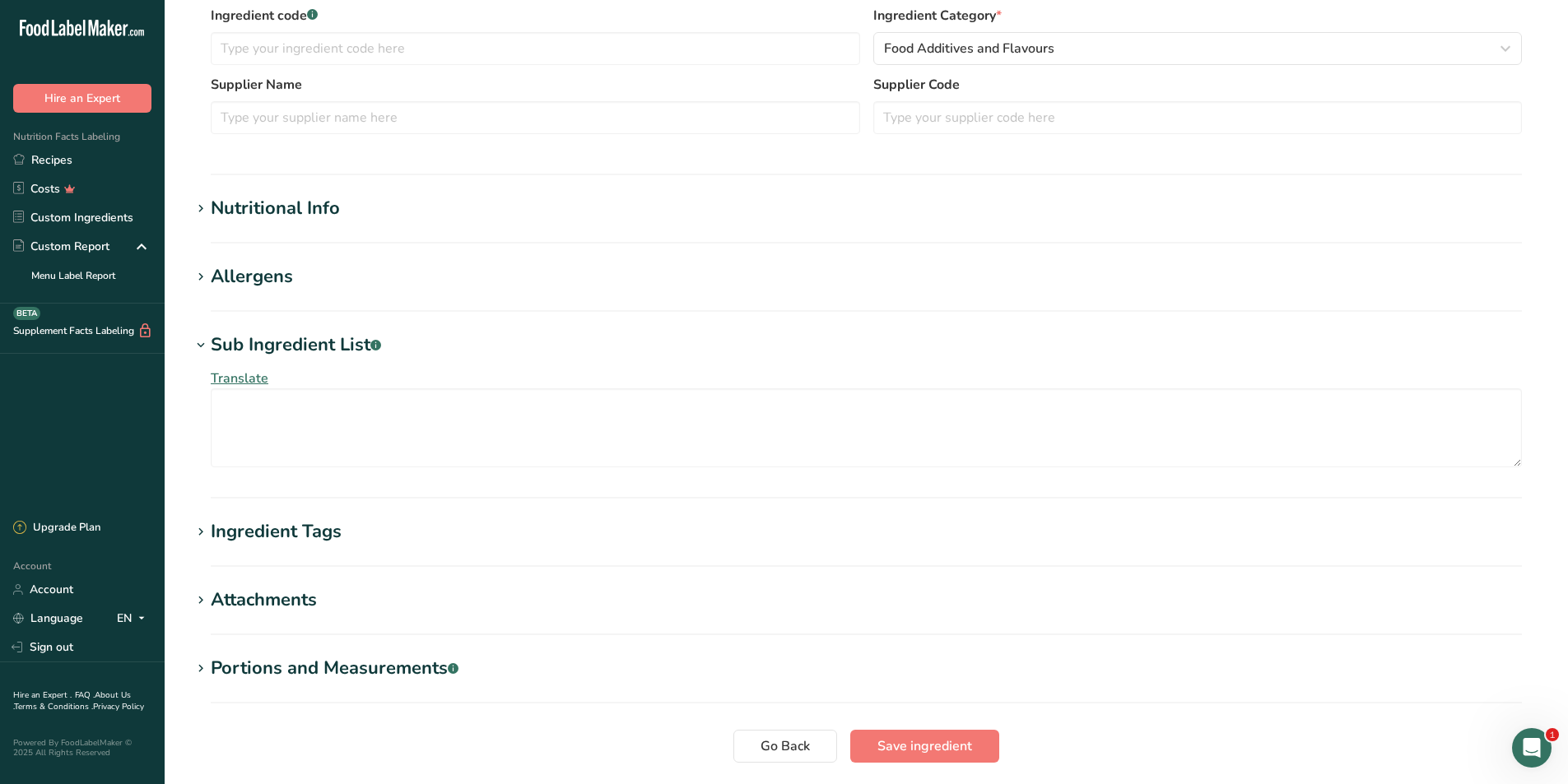 click at bounding box center (201, 346) 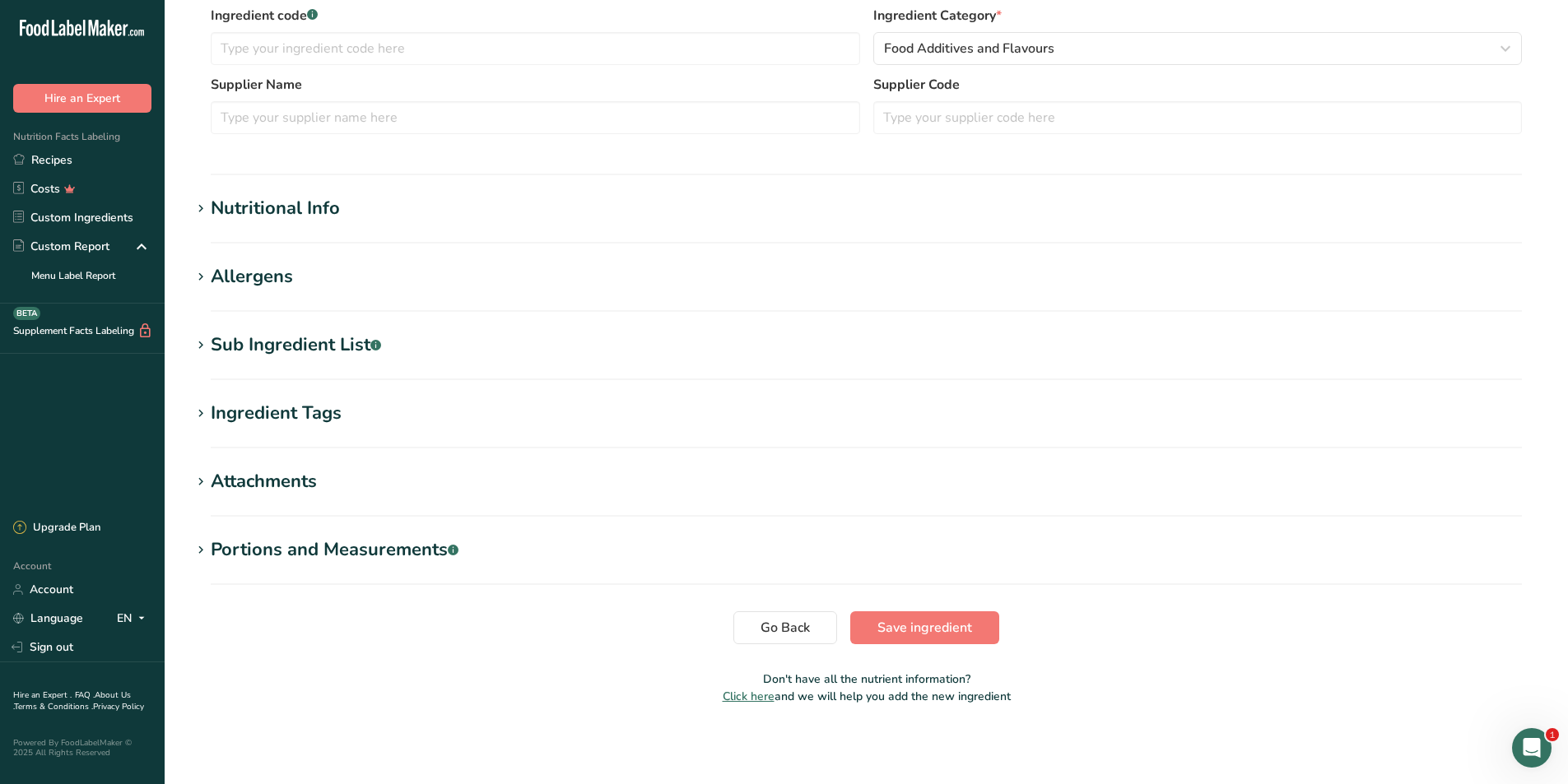 click at bounding box center (201, 414) 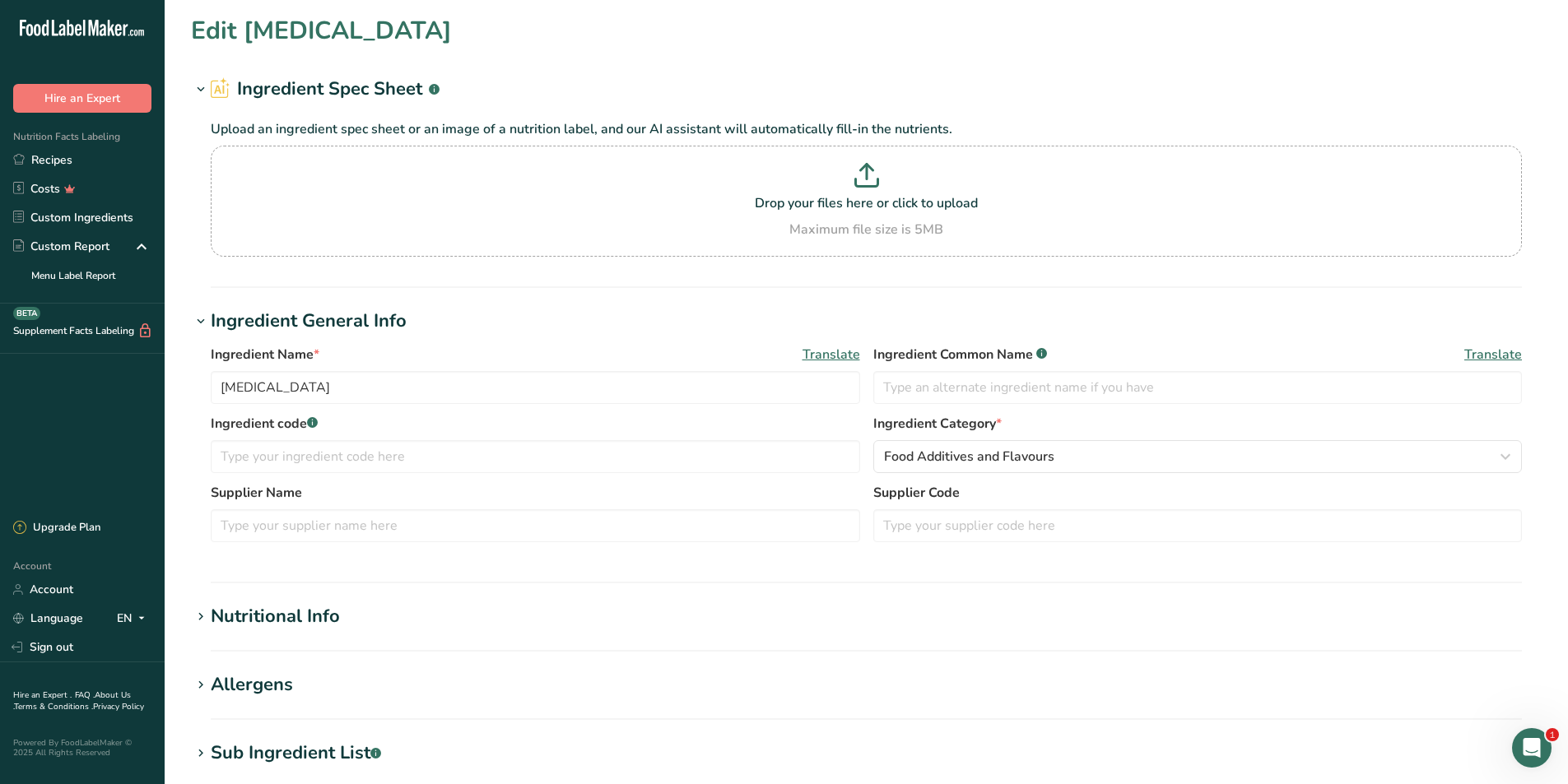 scroll, scrollTop: 0, scrollLeft: 0, axis: both 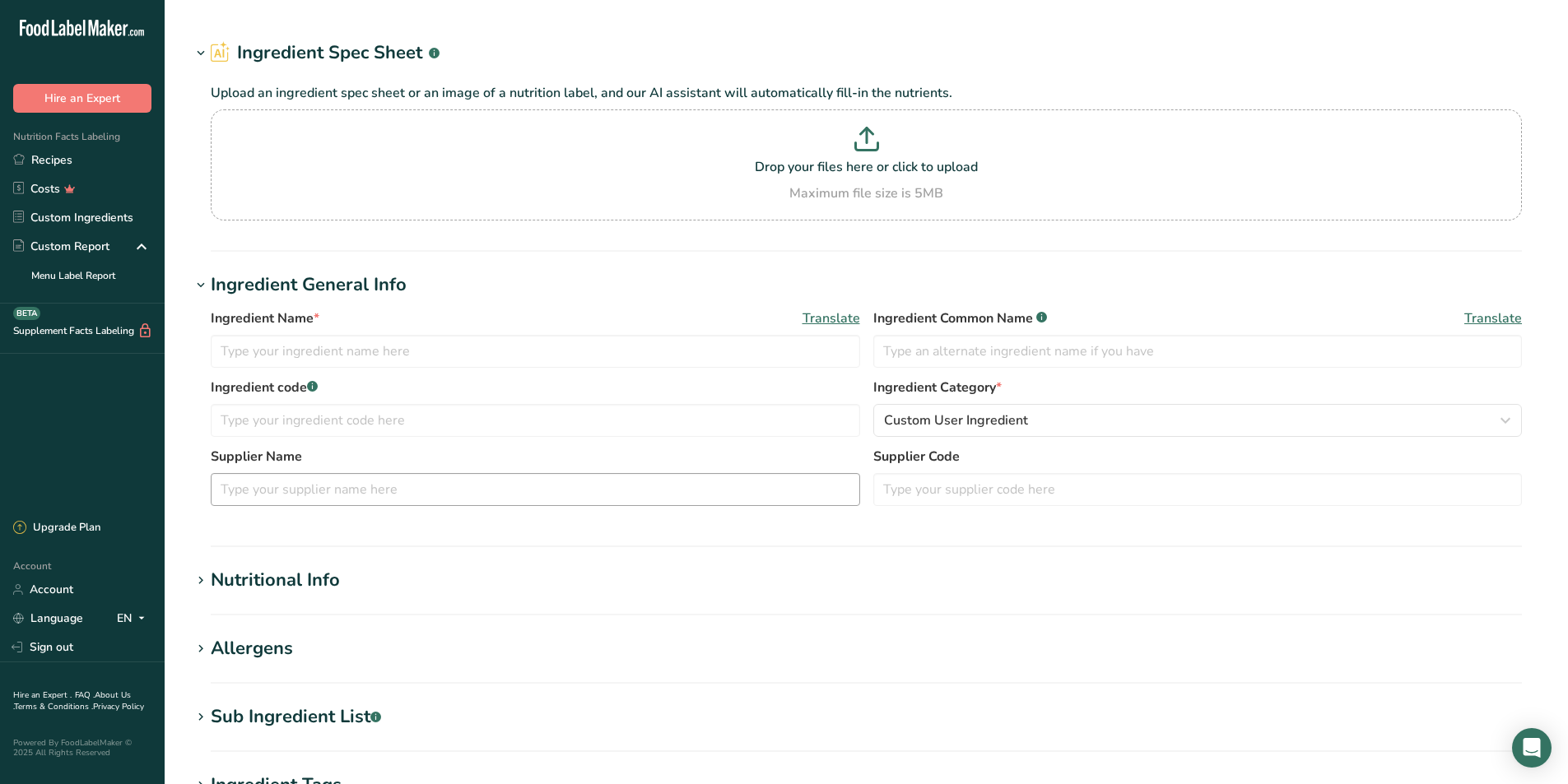 type on "Full Strength Bakers Flour" 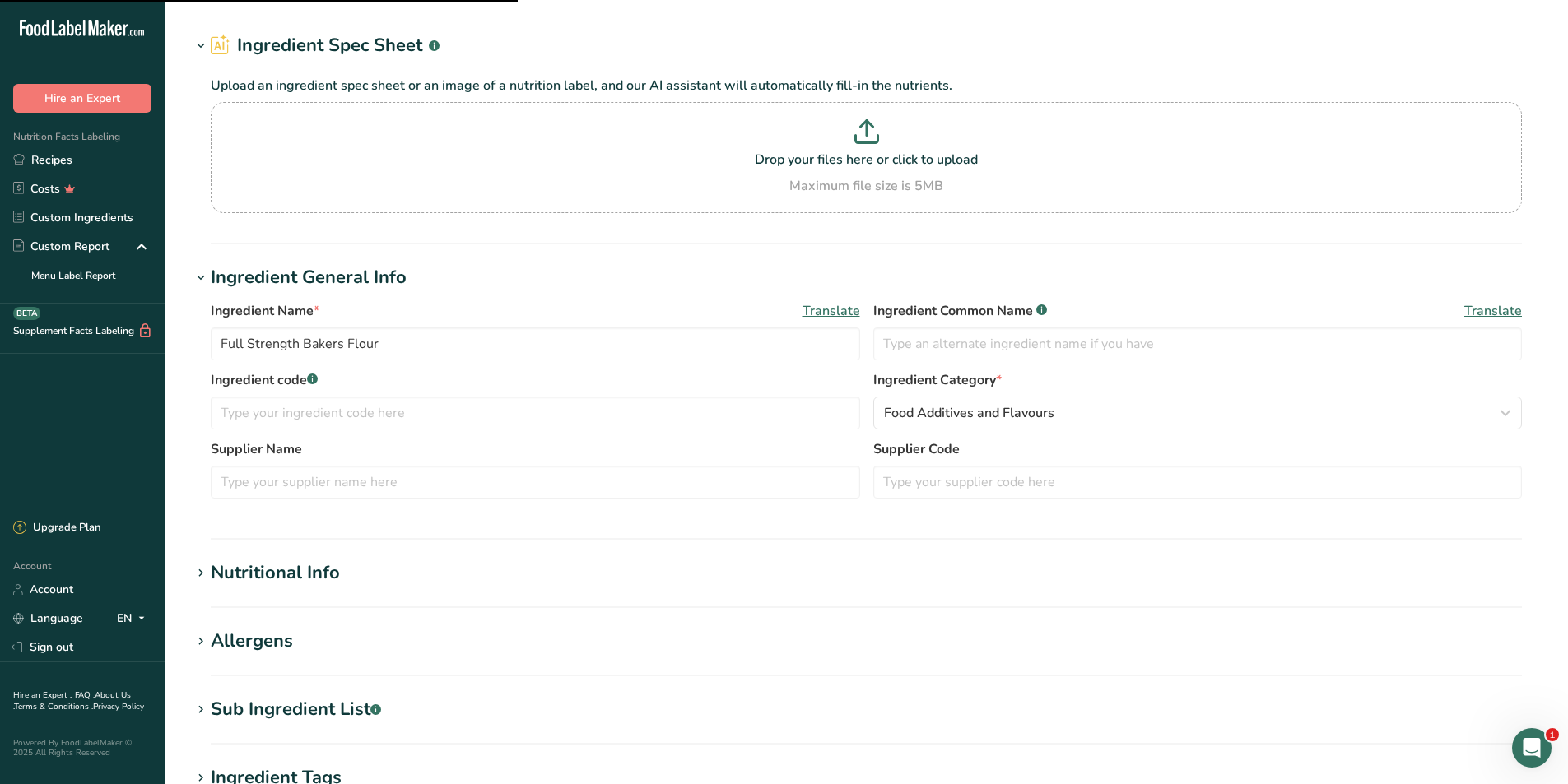 scroll, scrollTop: 0, scrollLeft: 0, axis: both 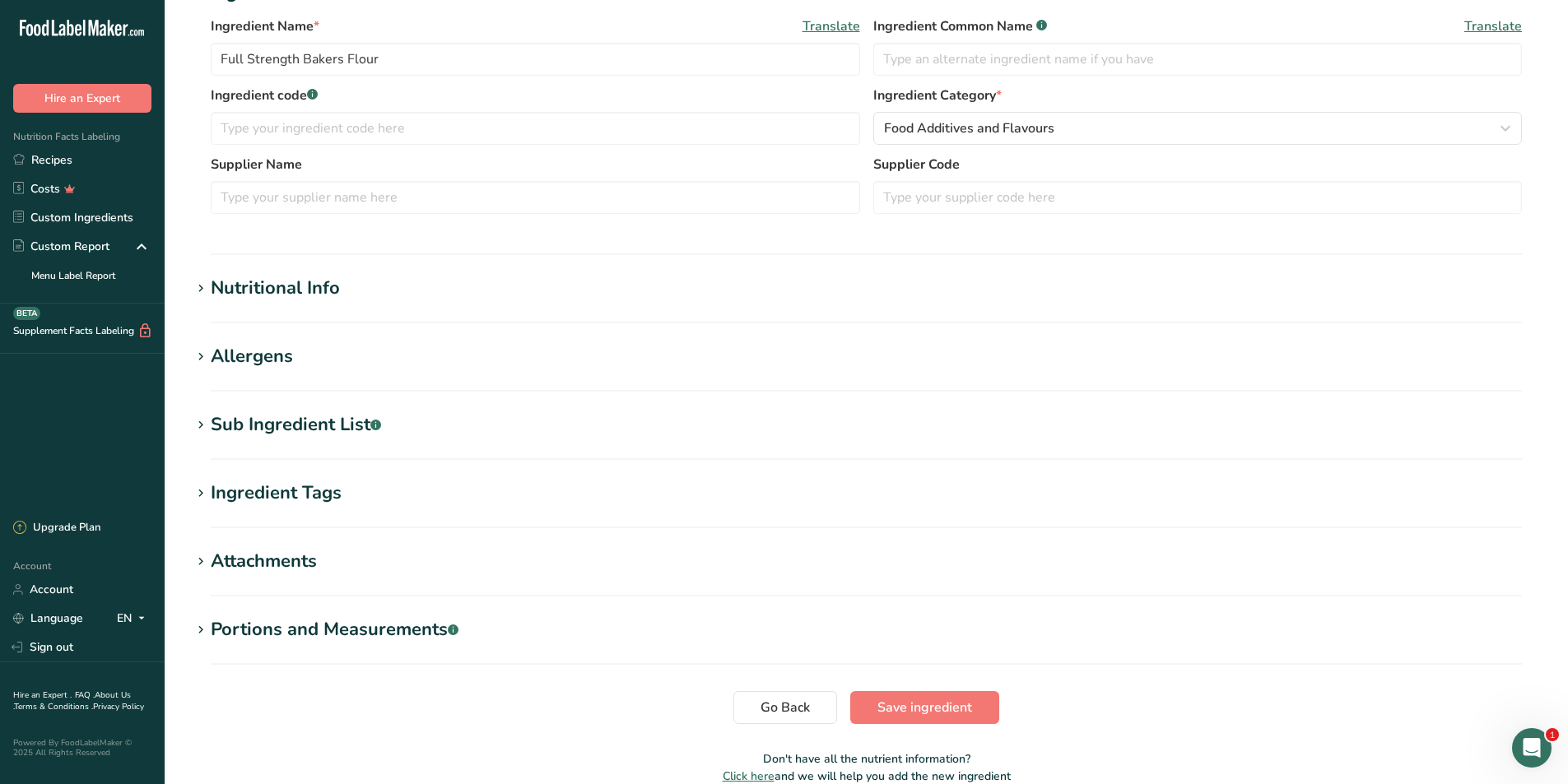 click on "Sub Ingredient List
.a-a{fill:#347362;}.b-a{fill:#fff;}" at bounding box center [295, 424] 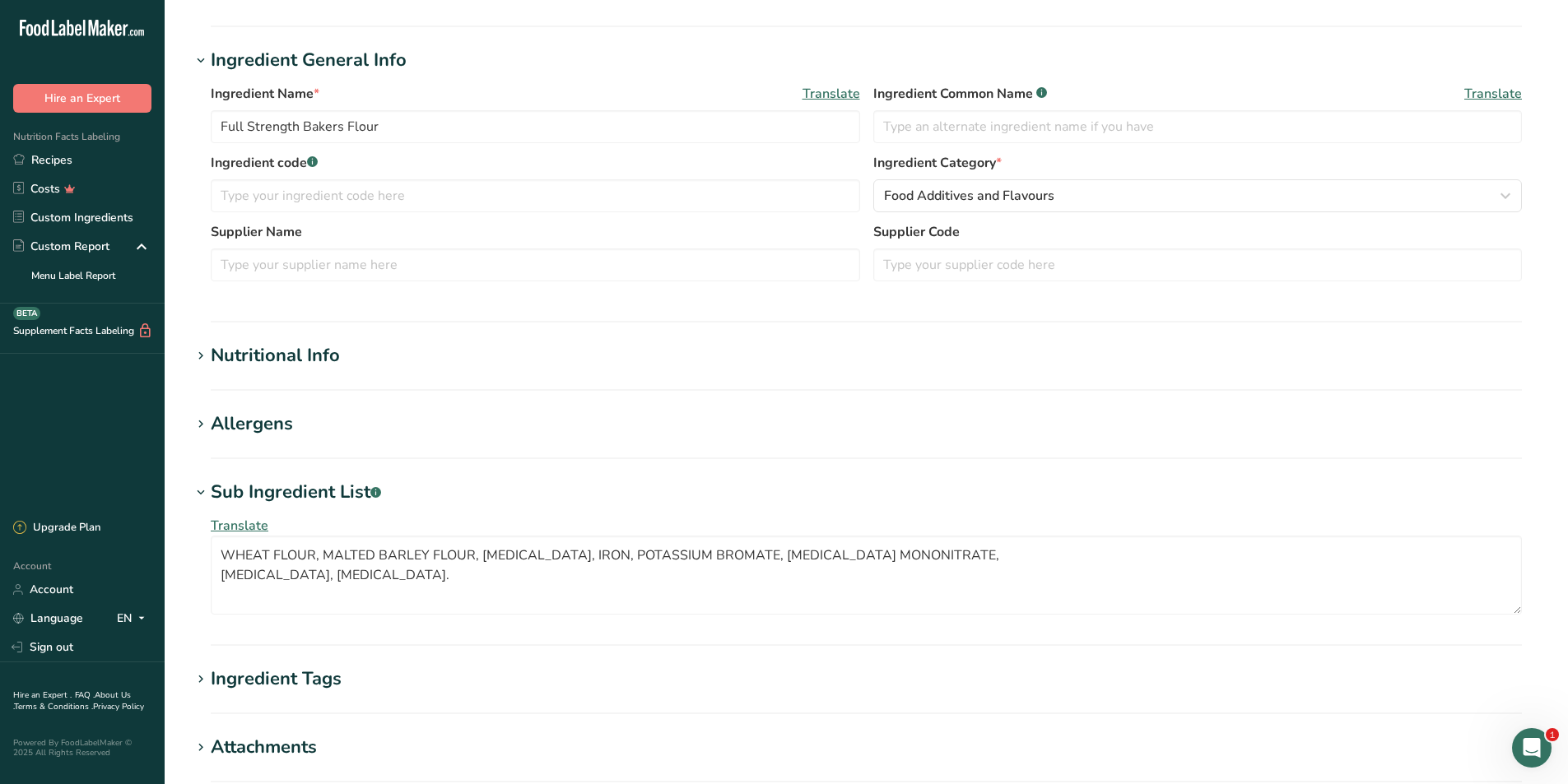 scroll, scrollTop: 0, scrollLeft: 0, axis: both 